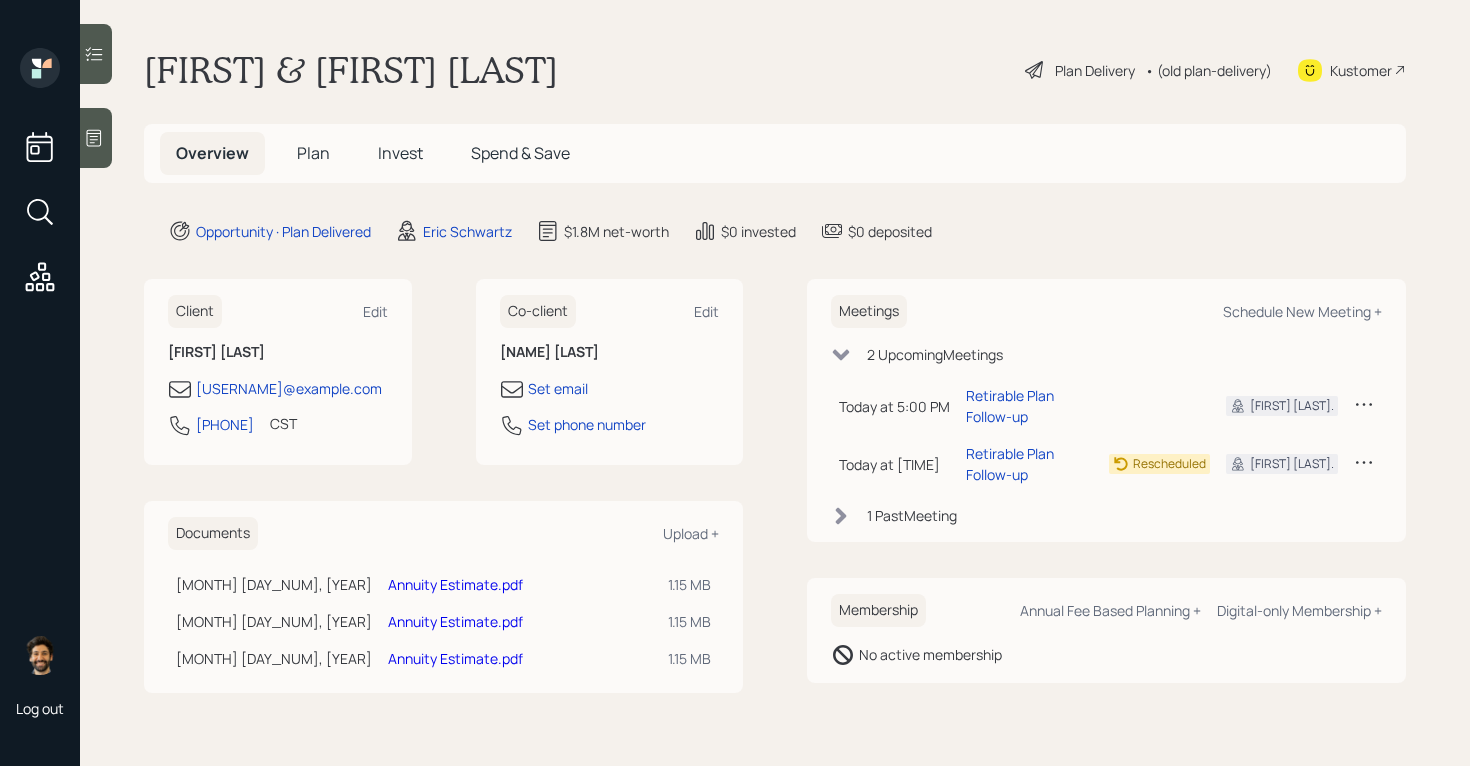 scroll, scrollTop: 0, scrollLeft: 0, axis: both 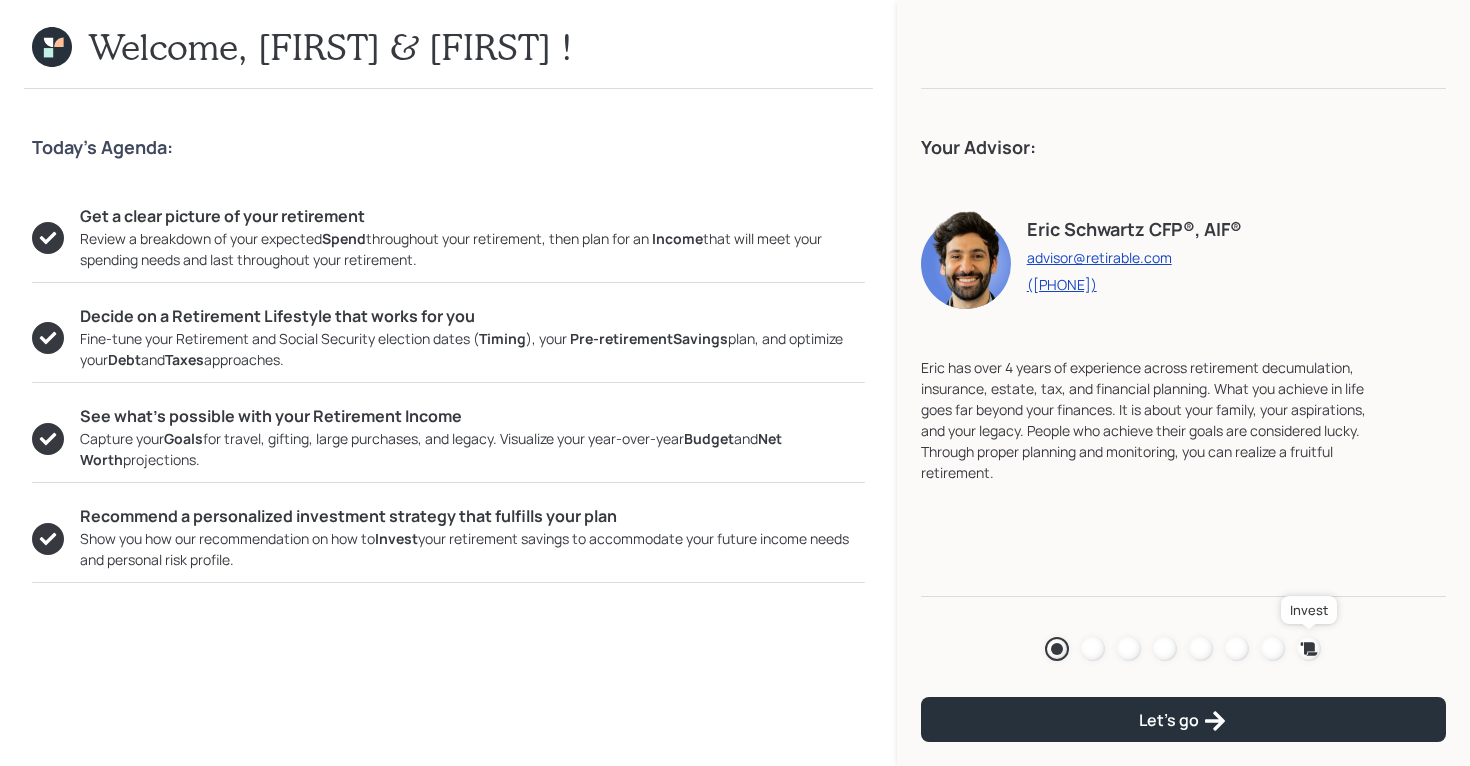 click 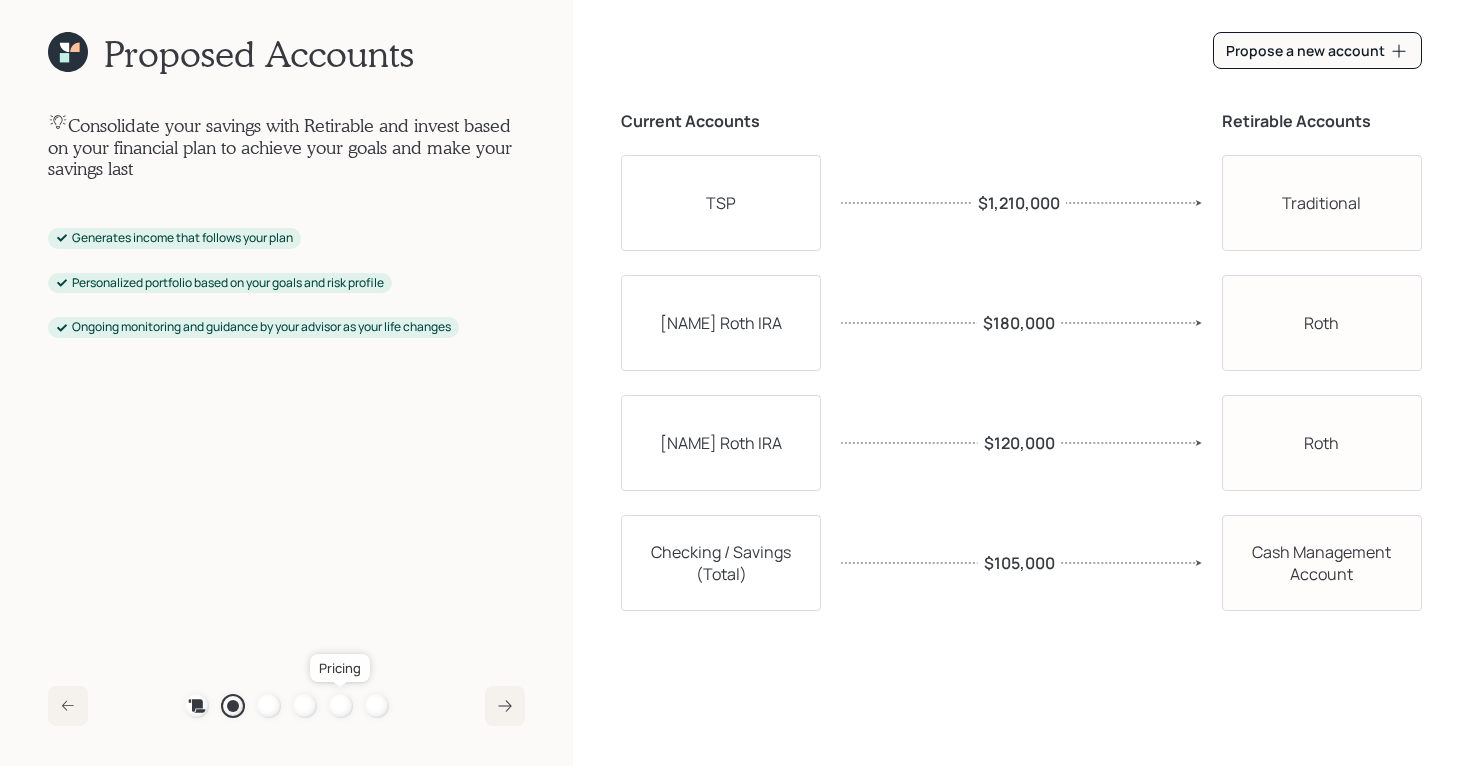 click at bounding box center [341, 706] 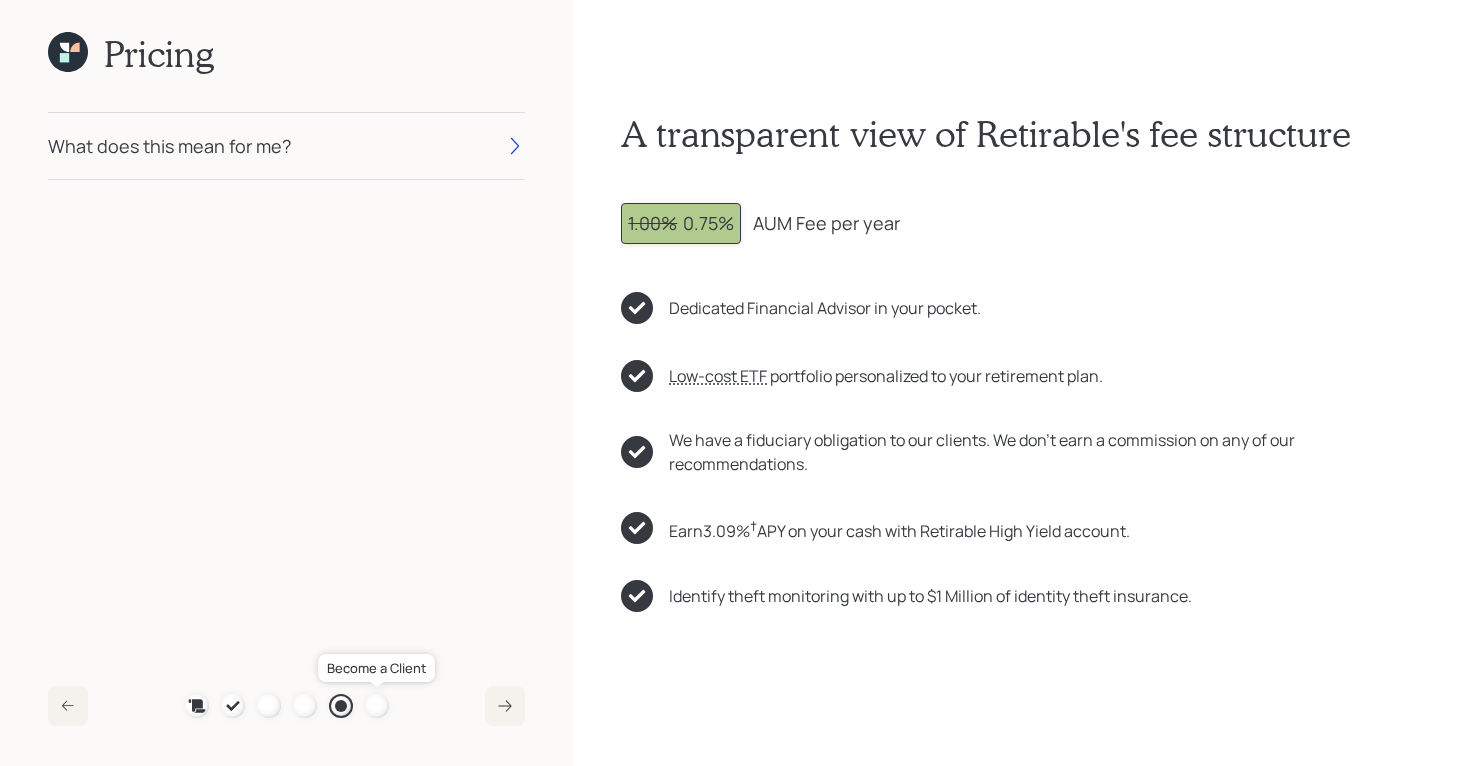 click at bounding box center (377, 706) 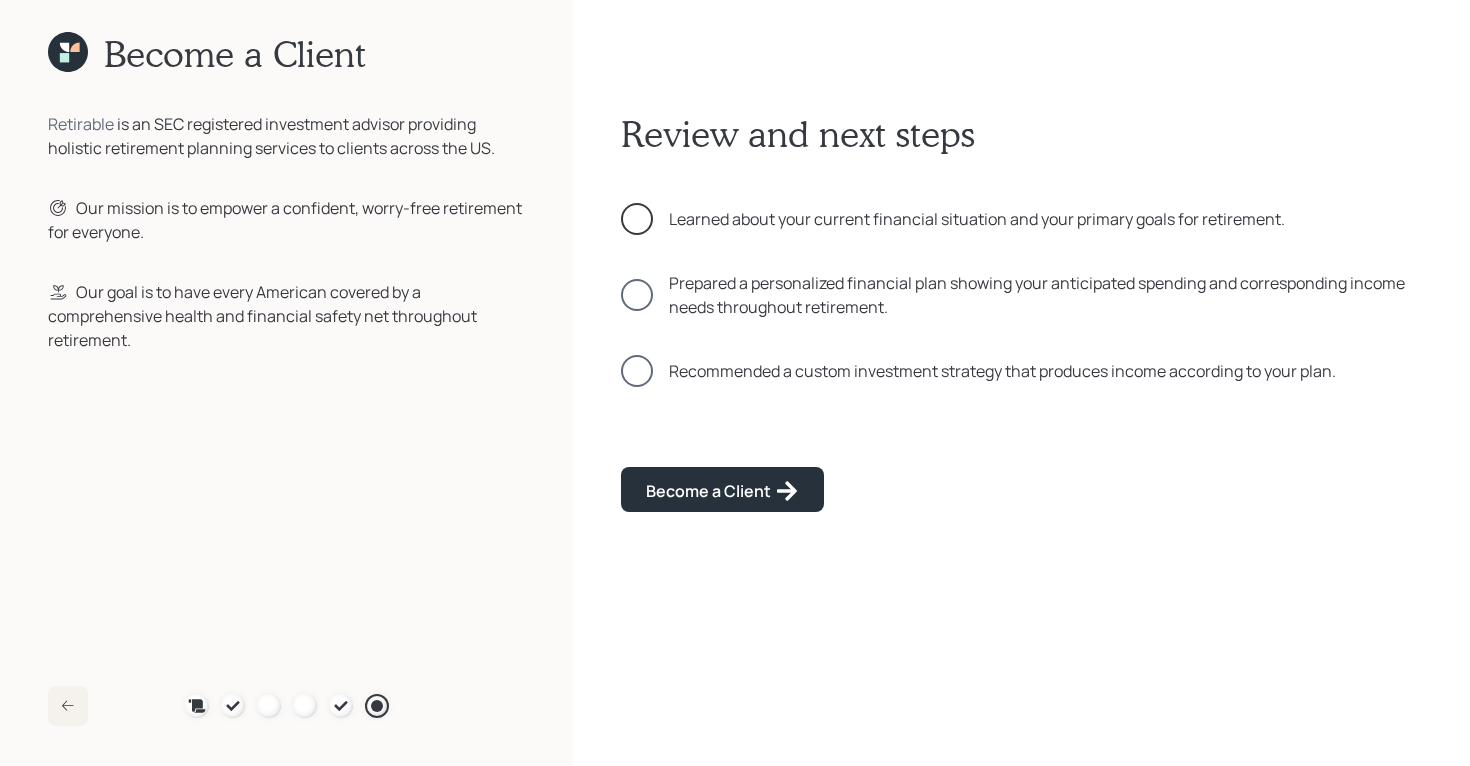 click at bounding box center (637, 219) 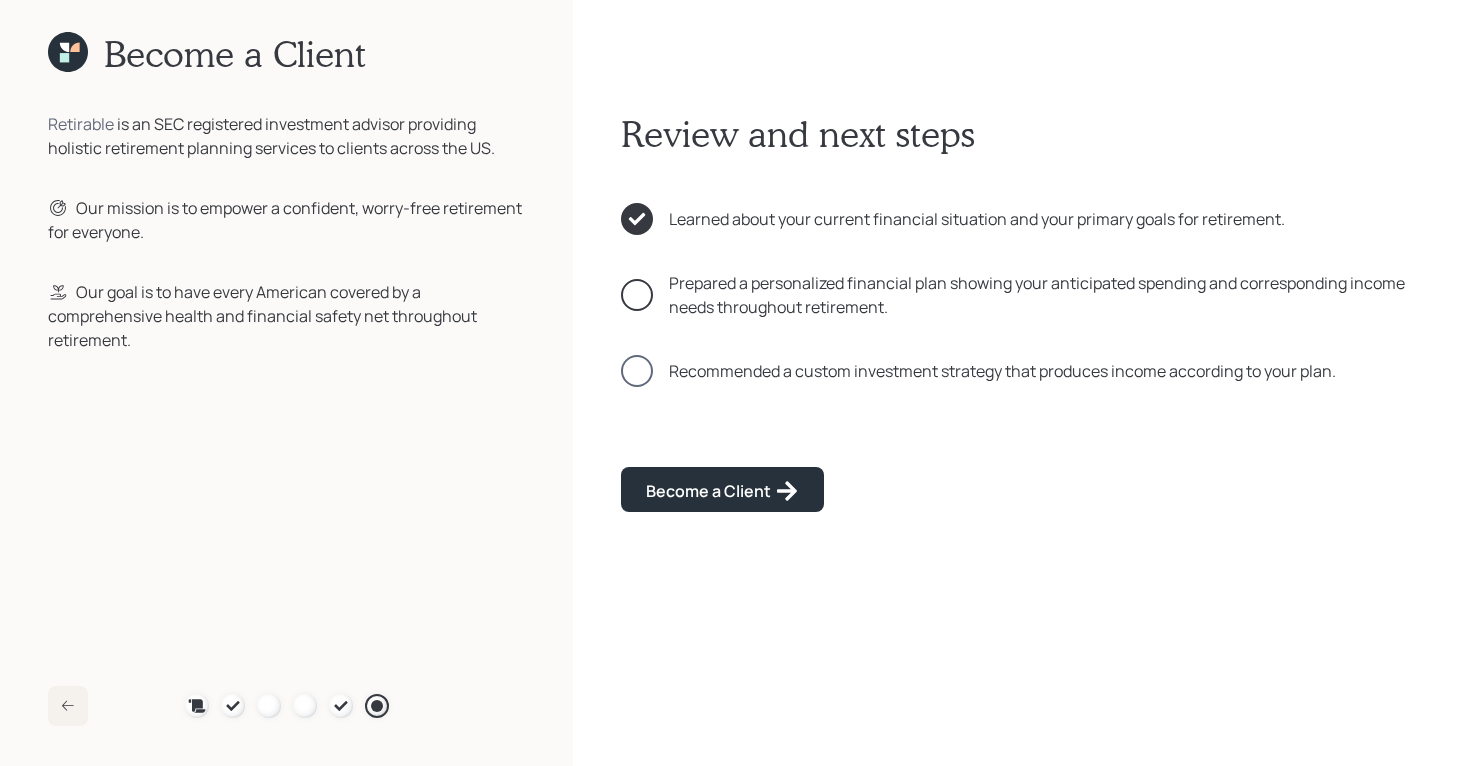 click at bounding box center (637, 295) 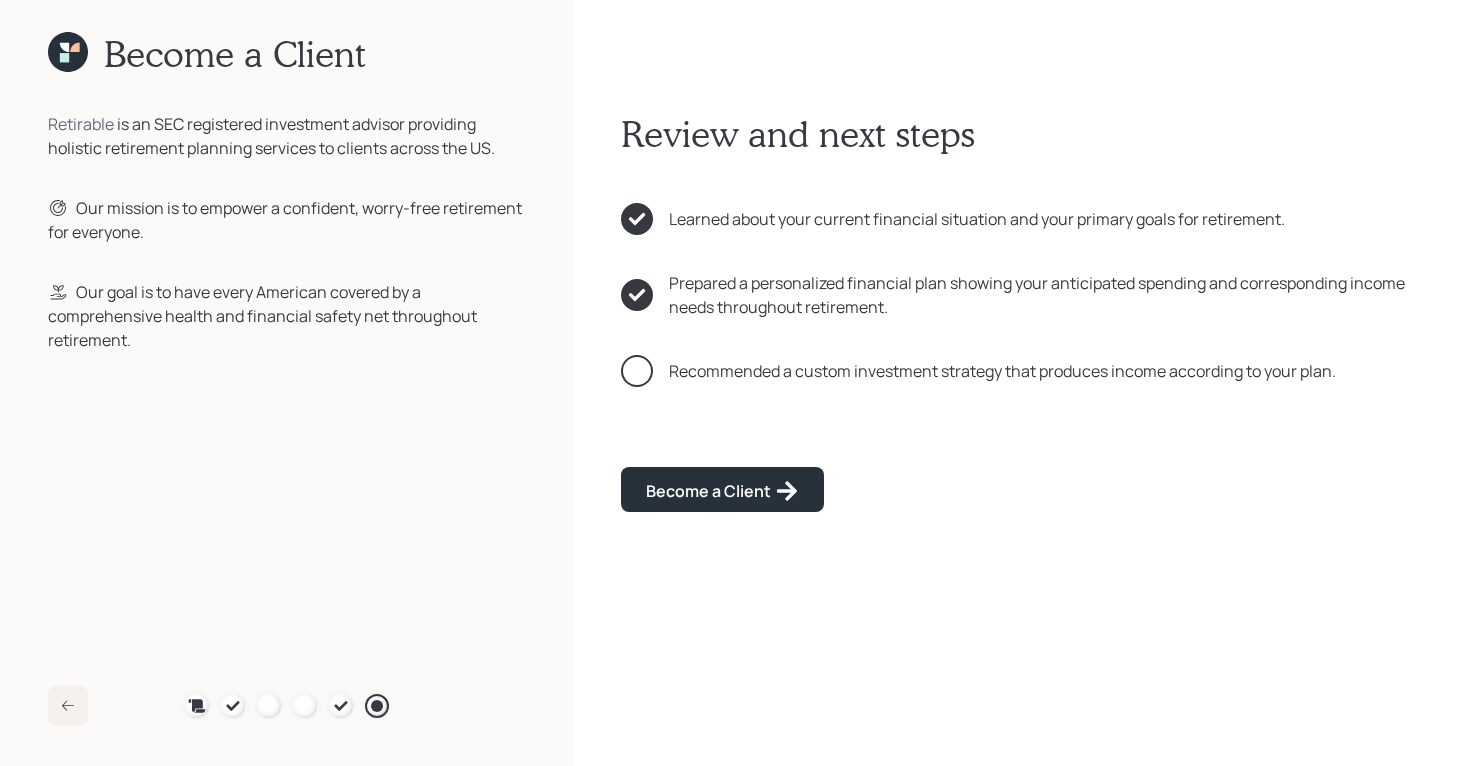 click at bounding box center [637, 371] 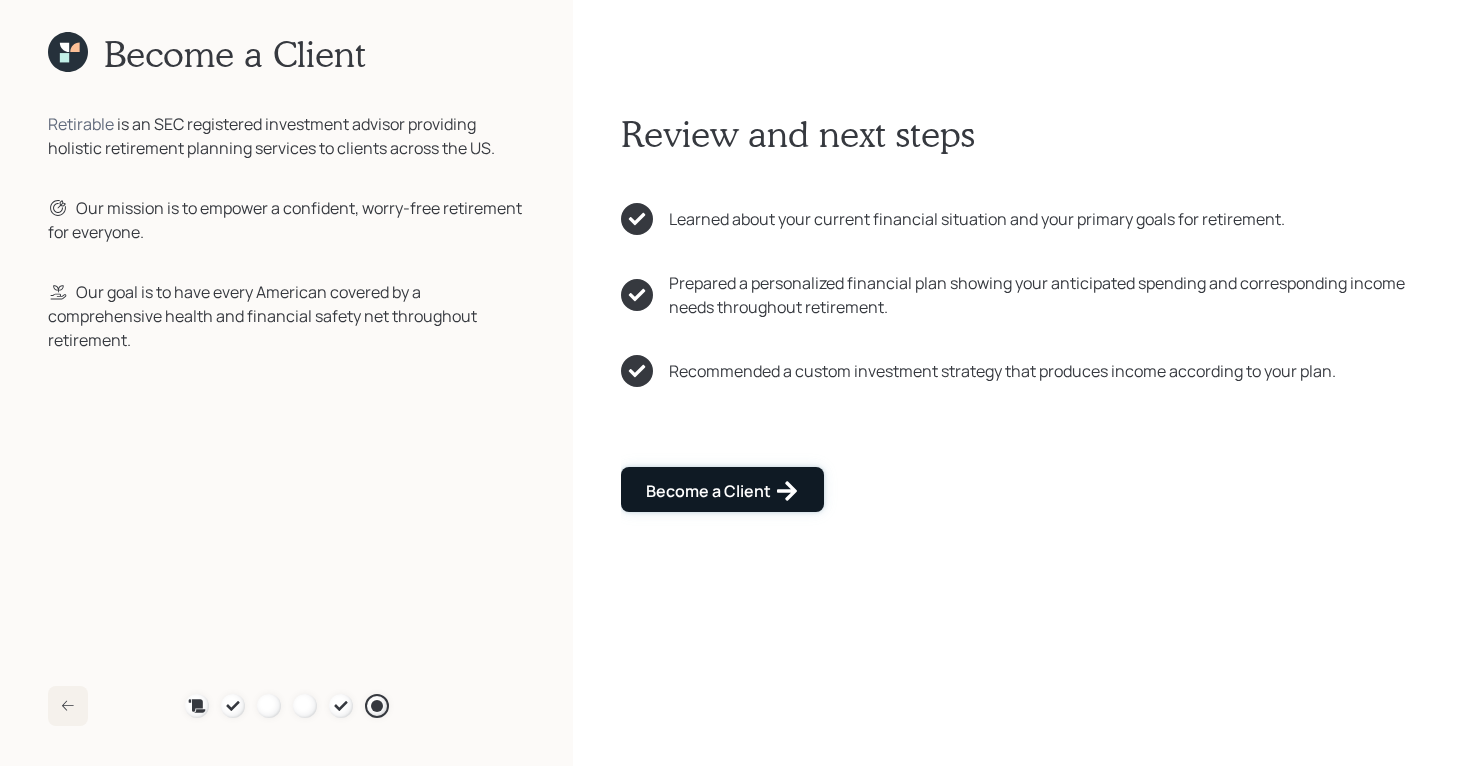 click on "Become a Client" at bounding box center (722, 489) 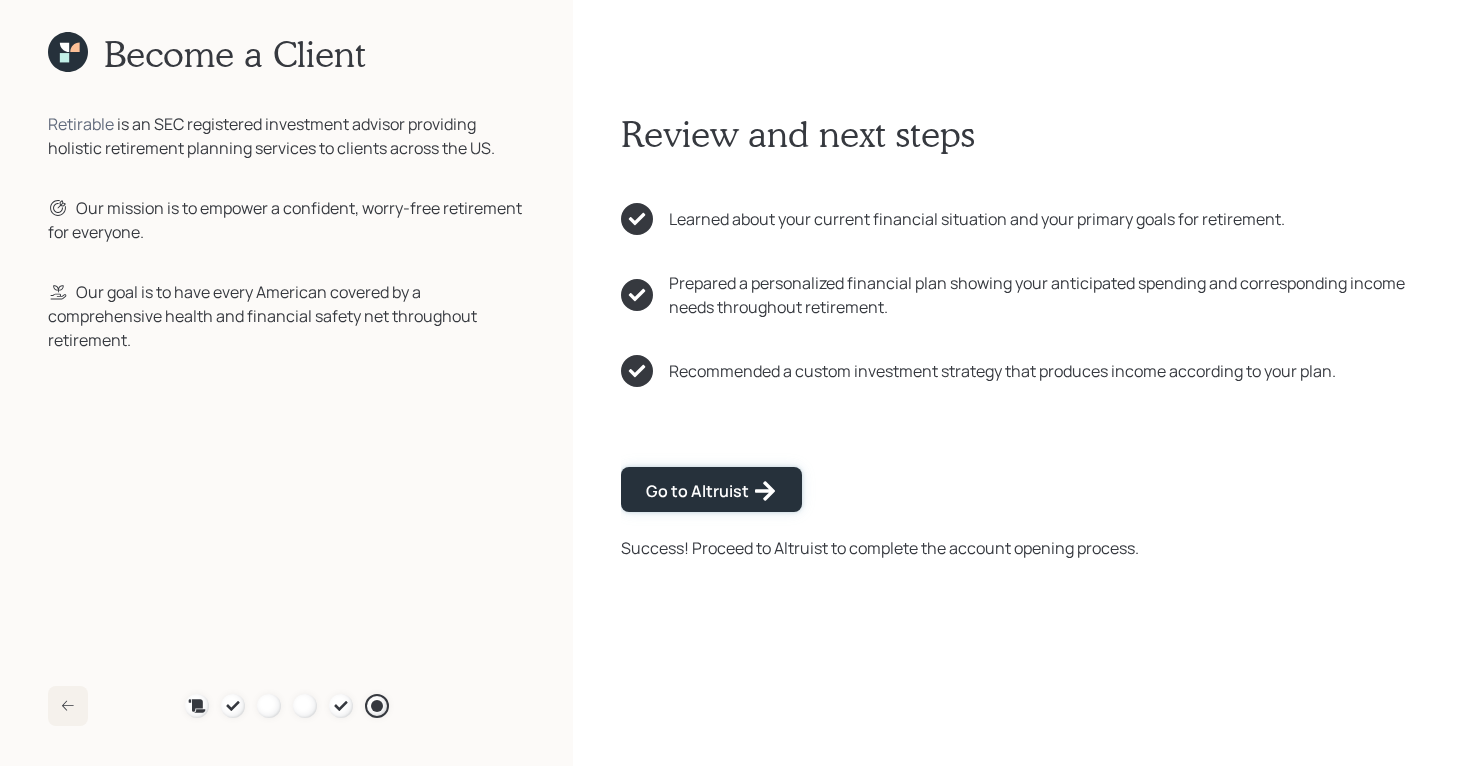 click on "Go to Altruist" at bounding box center (711, 489) 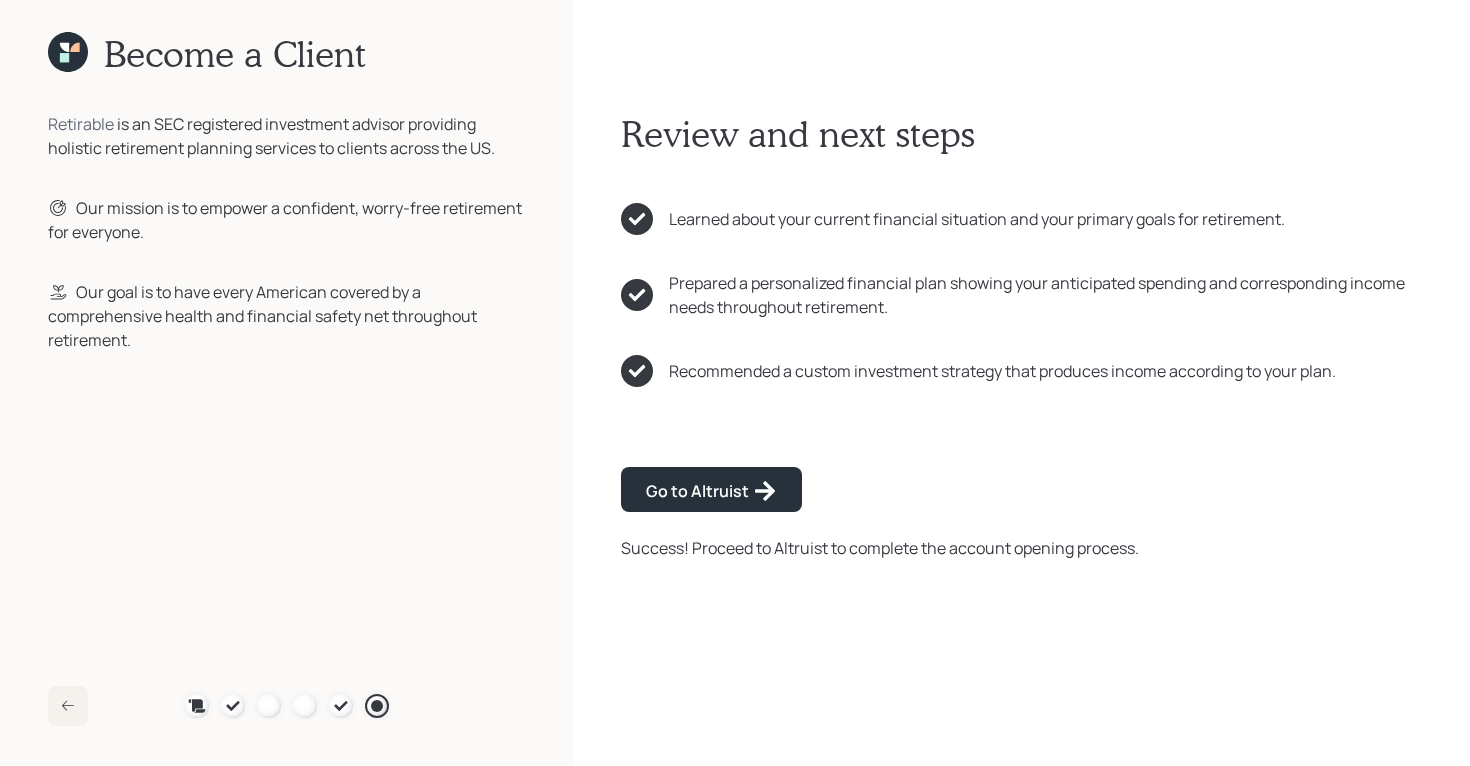 click 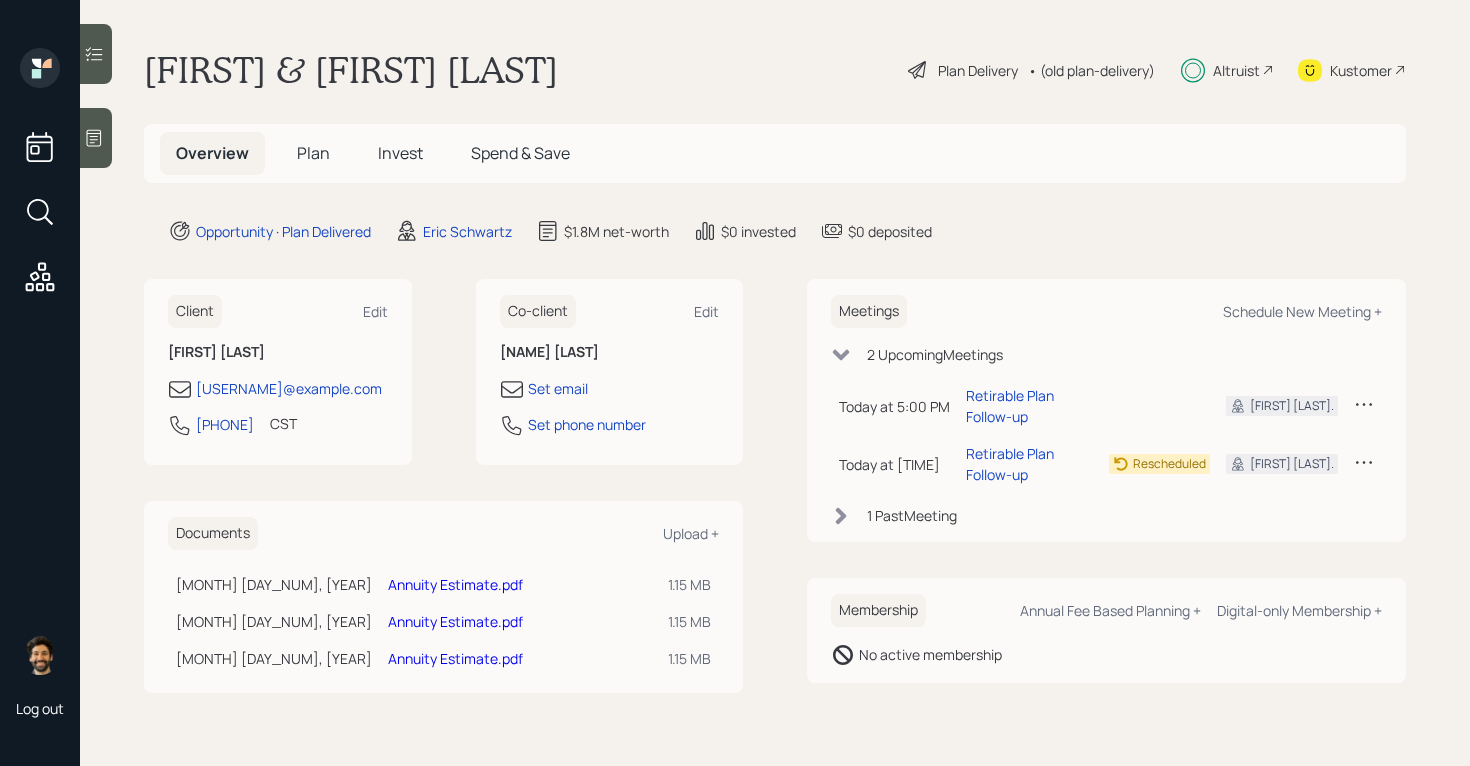 click on "Plan" at bounding box center [313, 153] 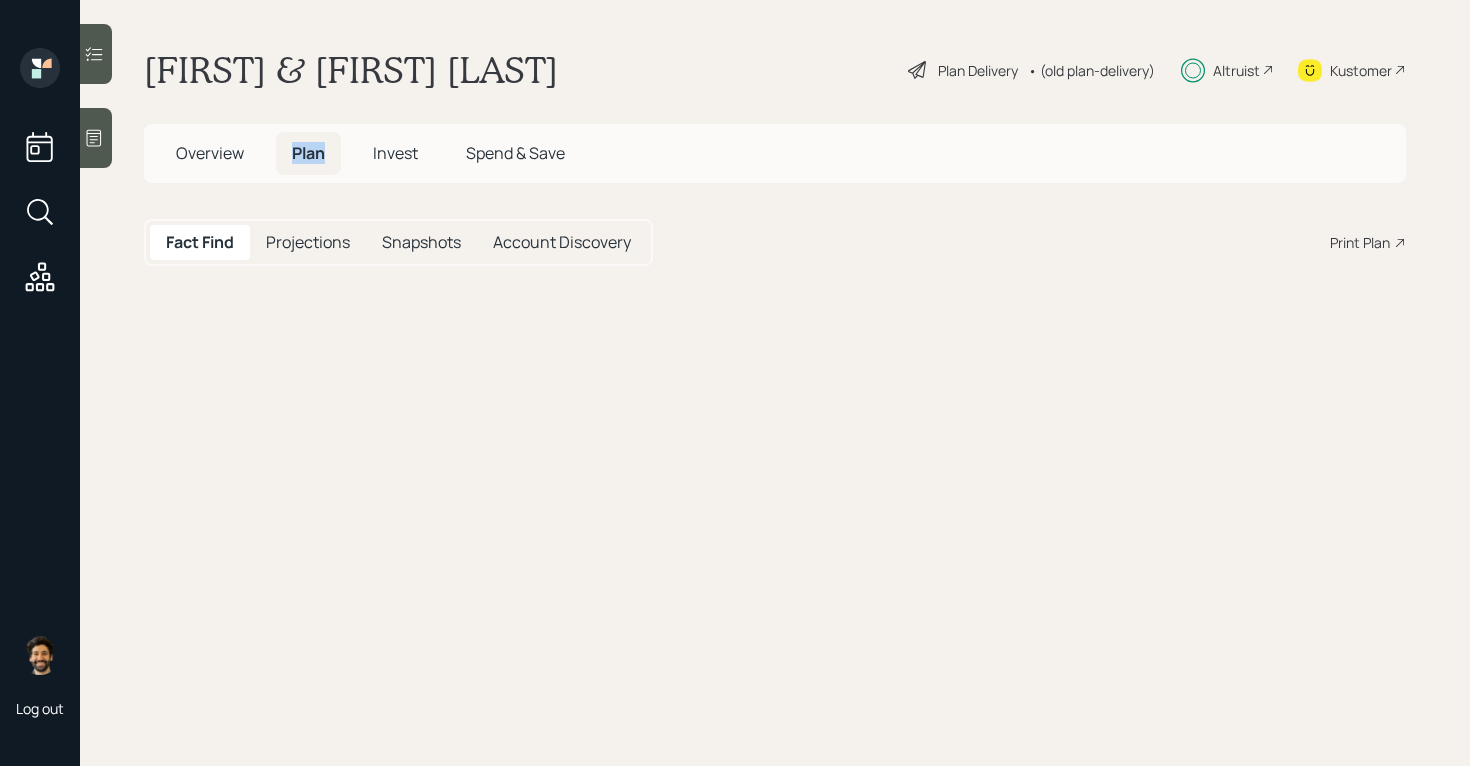 click on "Plan" at bounding box center [308, 153] 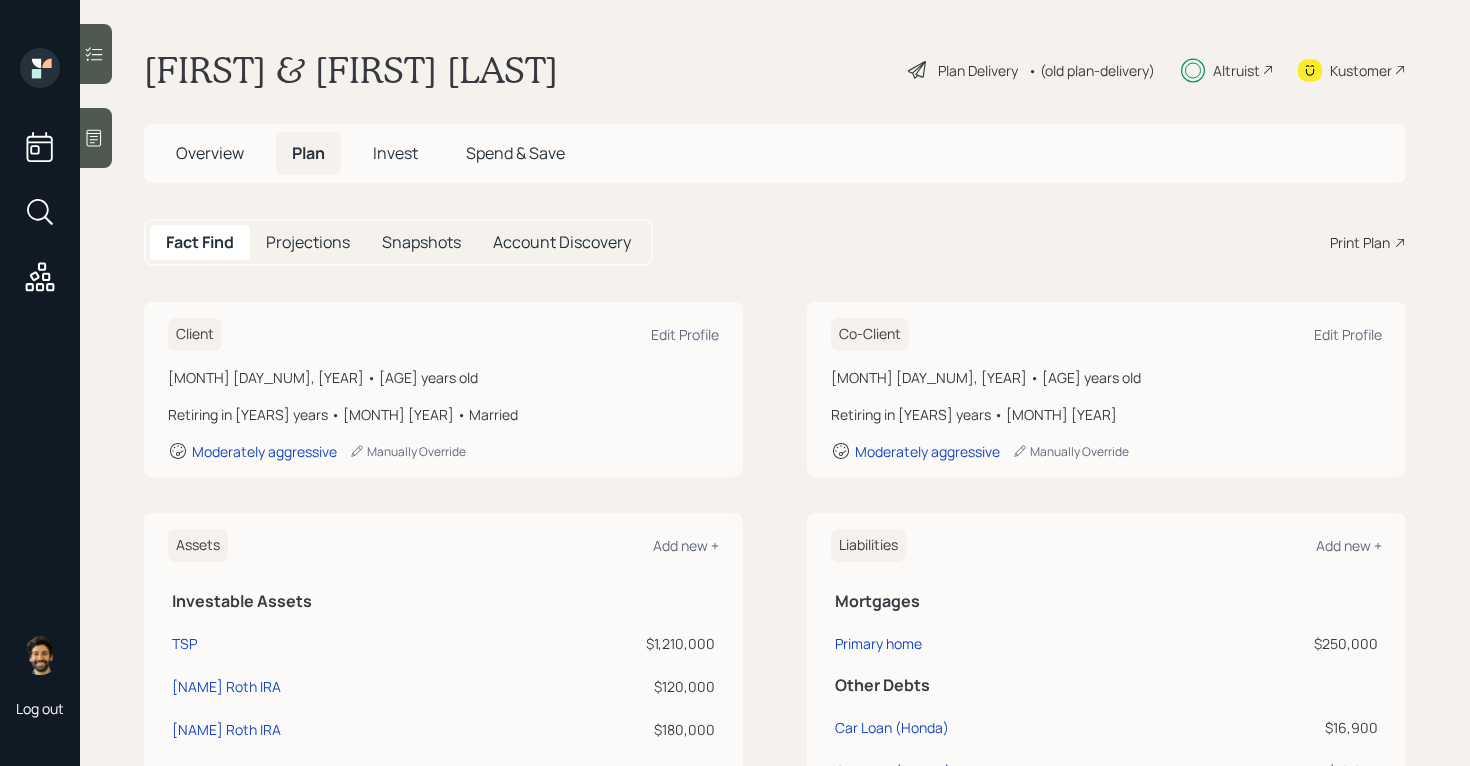 click on "Overview" at bounding box center (210, 153) 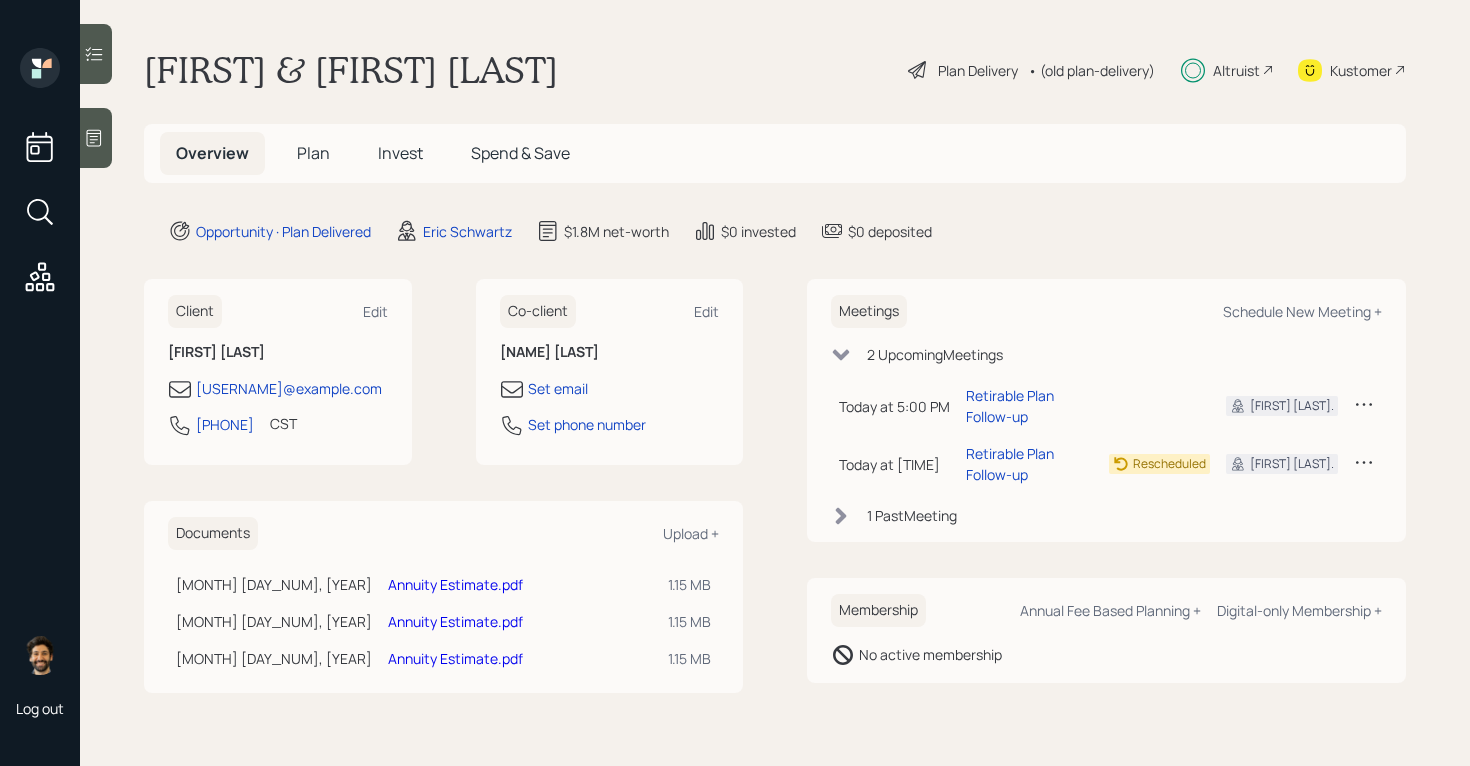 click on "Annuity Estimate.pdf" at bounding box center [455, 658] 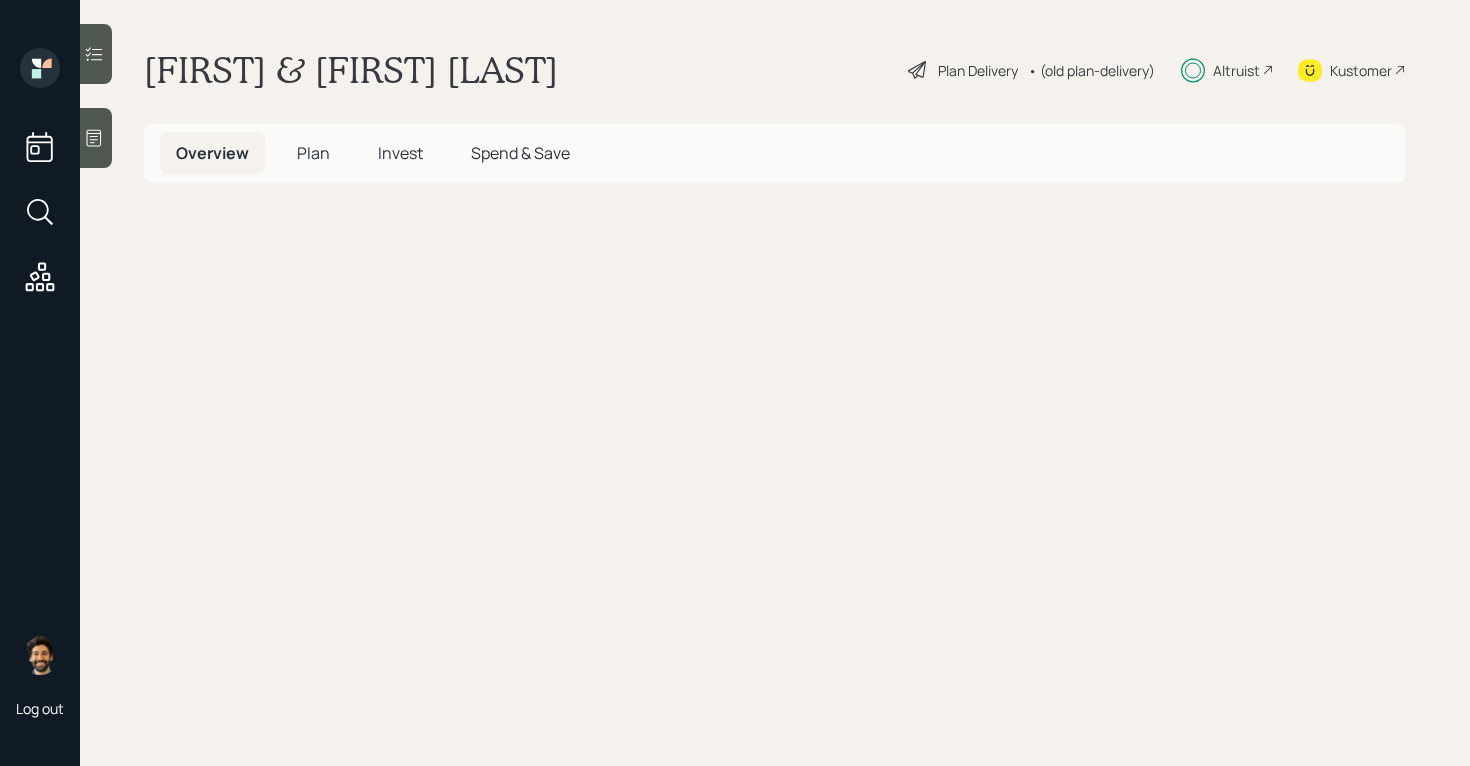 scroll, scrollTop: 0, scrollLeft: 0, axis: both 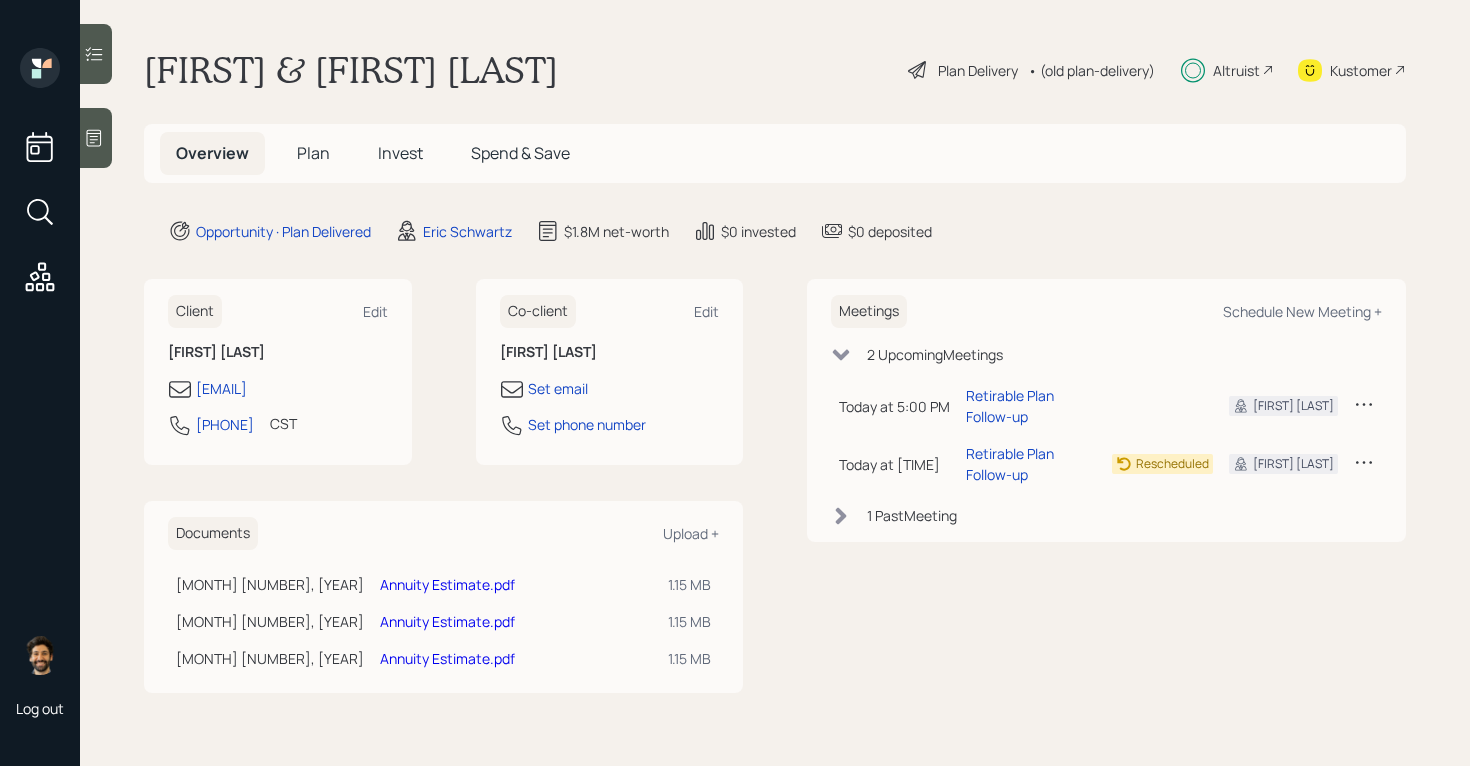 click on "Annuity Estimate.pdf" at bounding box center (447, 584) 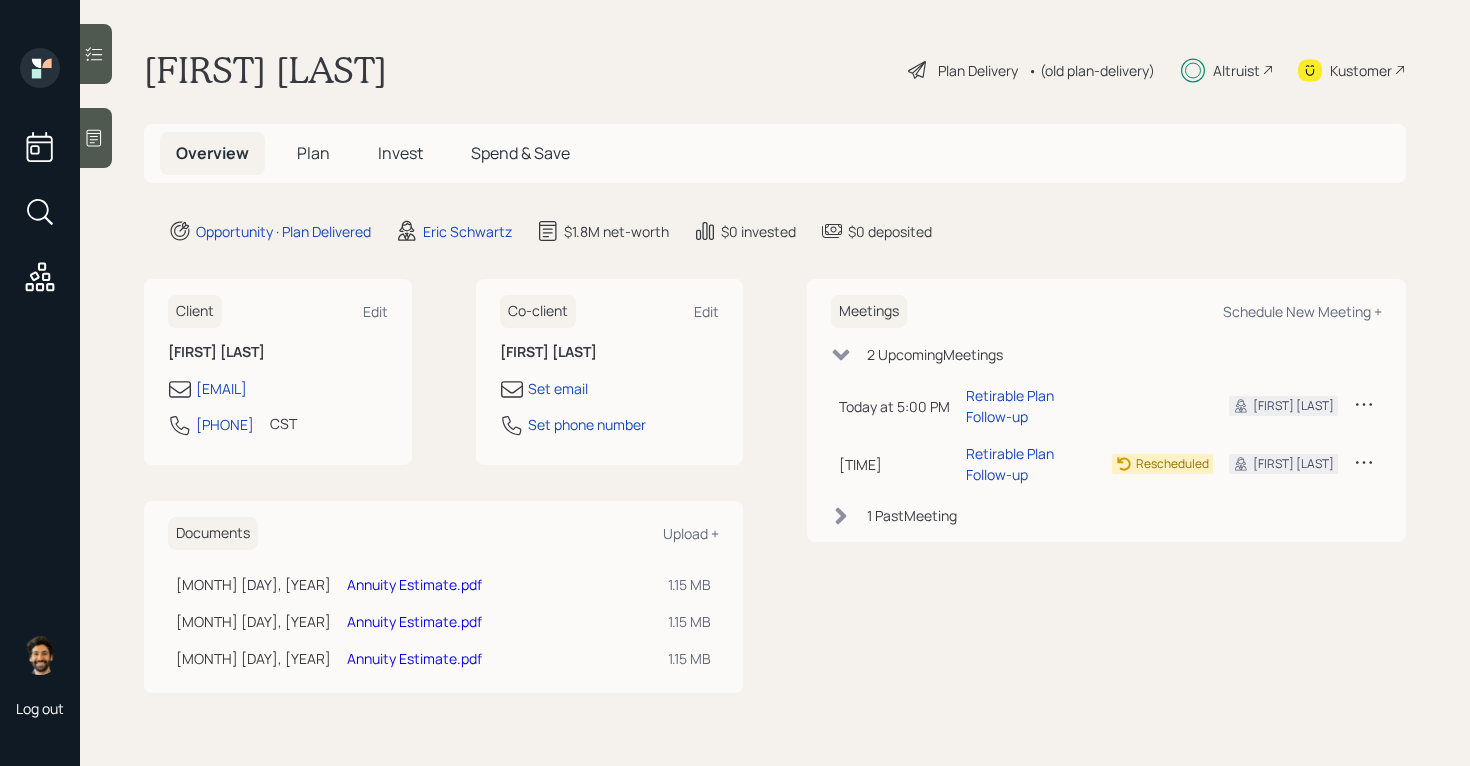 scroll, scrollTop: 0, scrollLeft: 0, axis: both 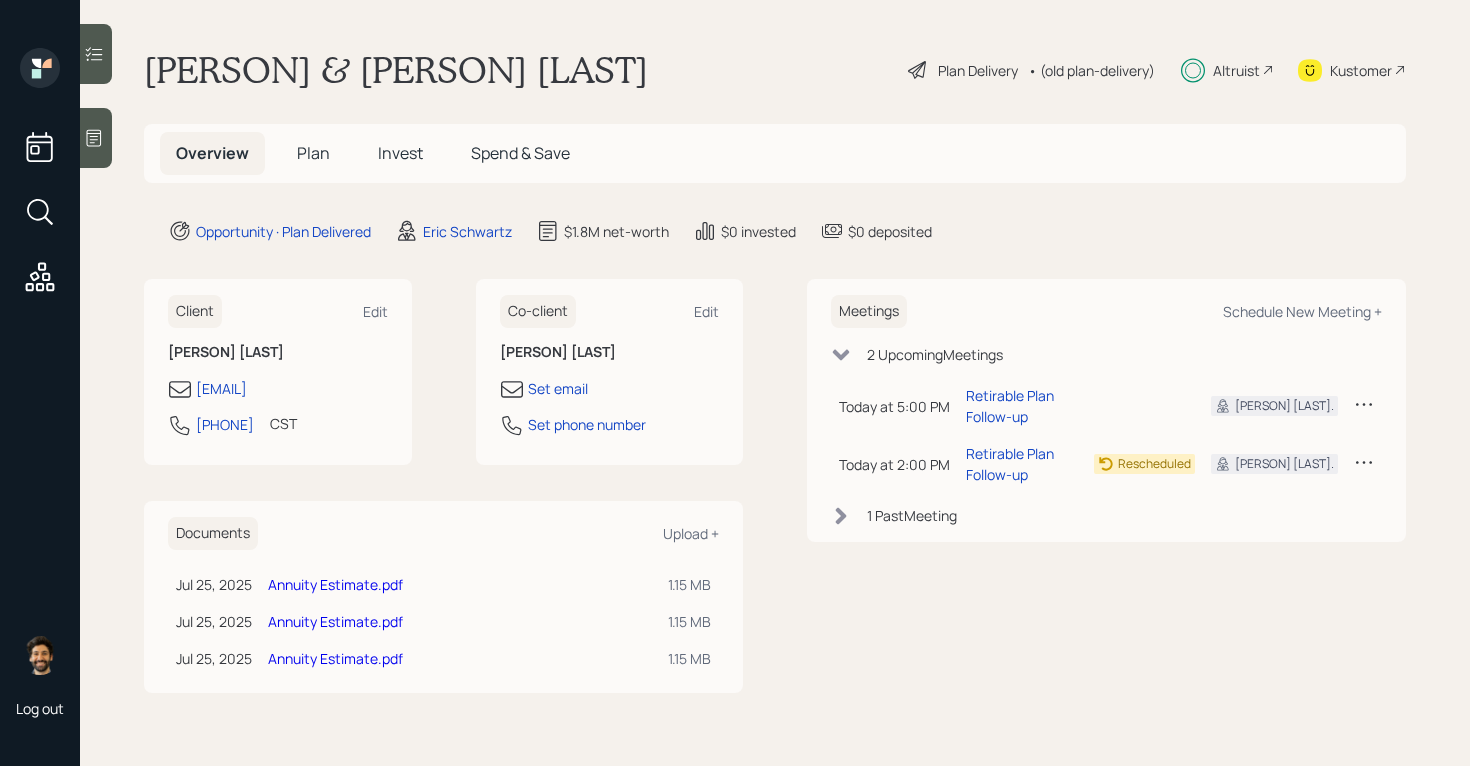 click on "Plan" at bounding box center [313, 153] 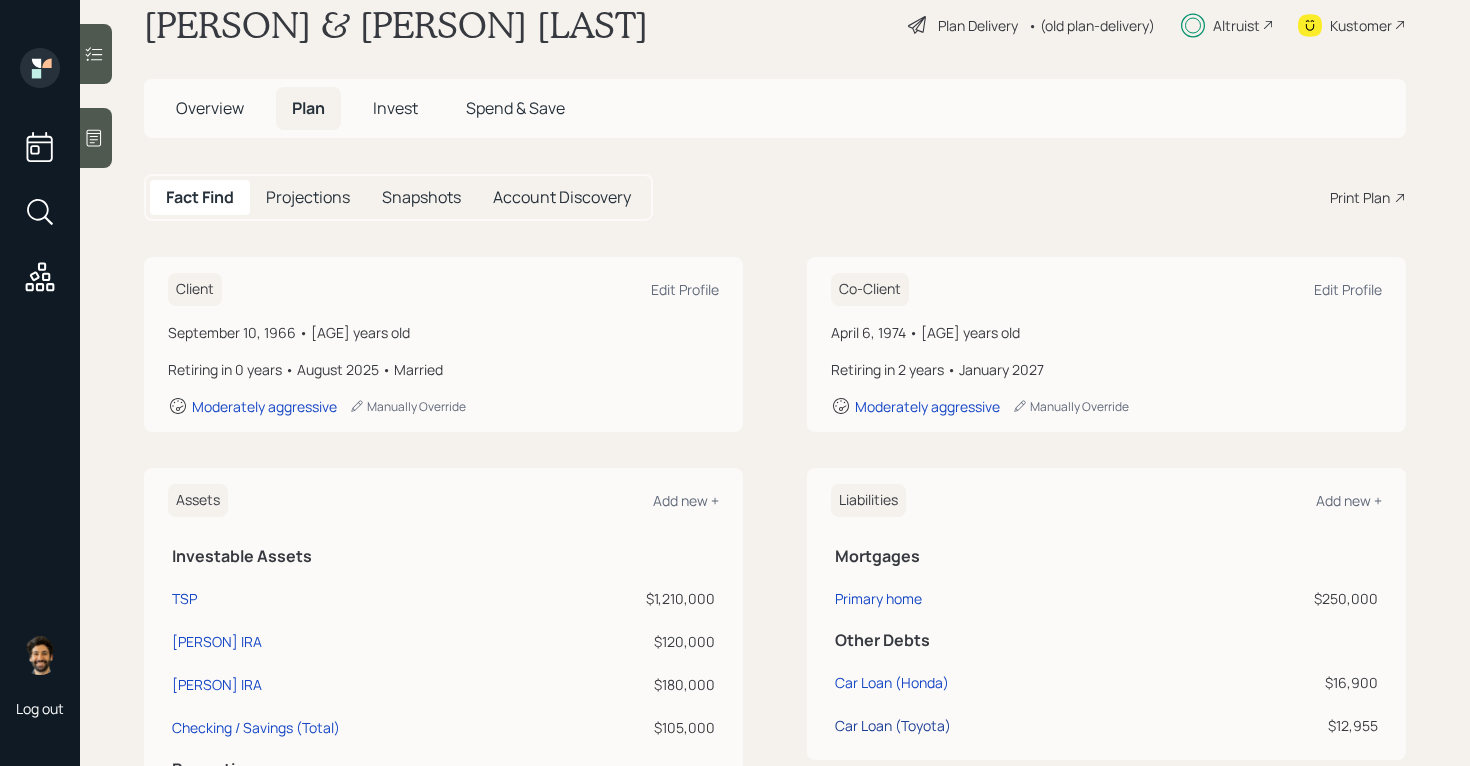 scroll, scrollTop: 0, scrollLeft: 0, axis: both 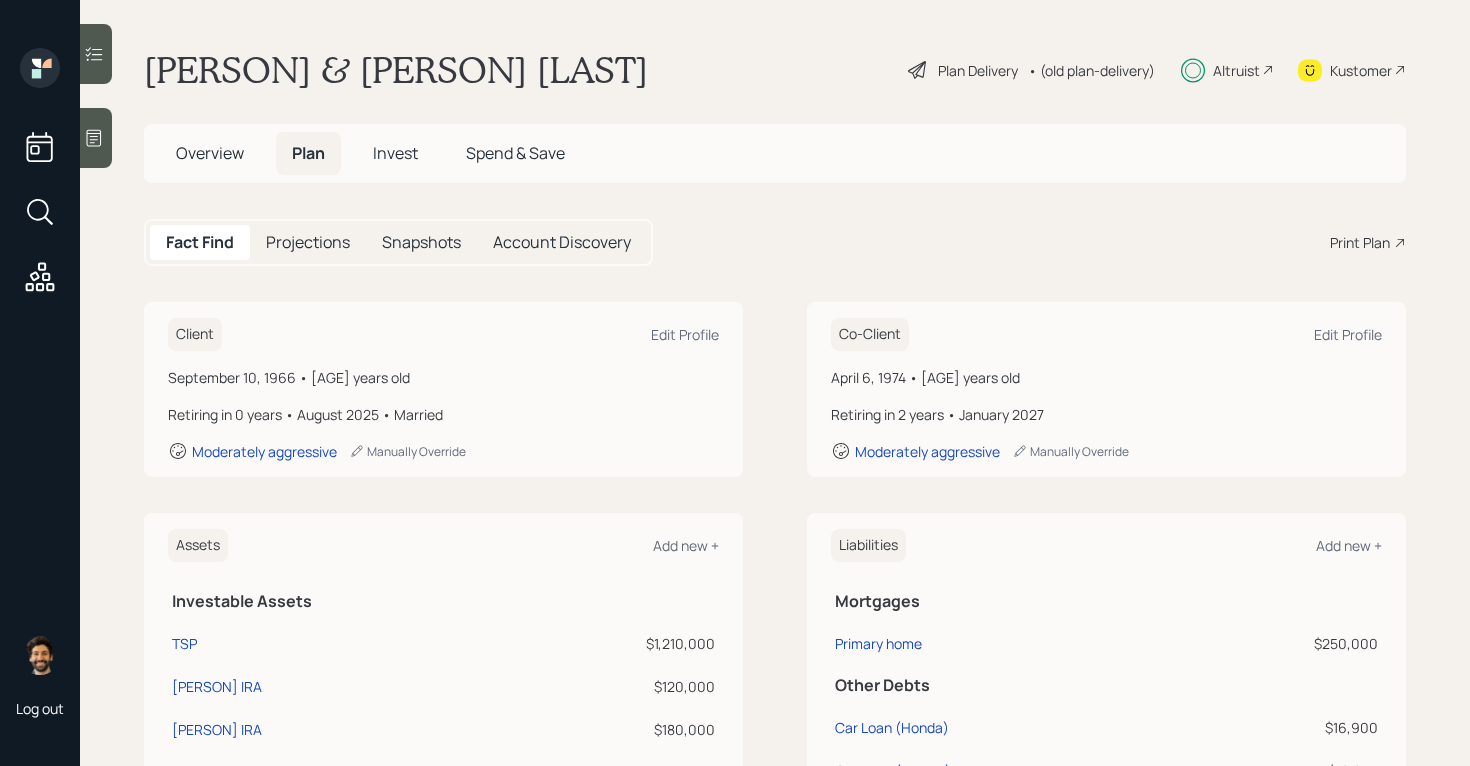 click on "• (old plan-delivery)" at bounding box center (1091, 70) 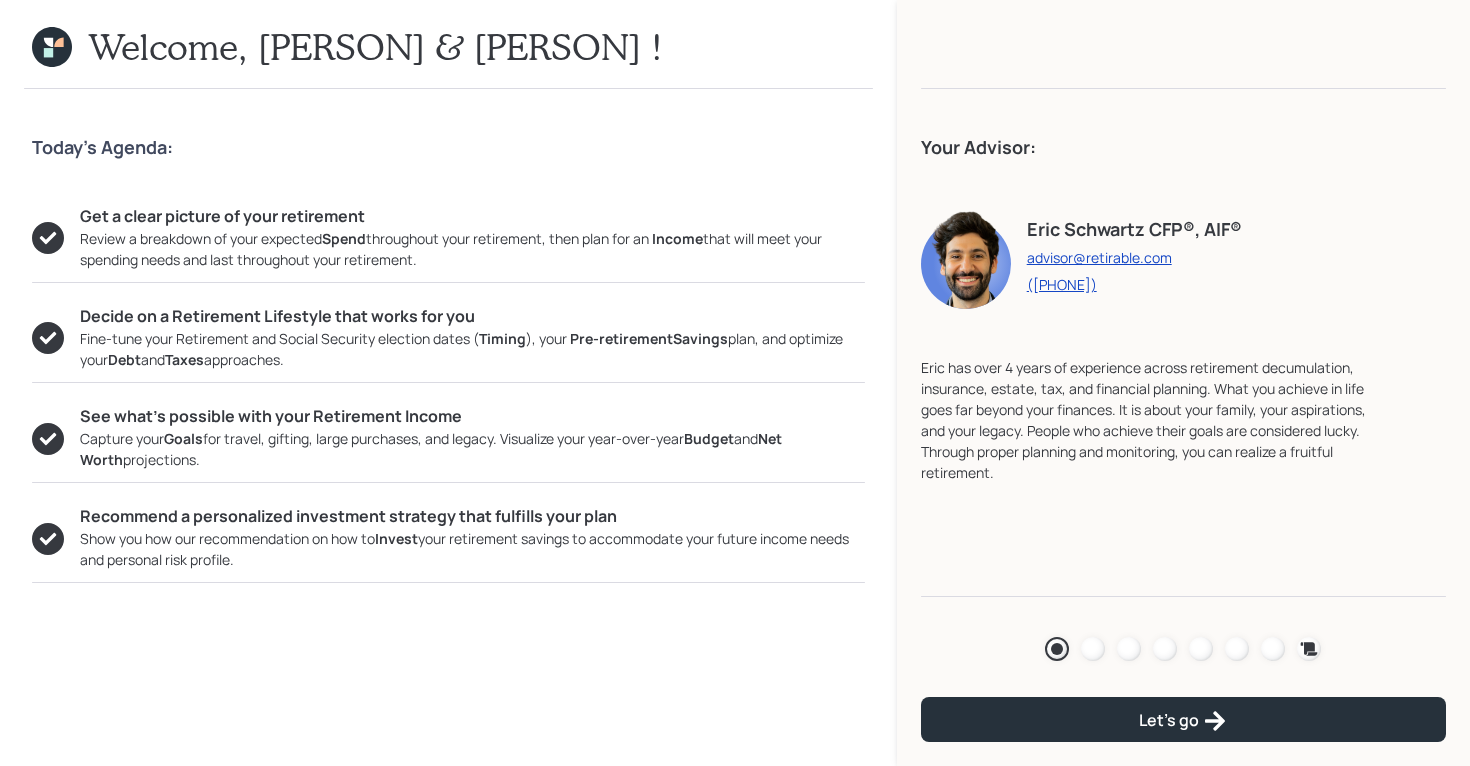 click on "Agenda Review Income Spend Net-worth Budget Taxes Invest" at bounding box center (1183, 649) 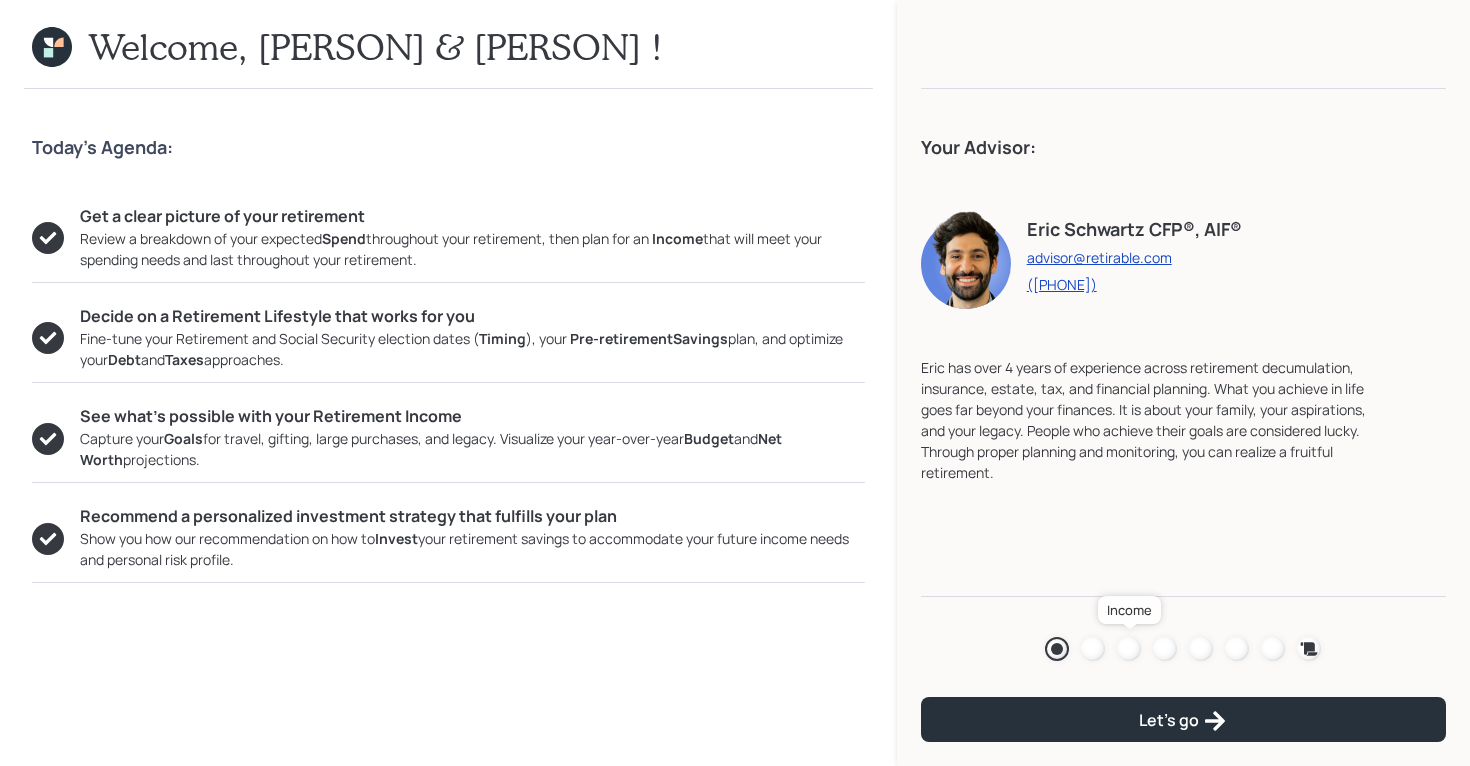 click at bounding box center (1129, 649) 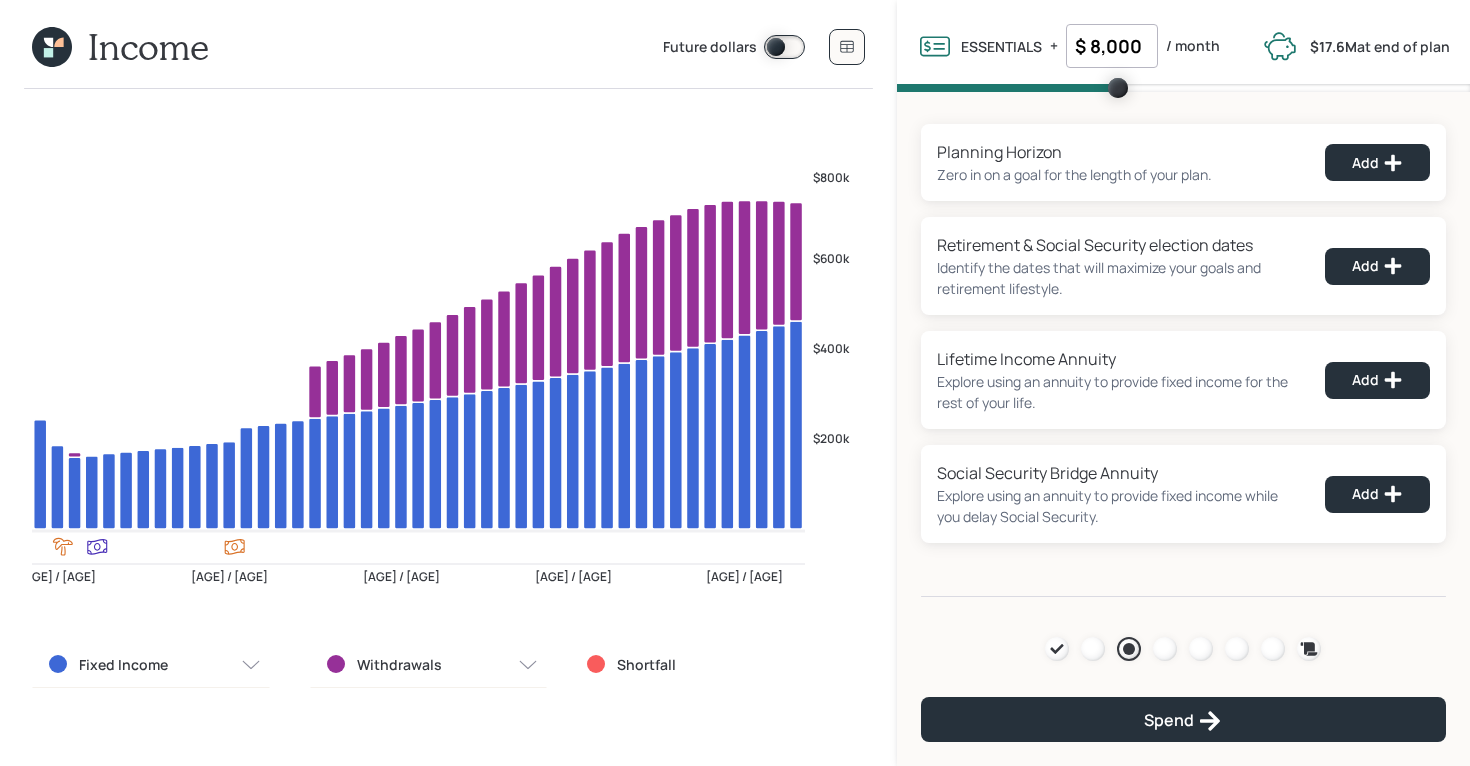 click 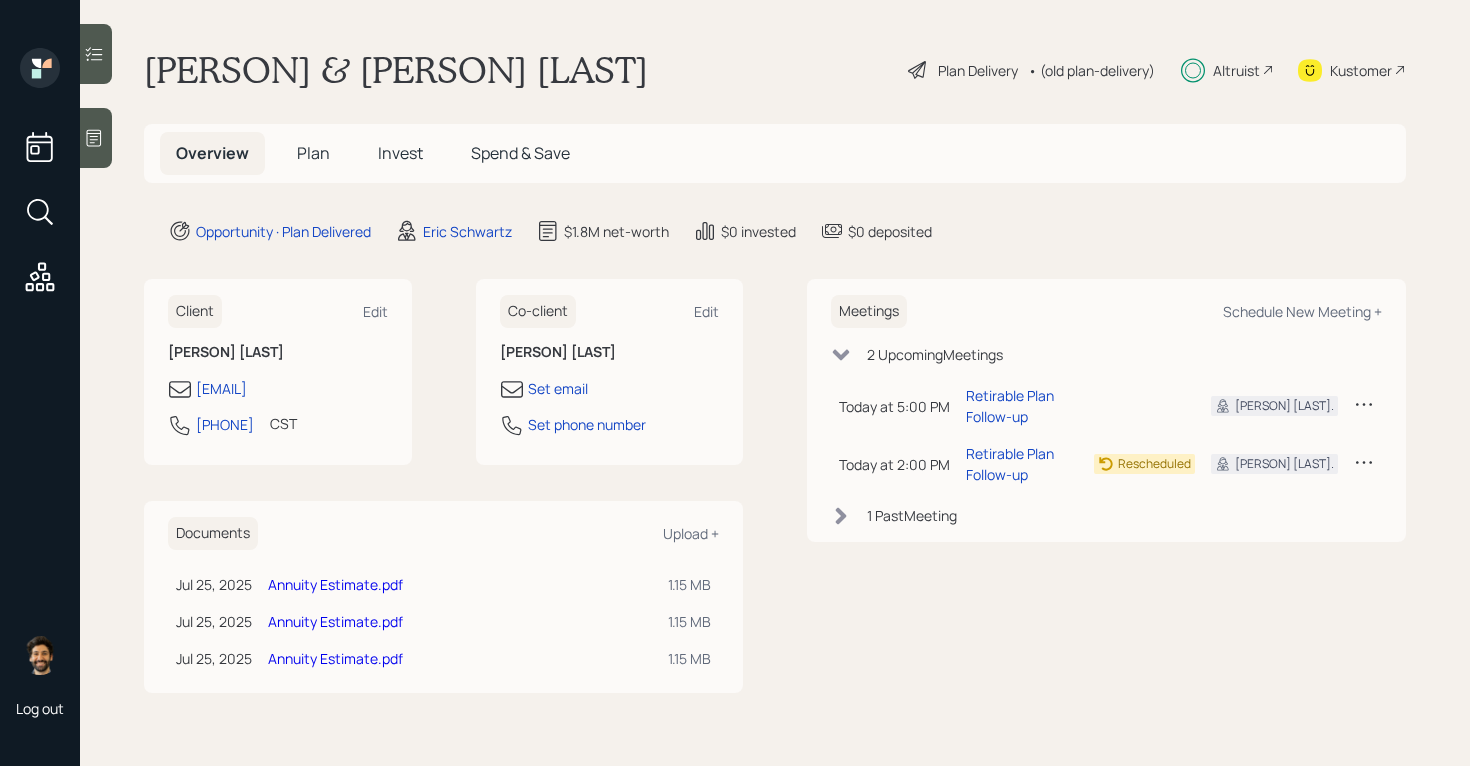 click on "Plan" at bounding box center [313, 153] 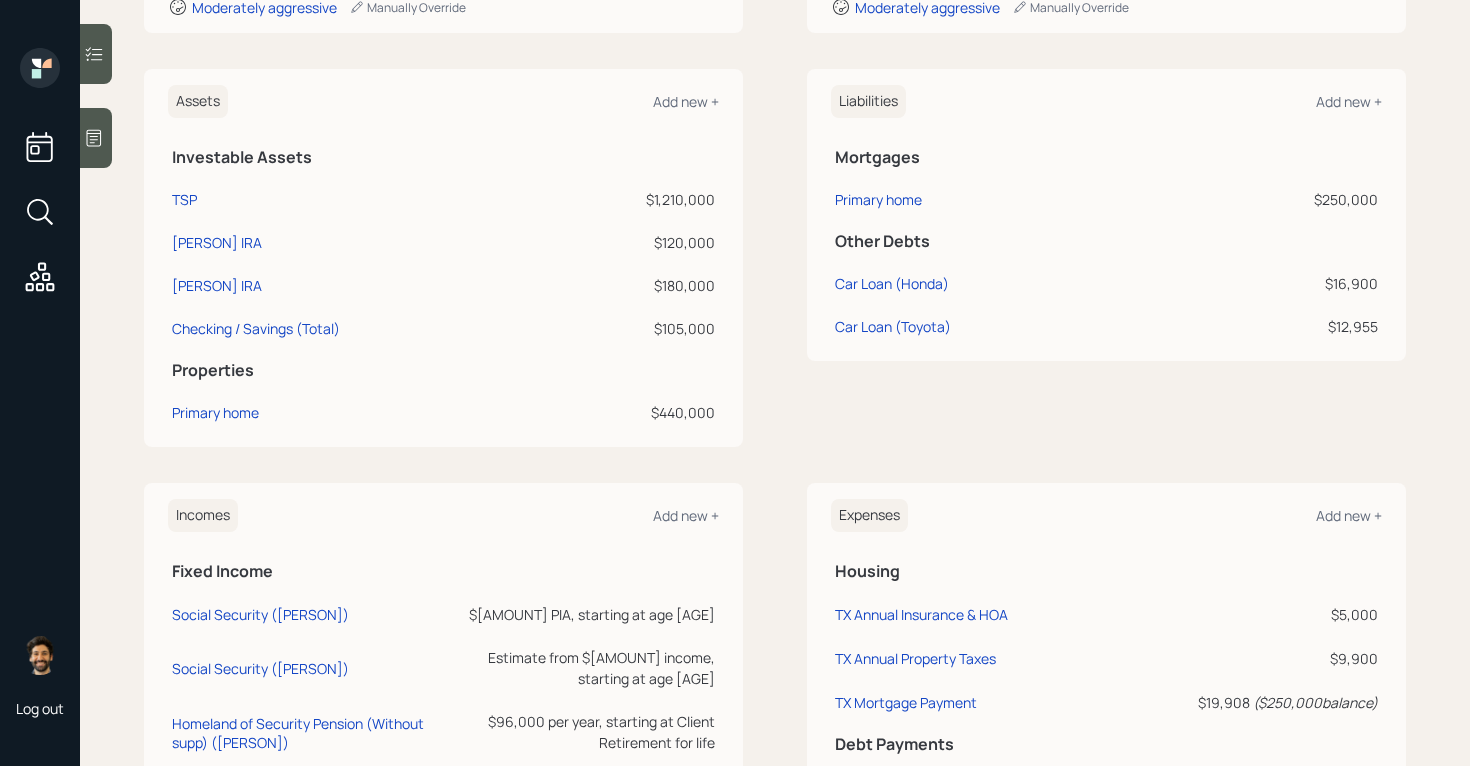 scroll, scrollTop: 0, scrollLeft: 0, axis: both 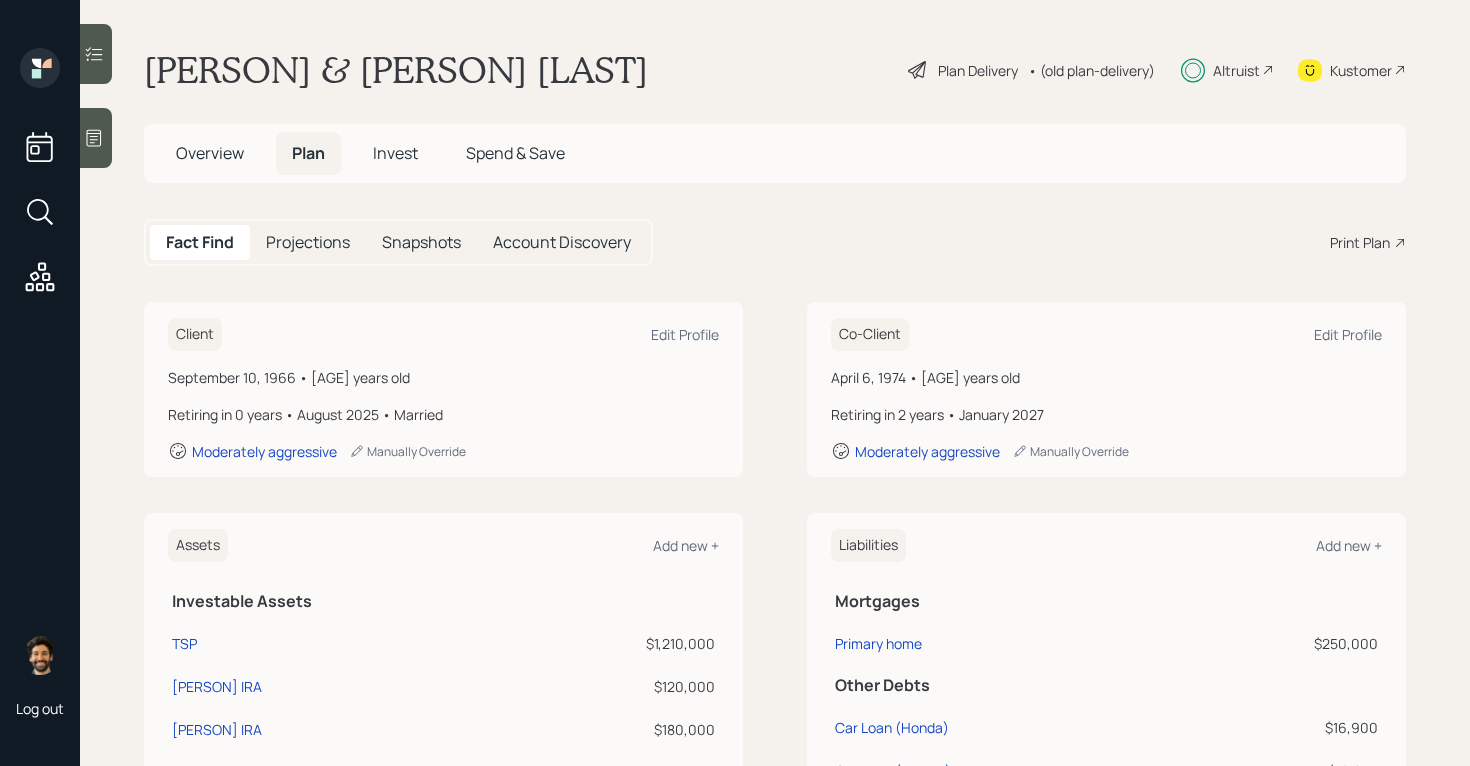 click on "• (old plan-delivery)" at bounding box center (1091, 70) 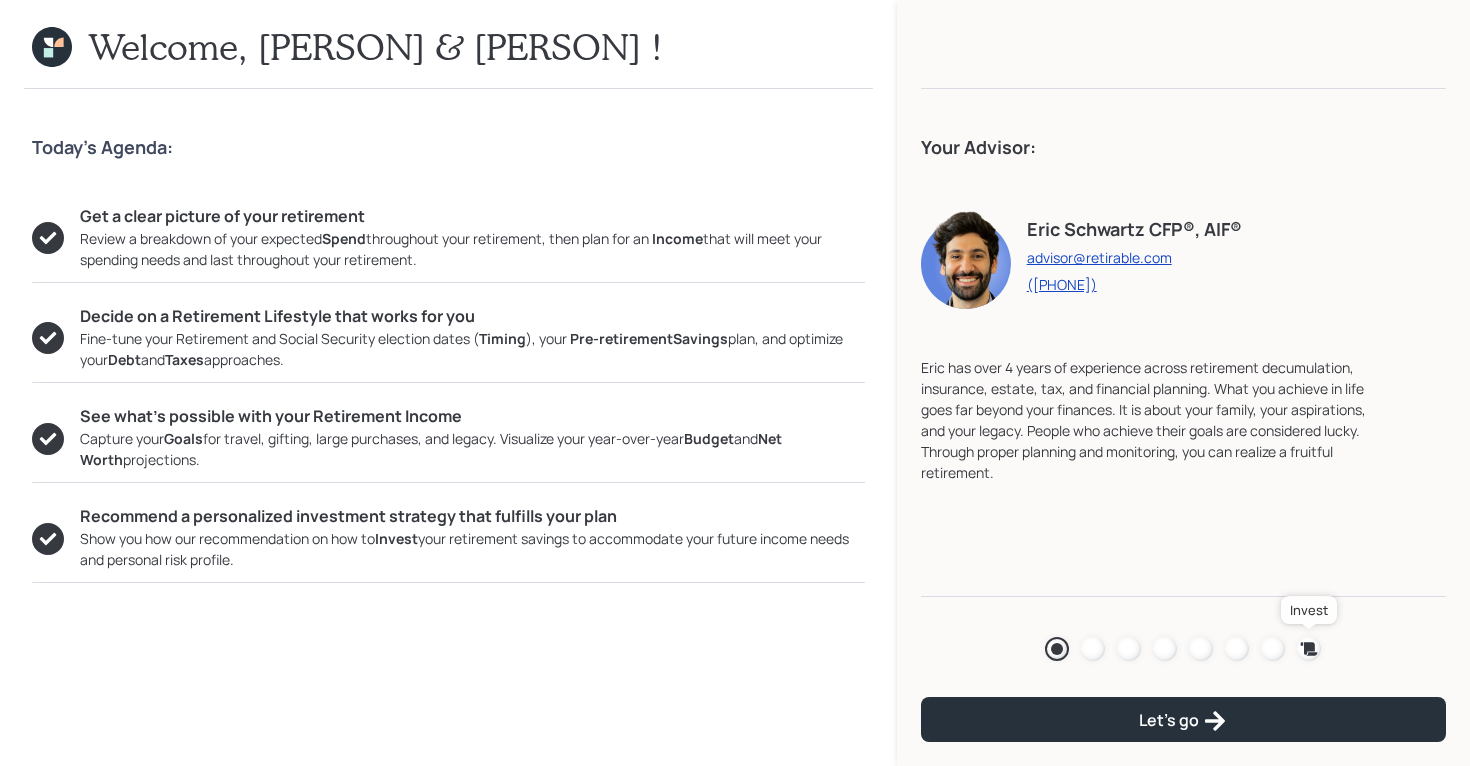 click 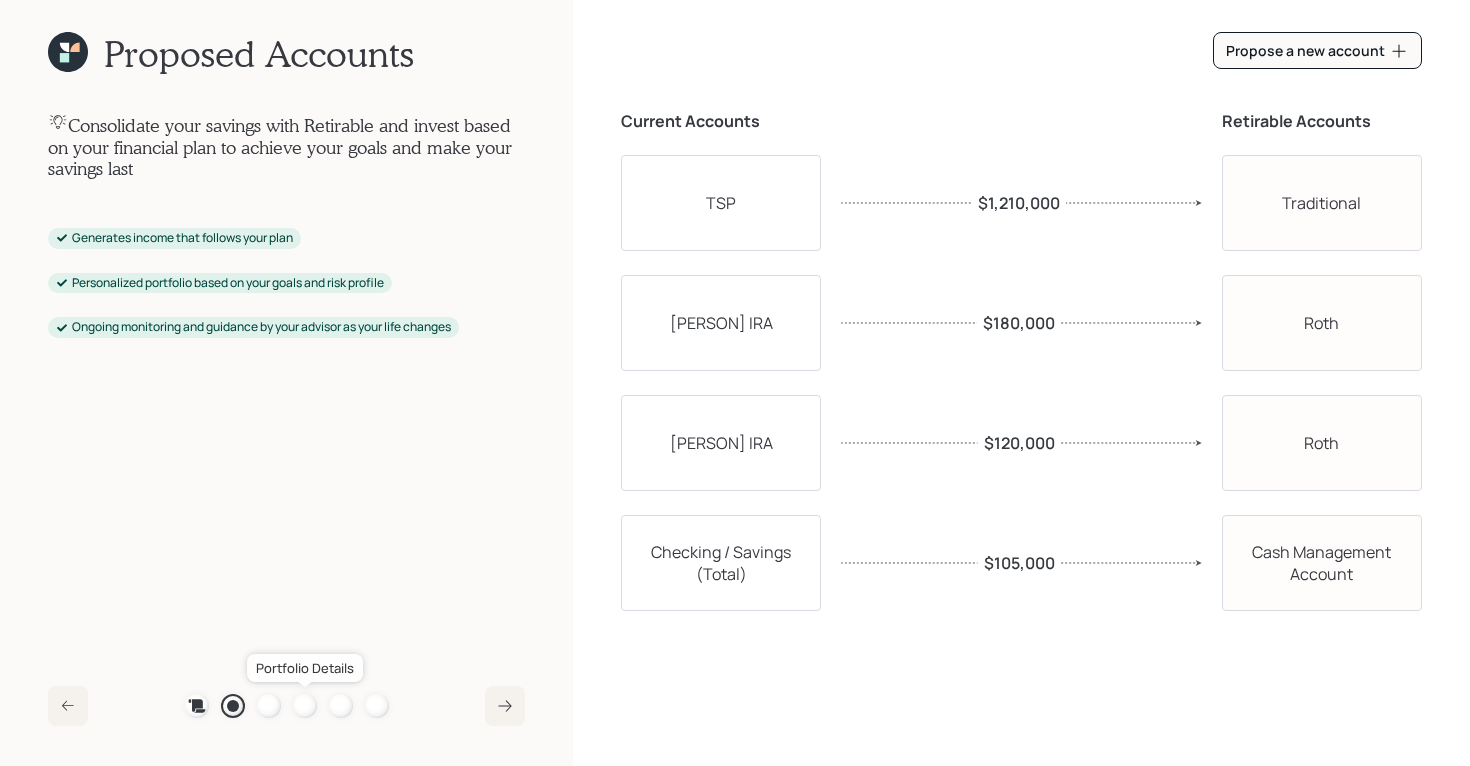 click at bounding box center [305, 706] 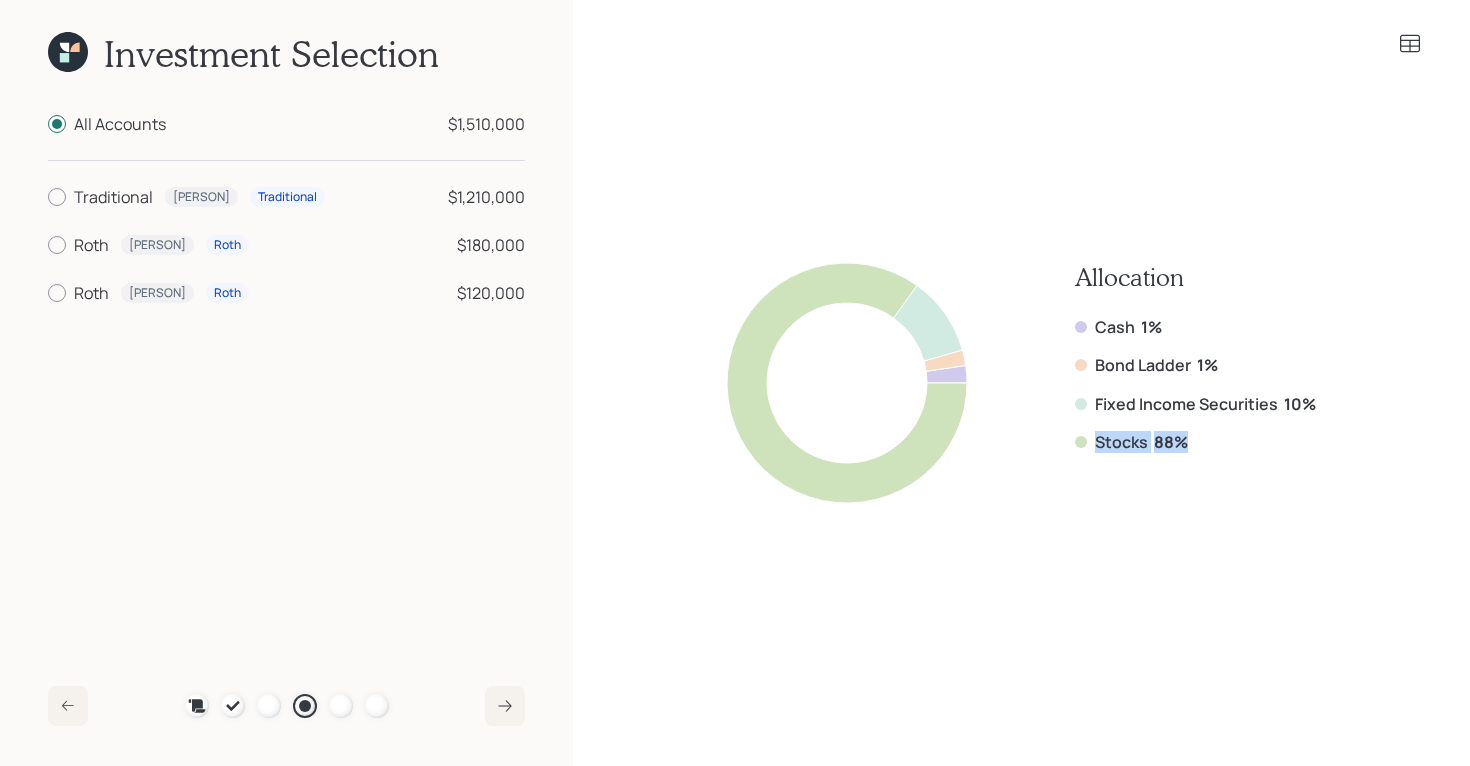 drag, startPoint x: 1209, startPoint y: 453, endPoint x: 1100, endPoint y: 424, distance: 112.79185 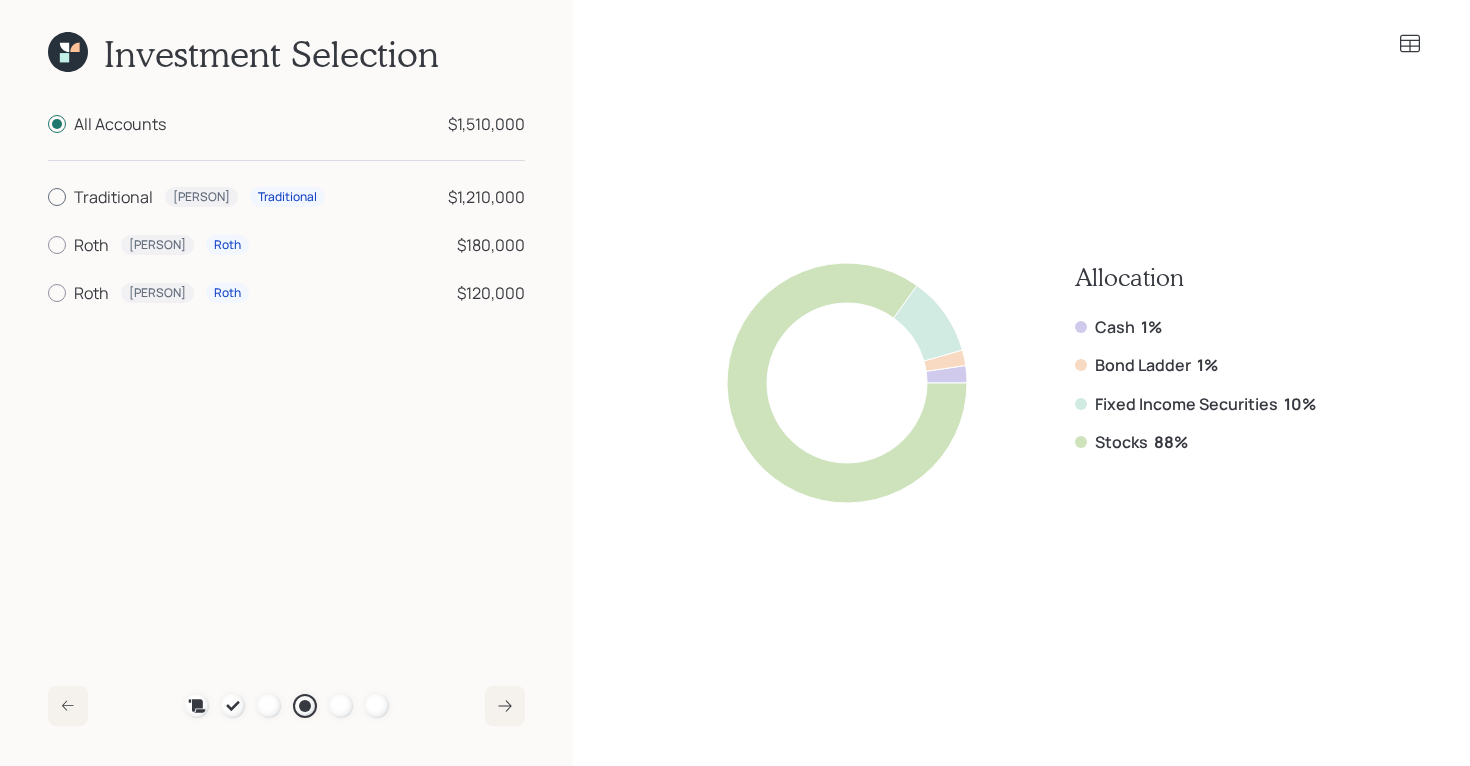 click on "Traditional" at bounding box center (113, 197) 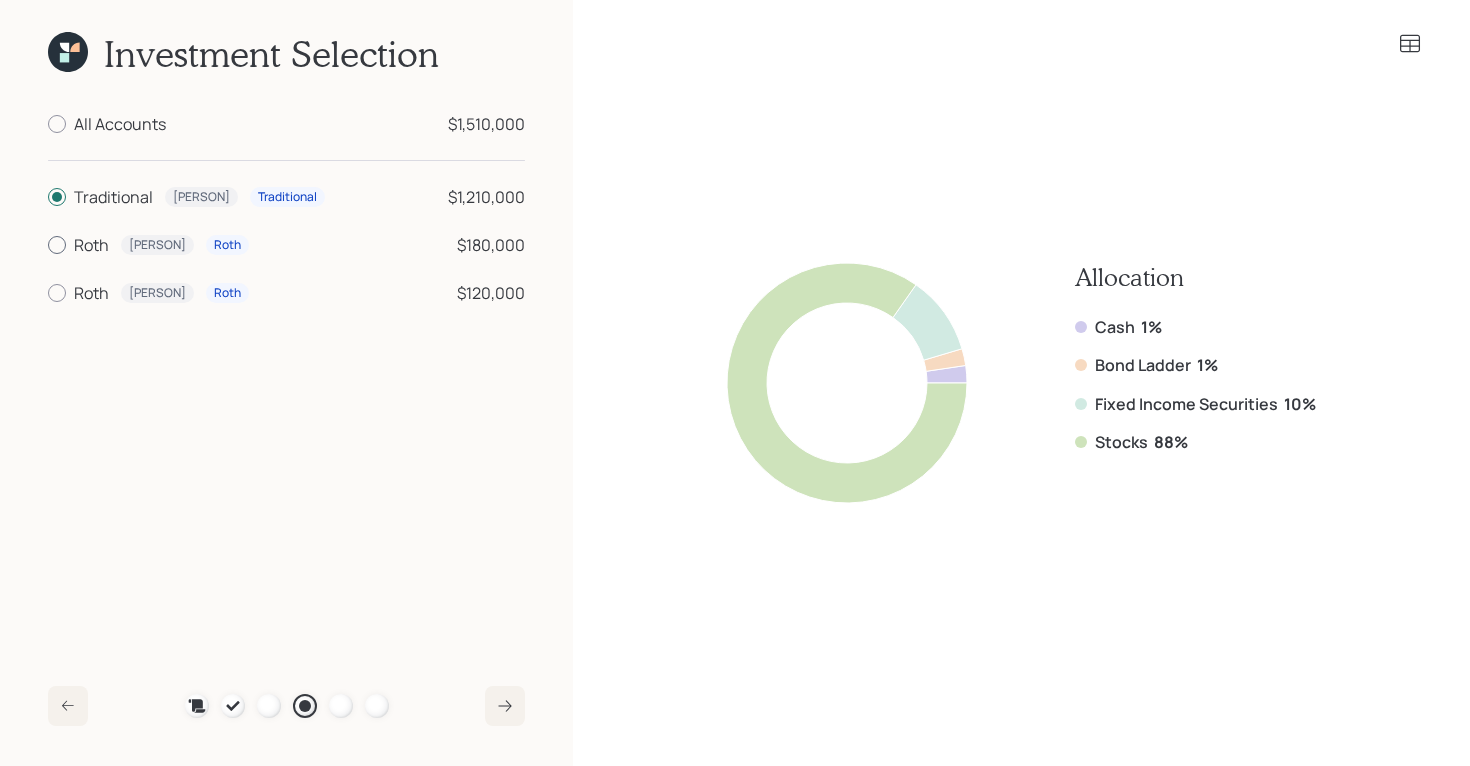 click at bounding box center (57, 245) 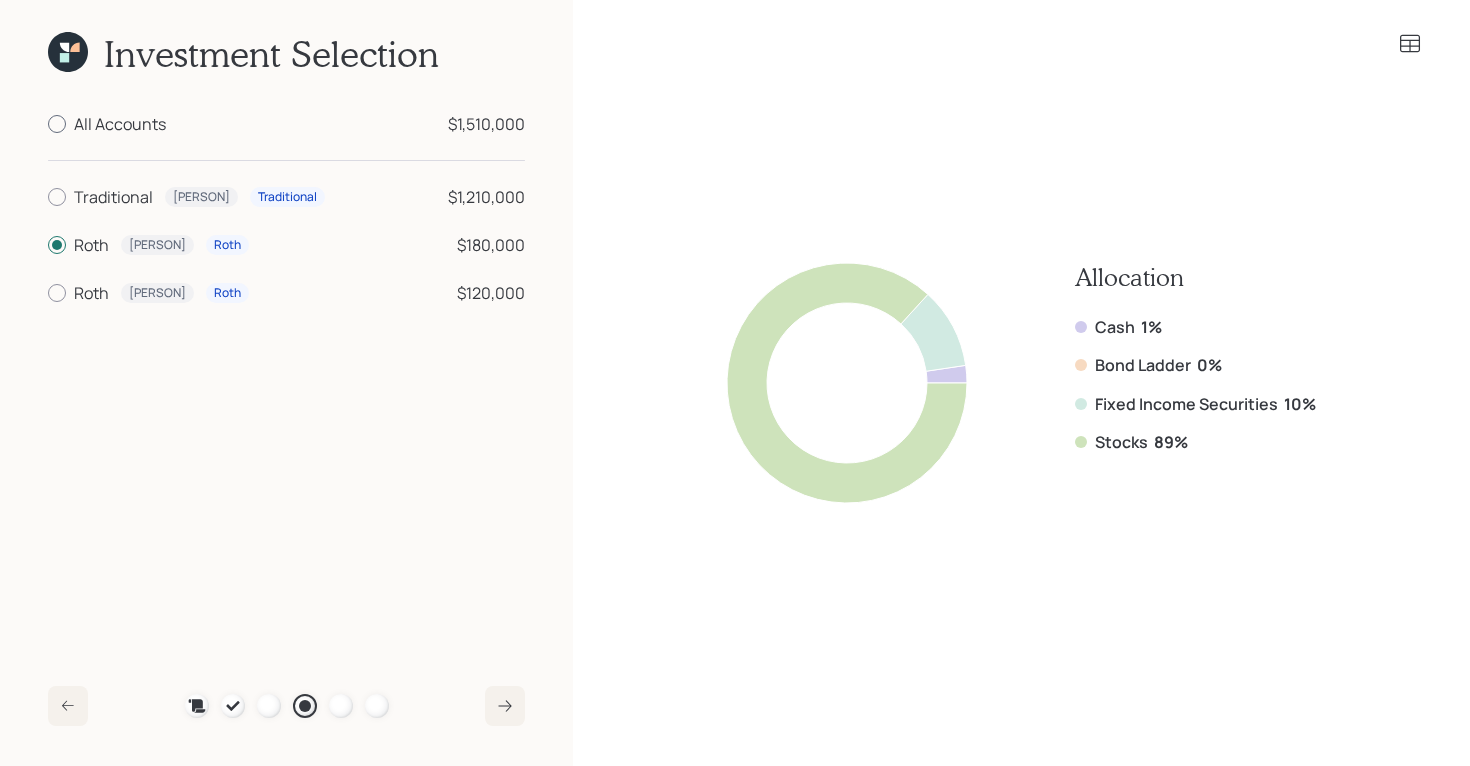 click at bounding box center [57, 124] 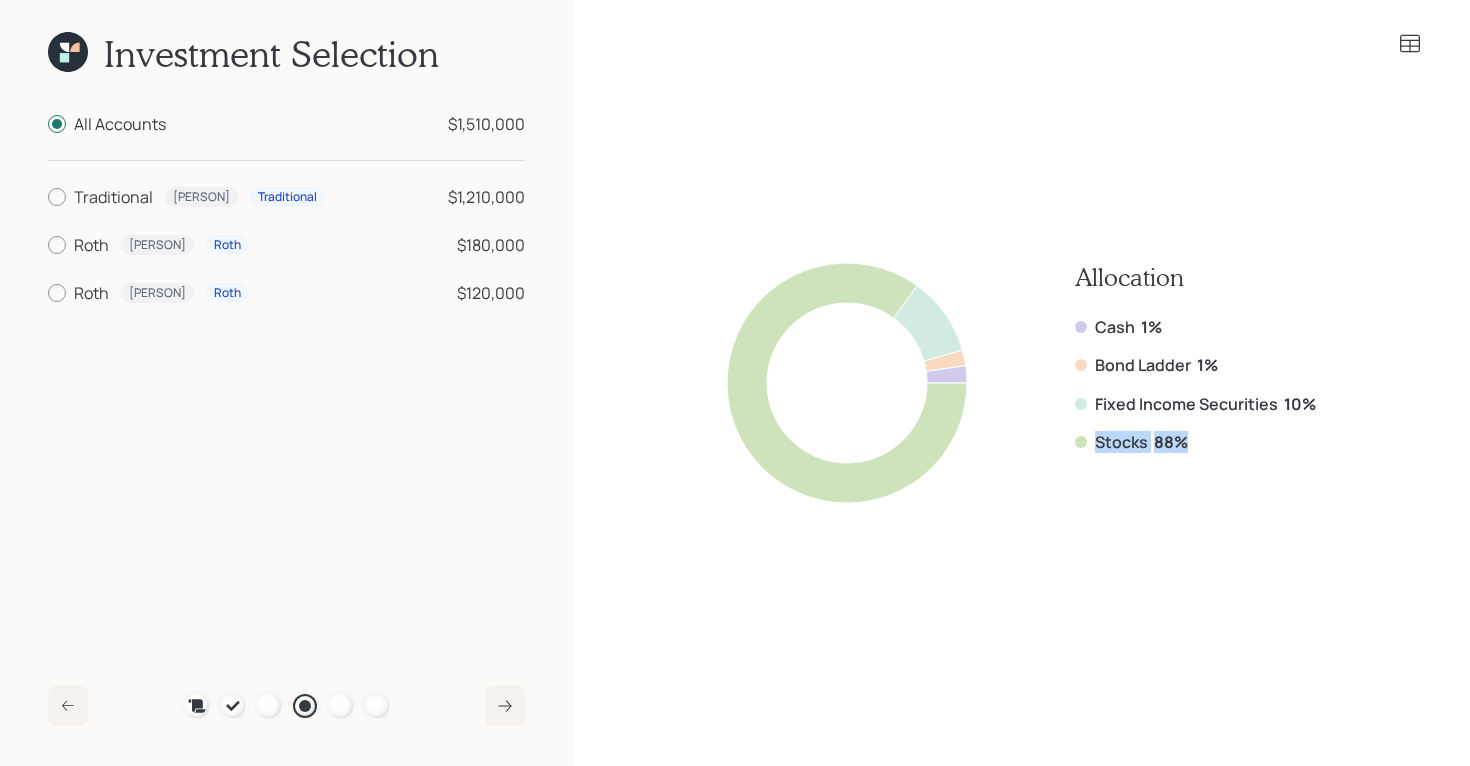 drag, startPoint x: 1194, startPoint y: 443, endPoint x: 1084, endPoint y: 443, distance: 110 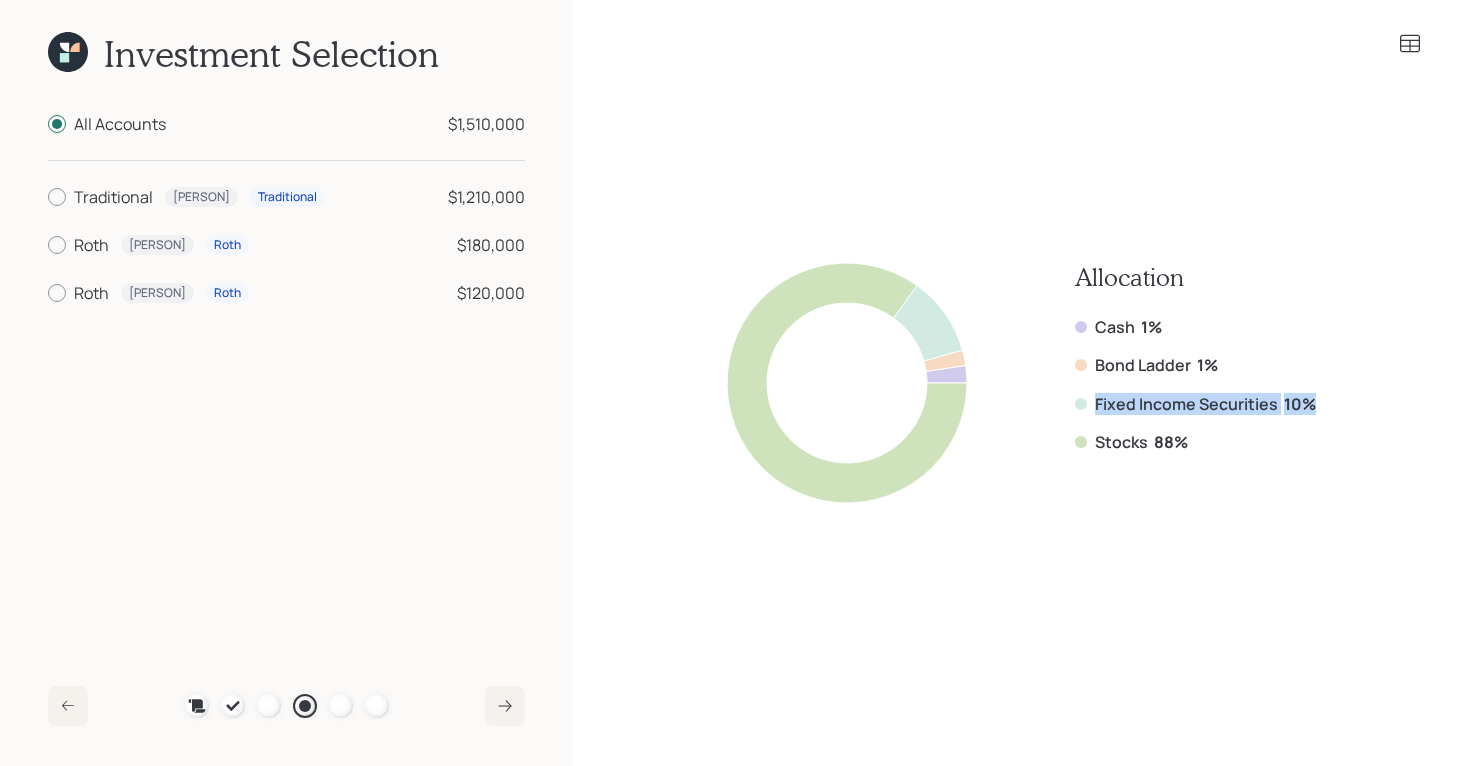 drag, startPoint x: 1313, startPoint y: 400, endPoint x: 1083, endPoint y: 405, distance: 230.05434 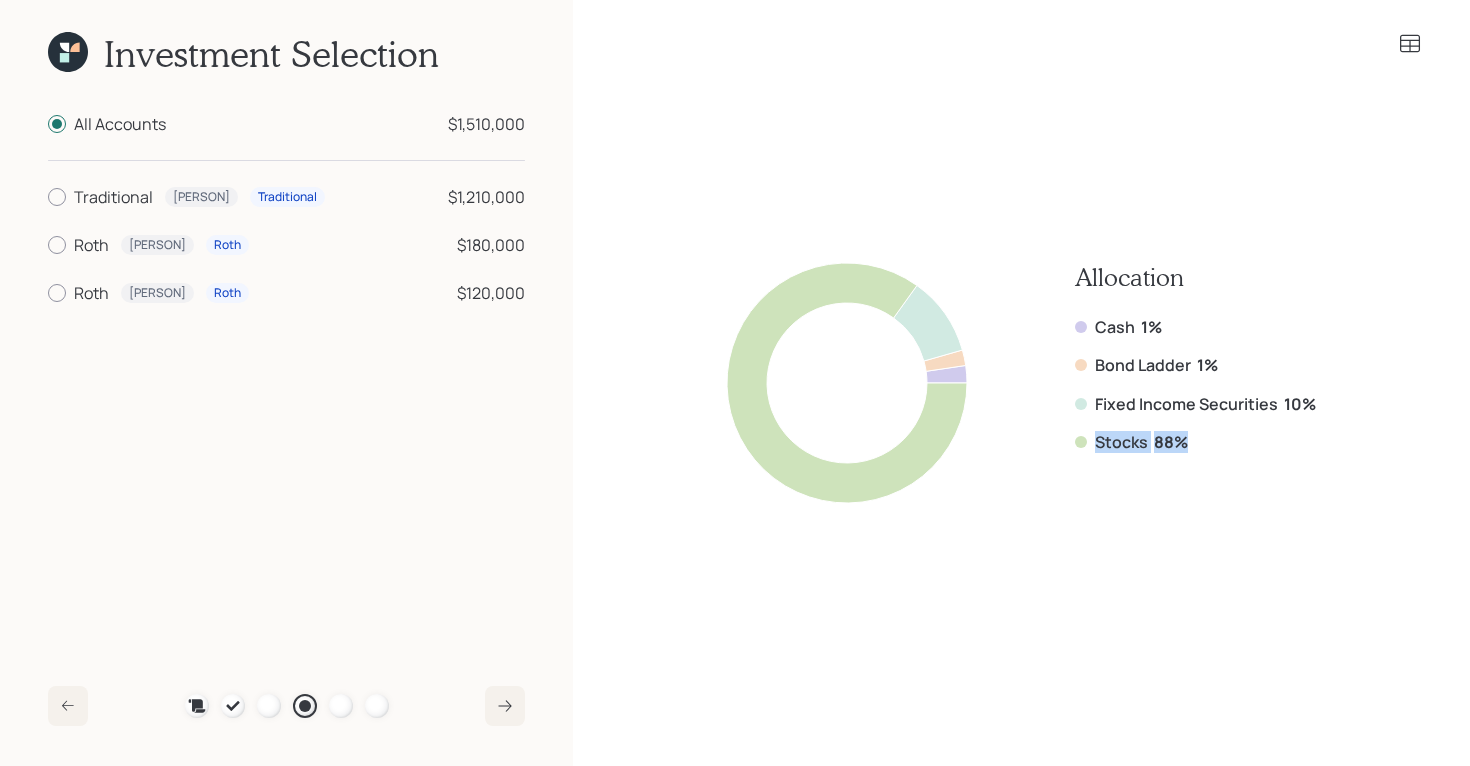 drag, startPoint x: 1190, startPoint y: 443, endPoint x: 1089, endPoint y: 440, distance: 101.04455 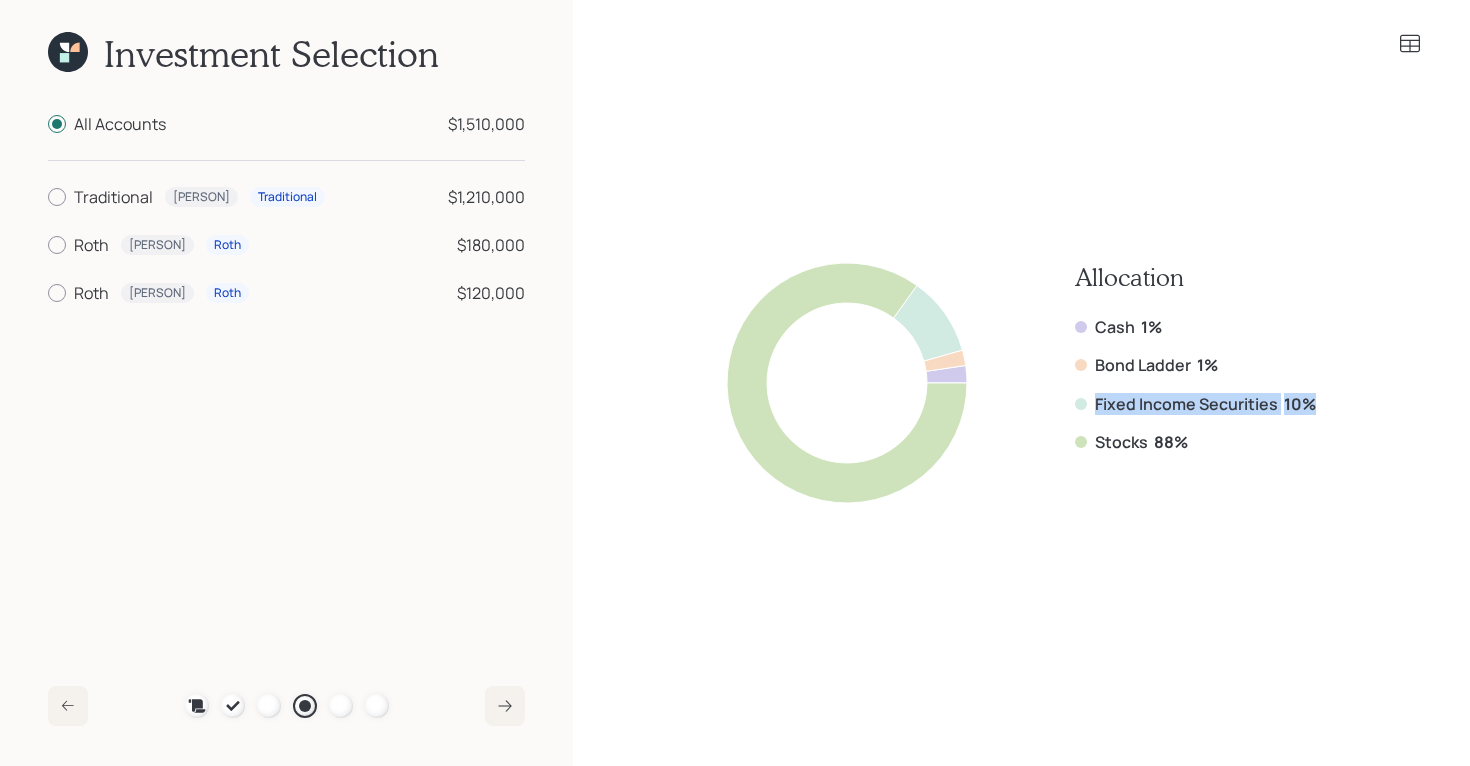 drag, startPoint x: 1319, startPoint y: 397, endPoint x: 1078, endPoint y: 389, distance: 241.13274 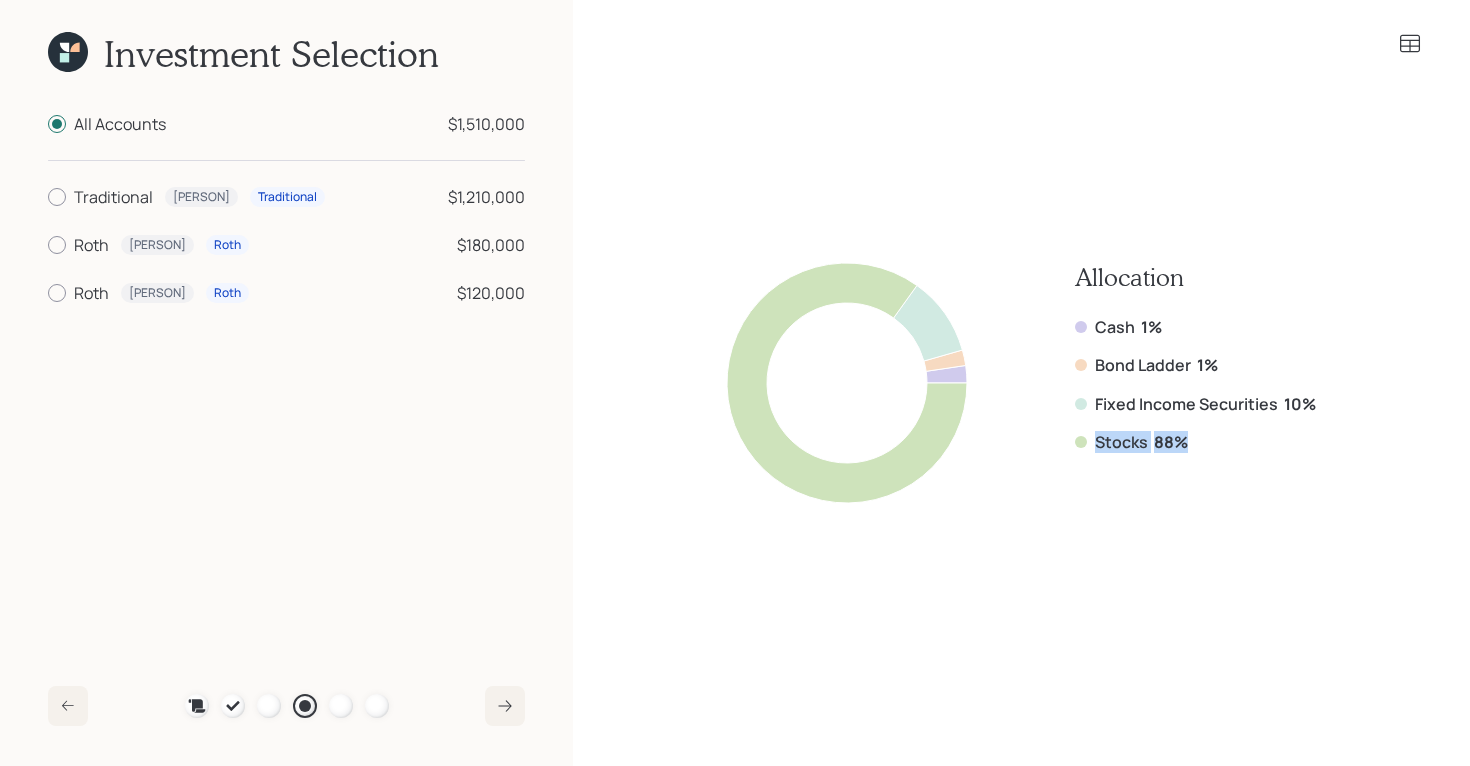 drag, startPoint x: 1205, startPoint y: 444, endPoint x: 1097, endPoint y: 444, distance: 108 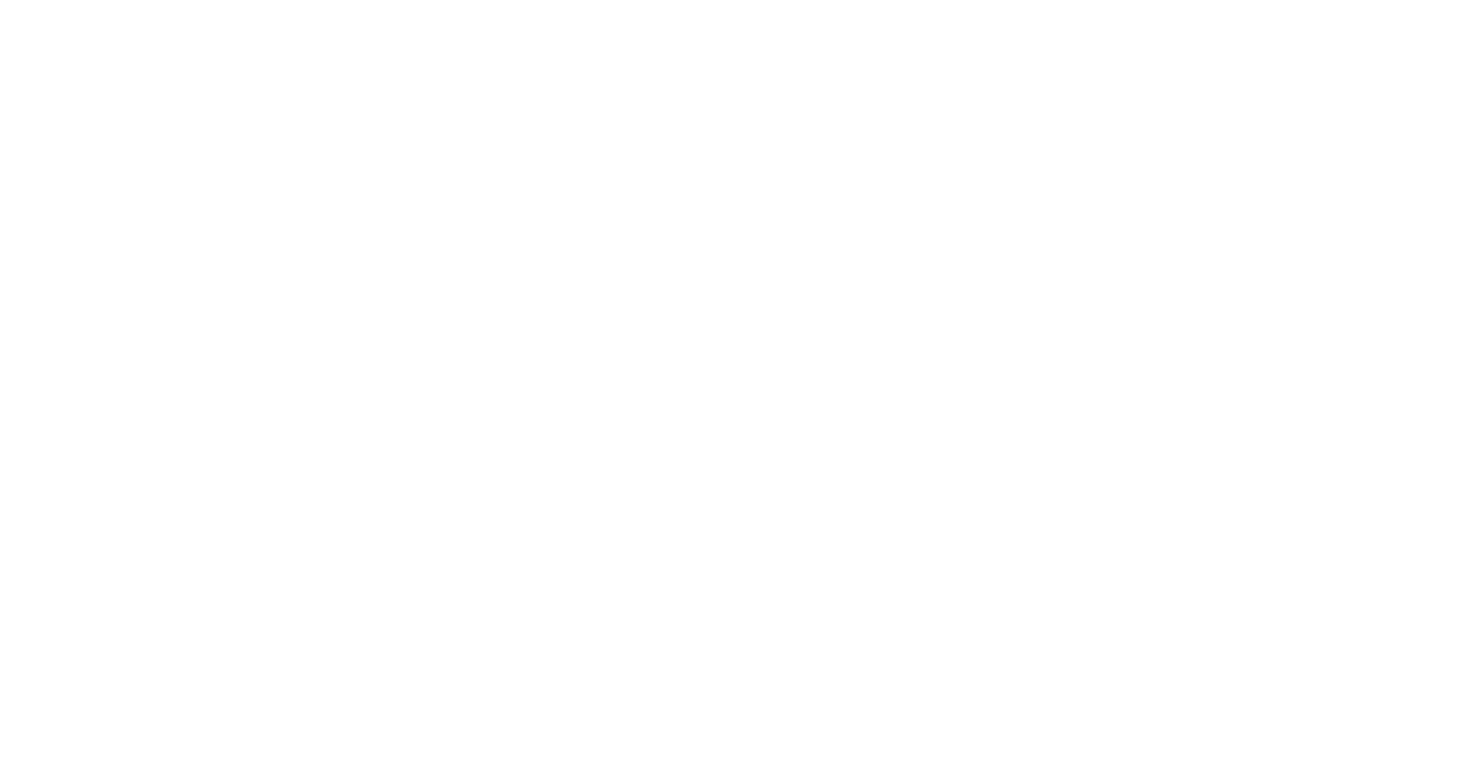scroll, scrollTop: 0, scrollLeft: 0, axis: both 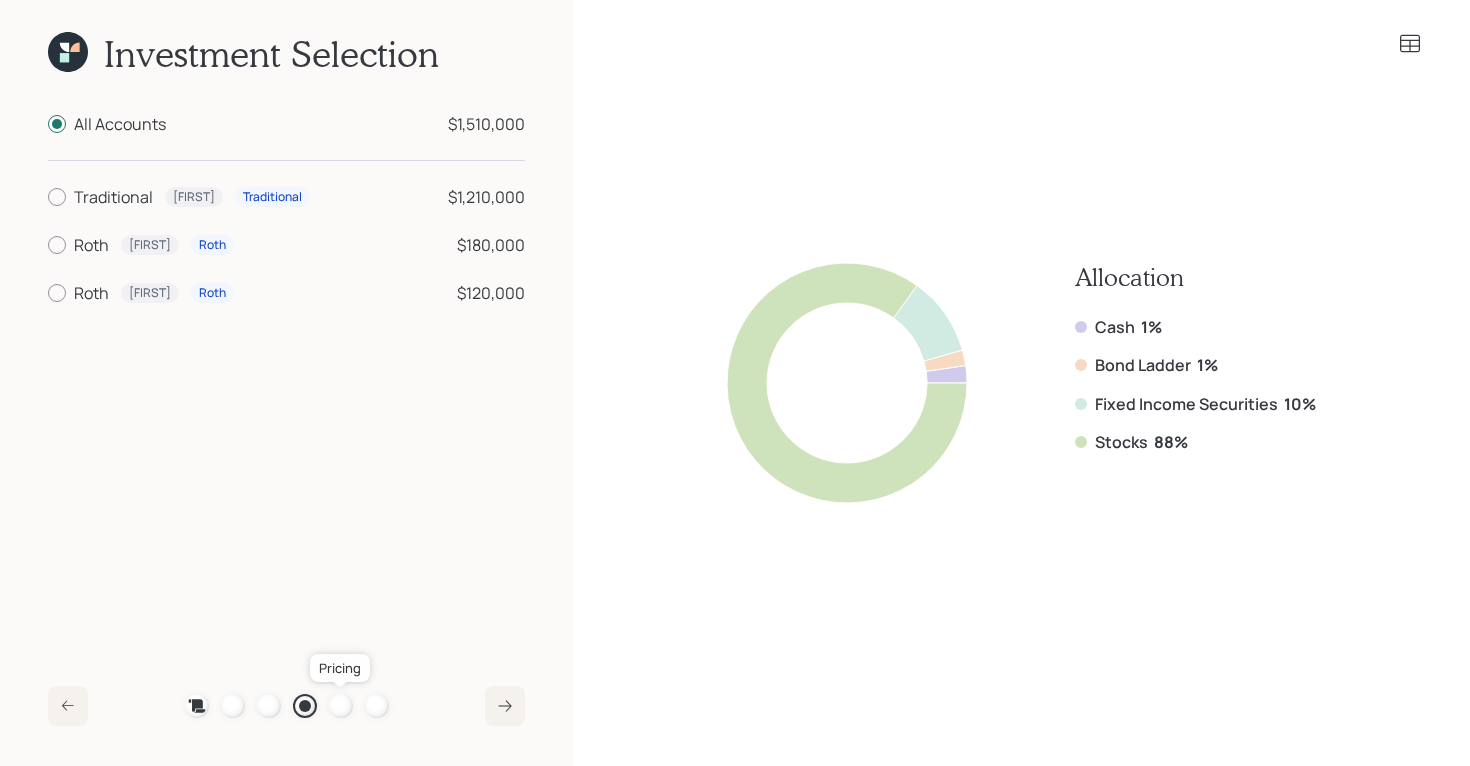 click at bounding box center [341, 706] 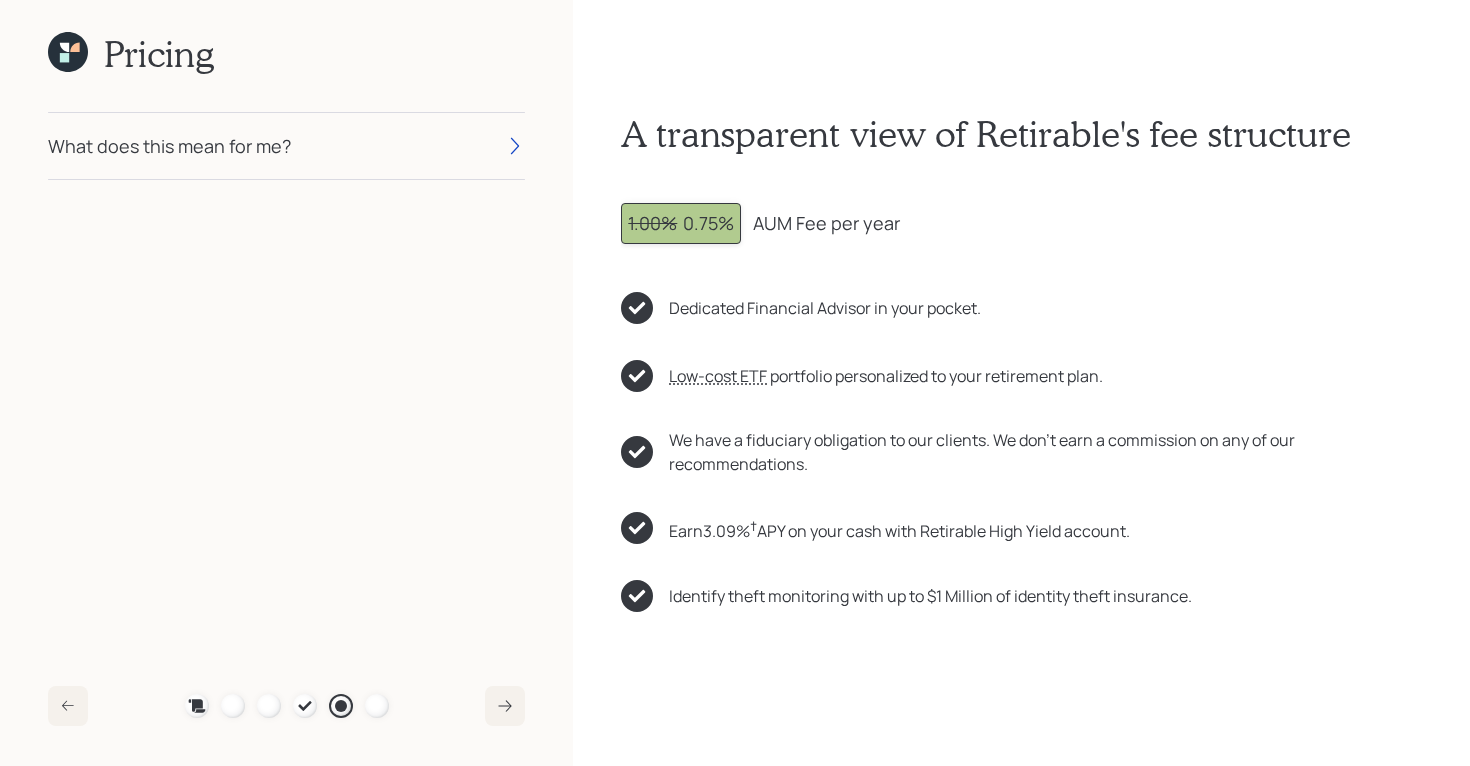click on "What does this mean for me?" at bounding box center (286, 146) 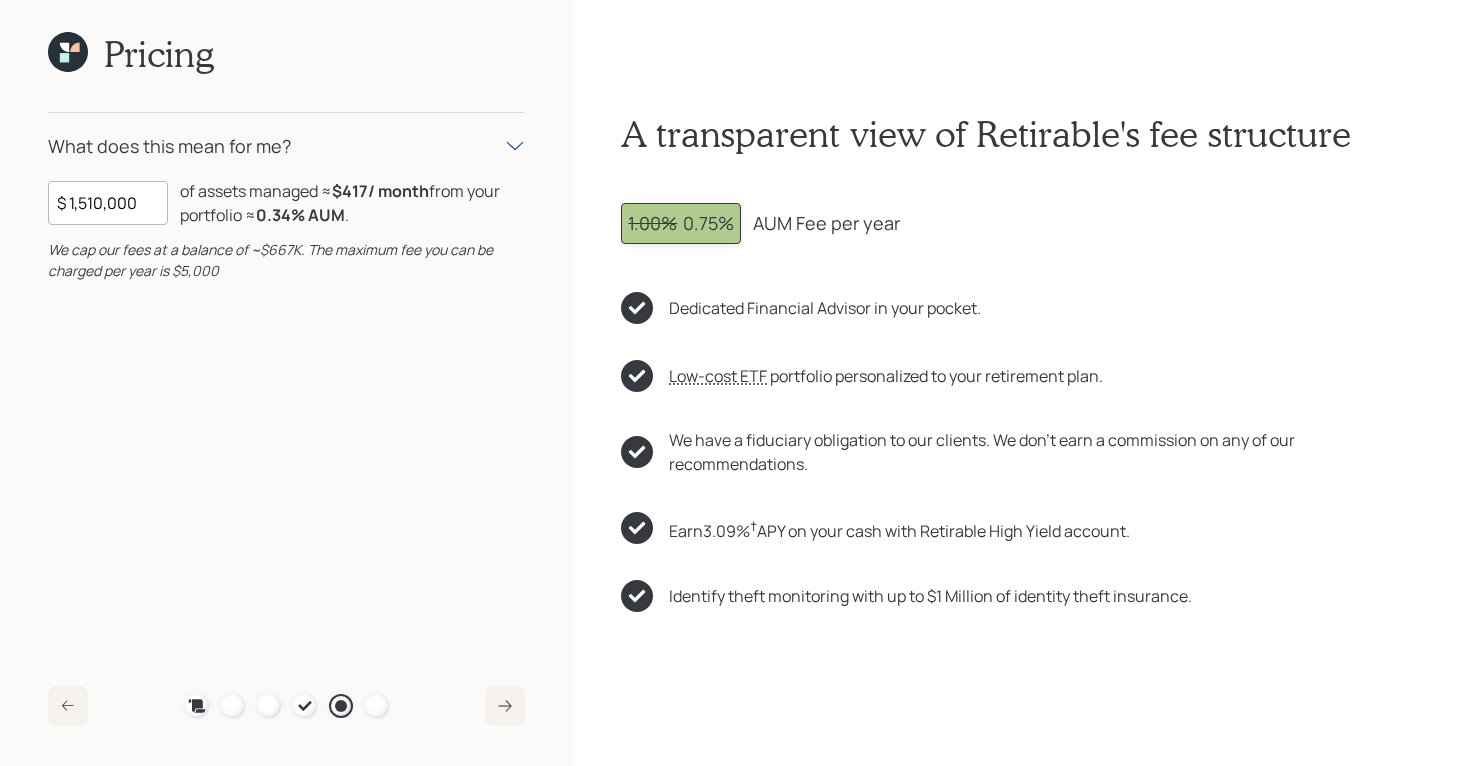 click on "What does this mean for me?" at bounding box center [286, 146] 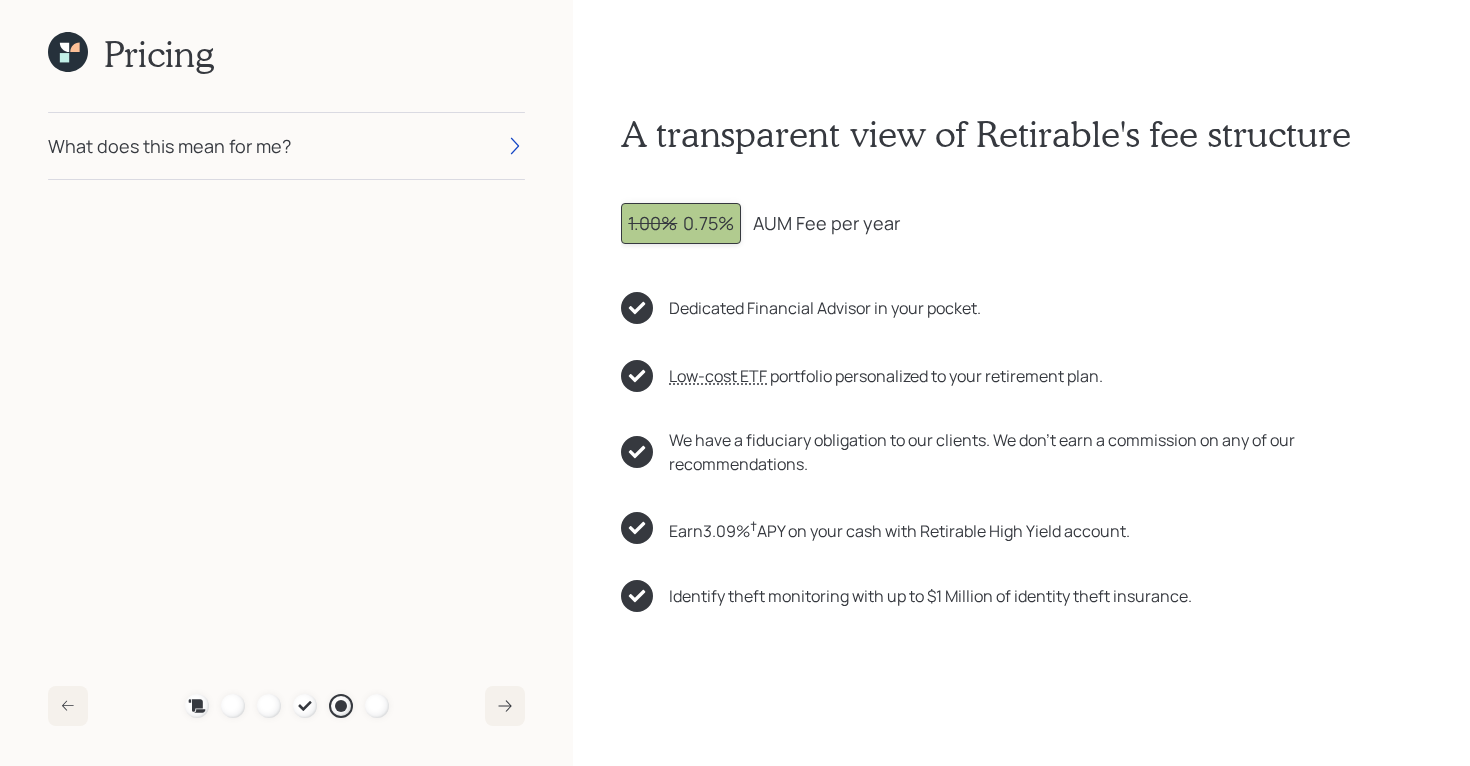 click on "What does this mean for me?" at bounding box center (286, 146) 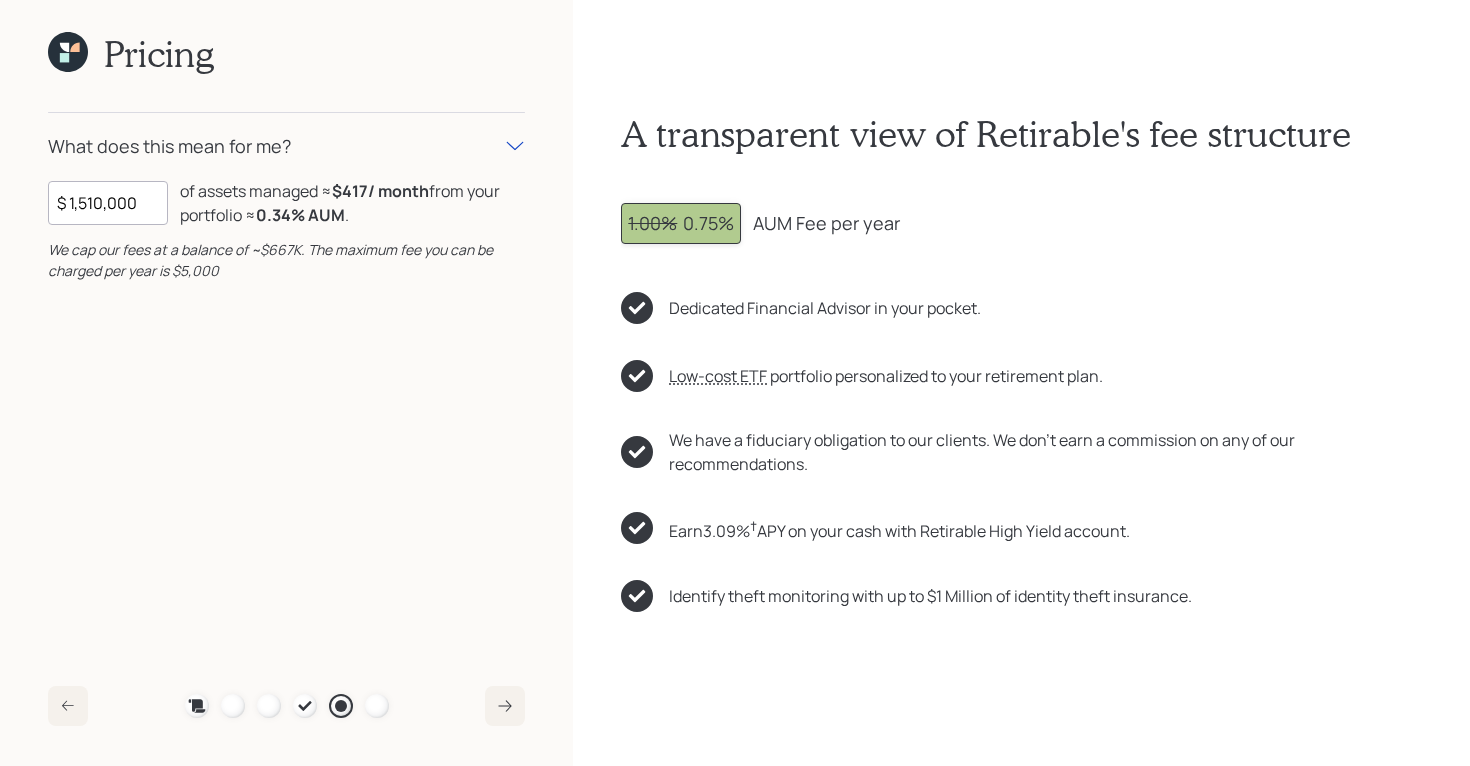 click on "What does this mean for me?" at bounding box center (286, 146) 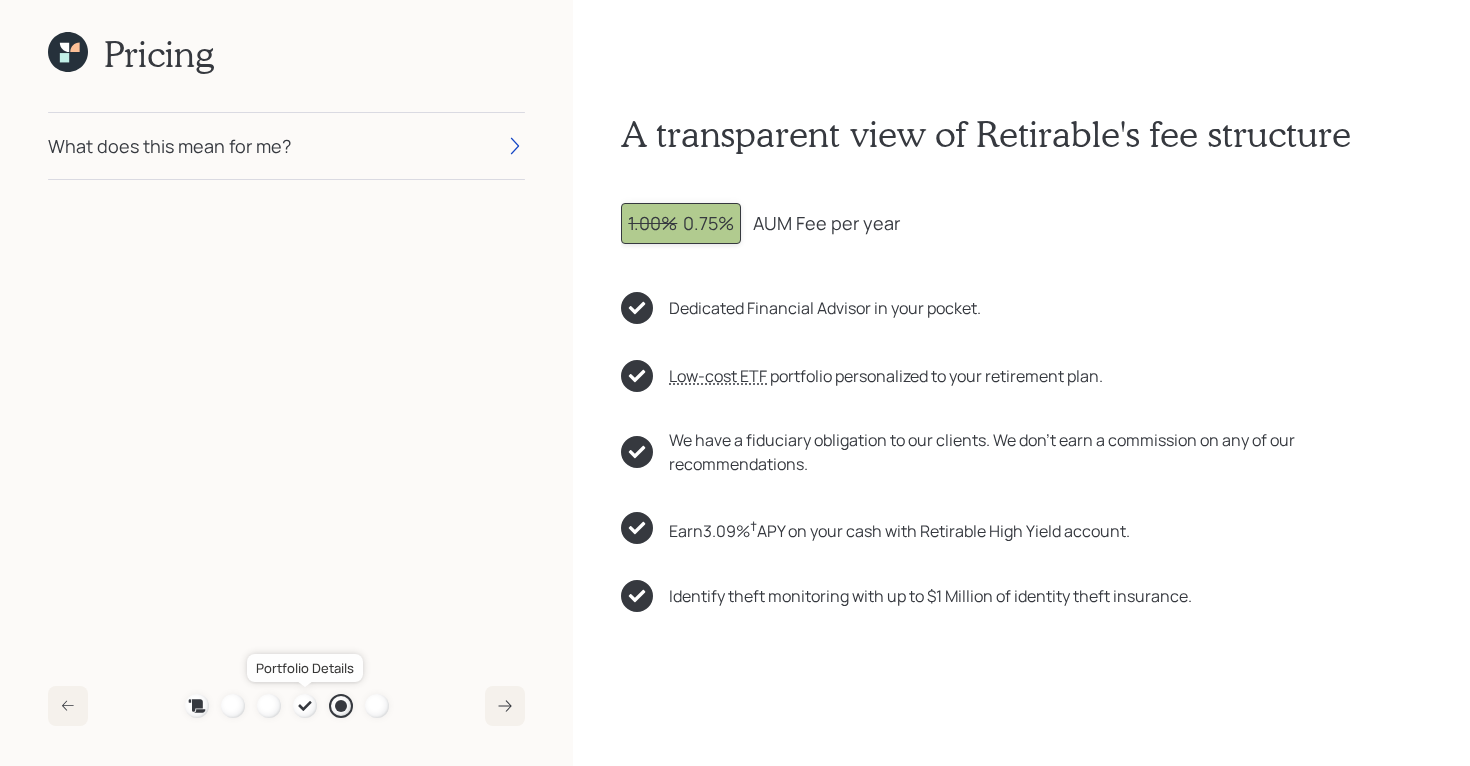 click 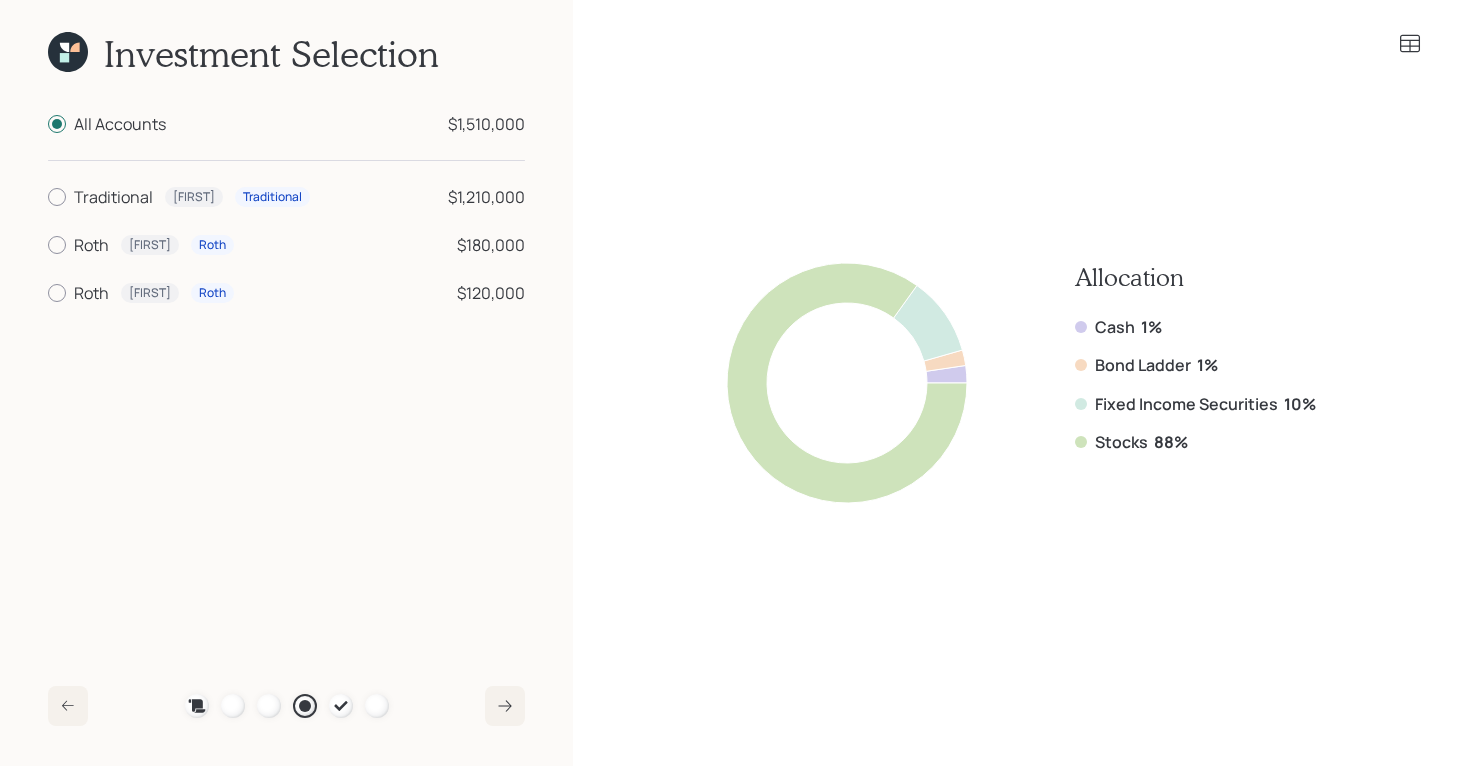 click 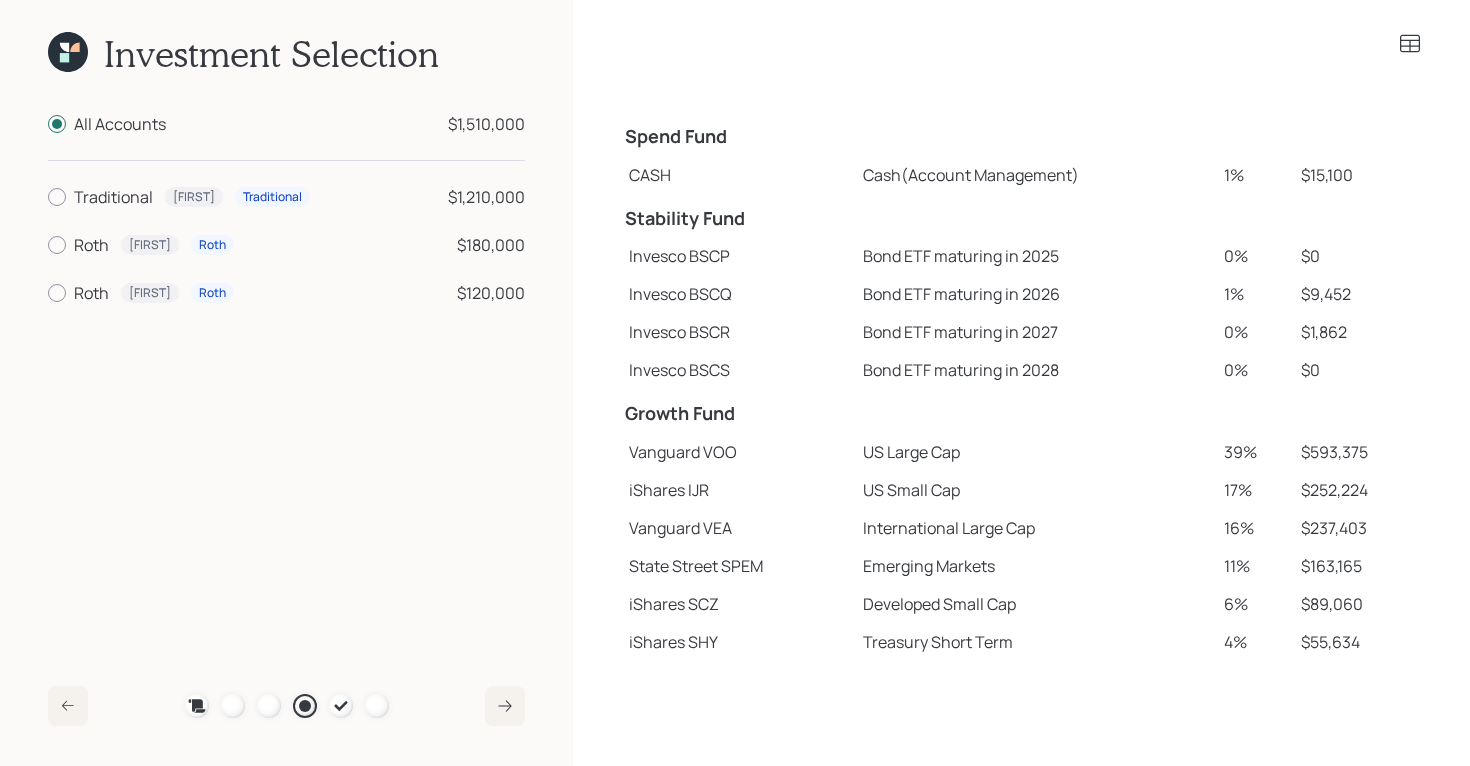 scroll, scrollTop: 159, scrollLeft: 0, axis: vertical 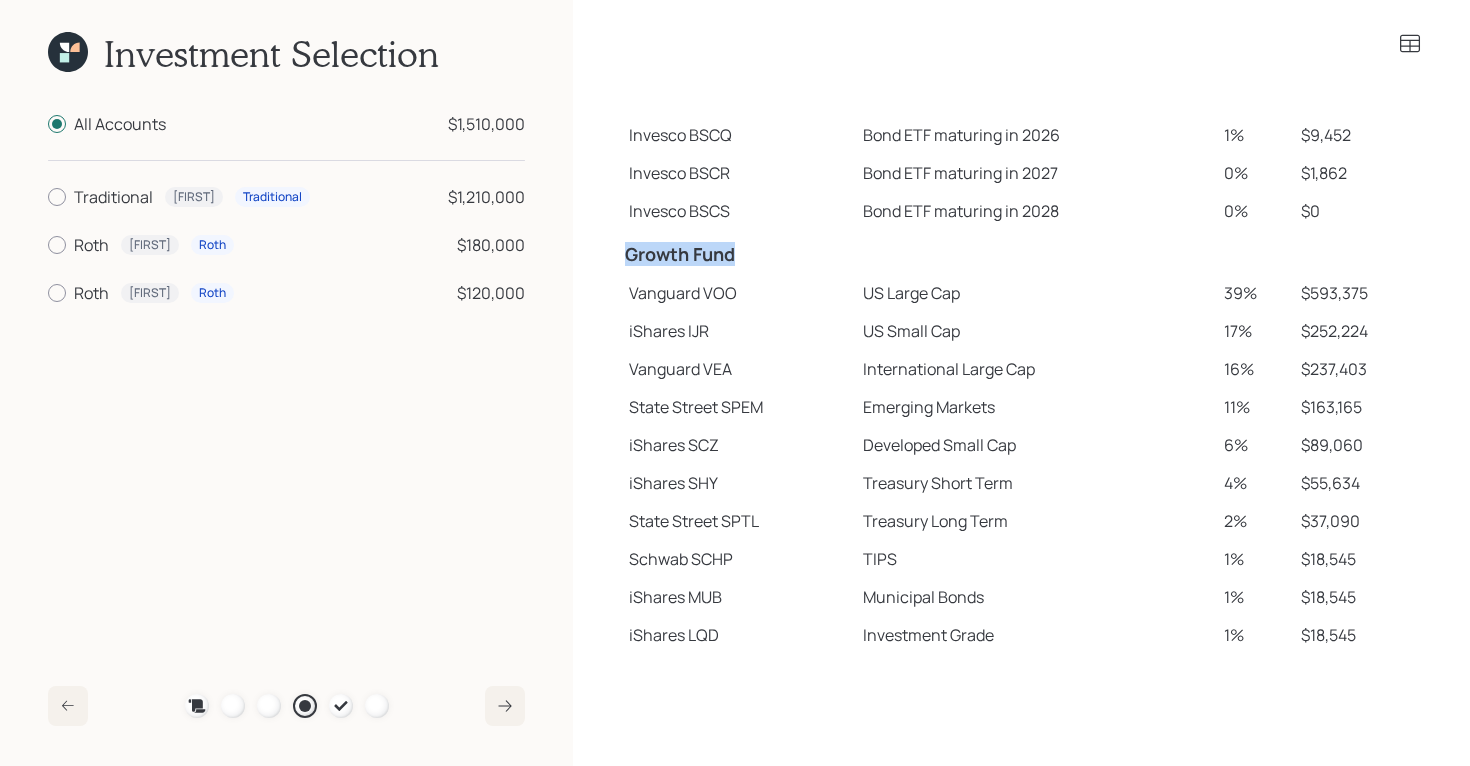 drag, startPoint x: 629, startPoint y: 258, endPoint x: 773, endPoint y: 258, distance: 144 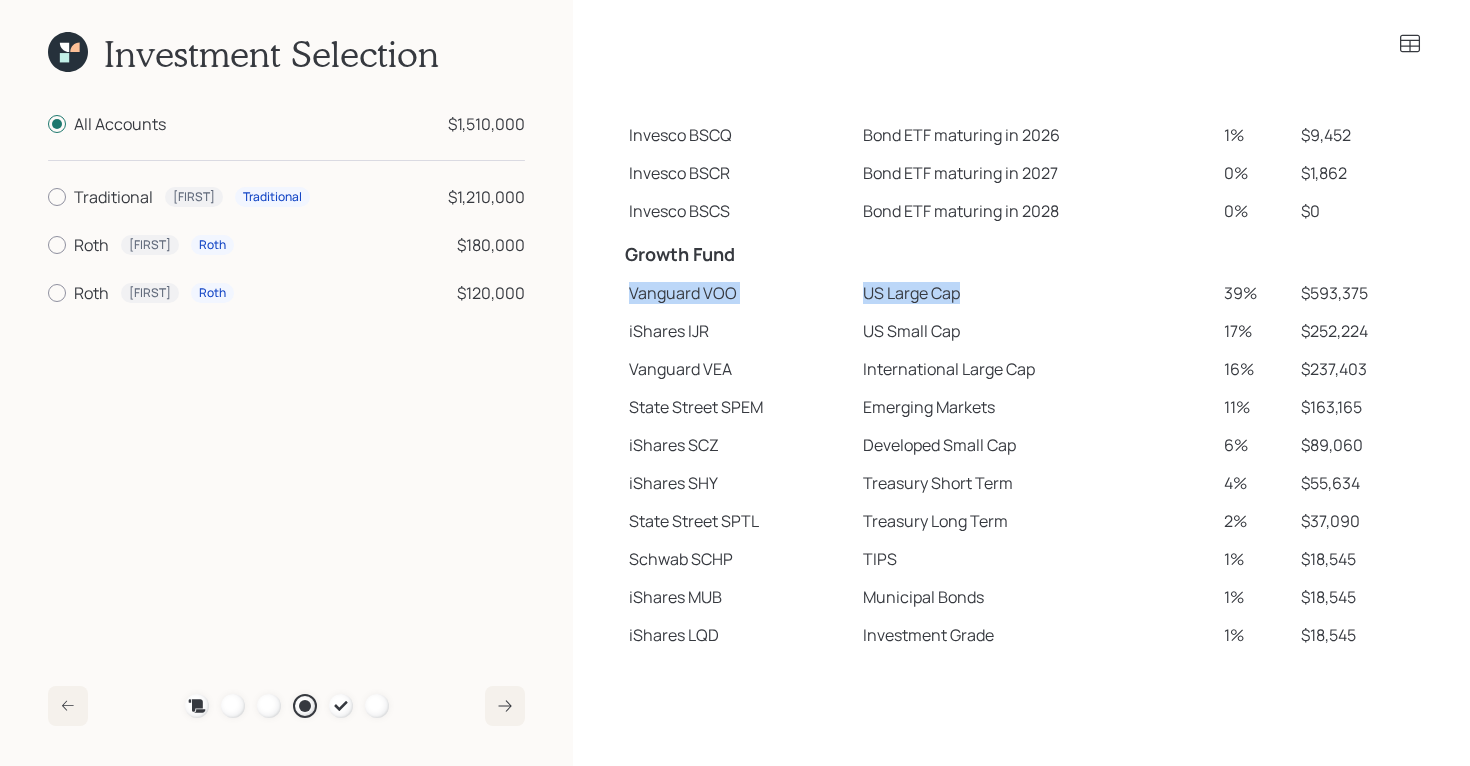 drag, startPoint x: 626, startPoint y: 292, endPoint x: 958, endPoint y: 300, distance: 332.09637 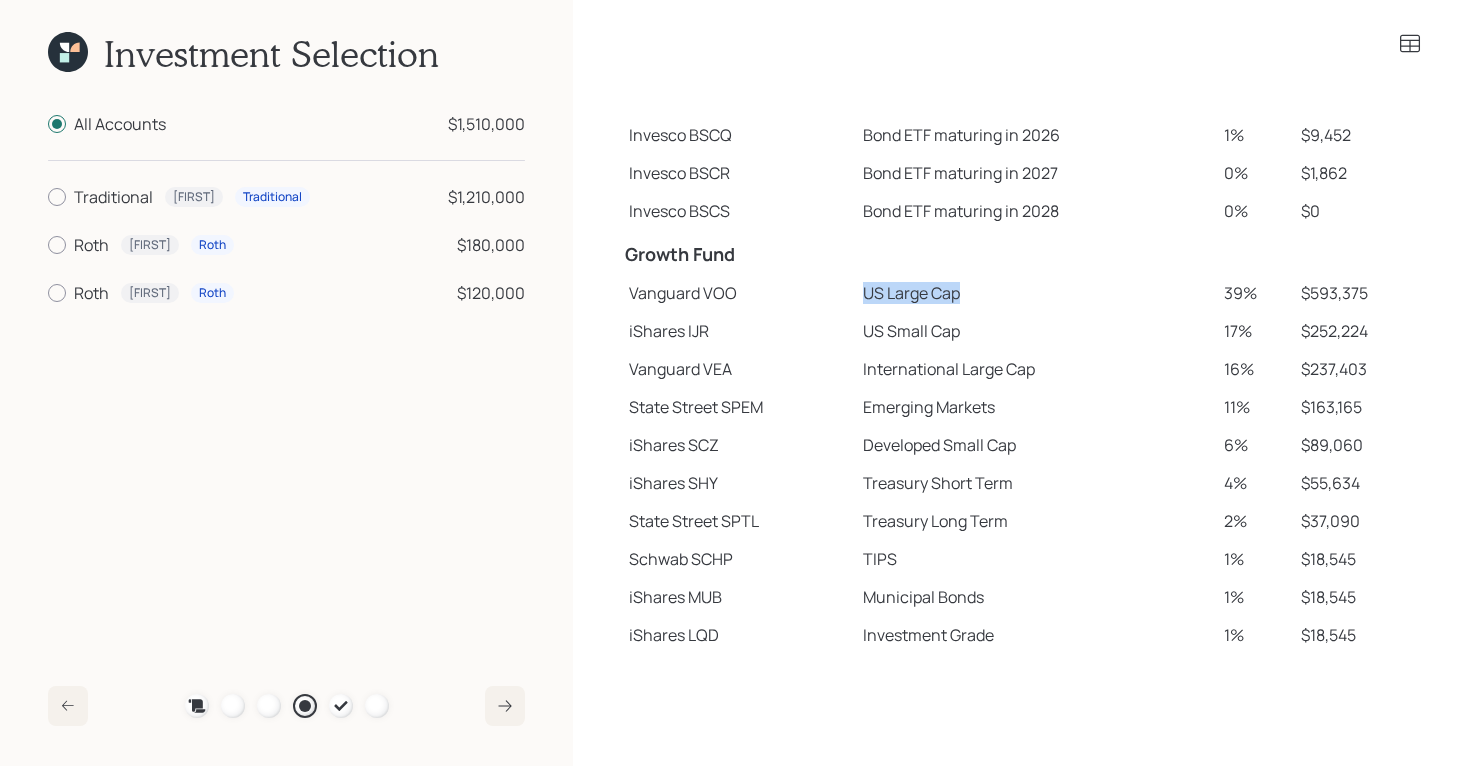drag, startPoint x: 862, startPoint y: 294, endPoint x: 989, endPoint y: 296, distance: 127.01575 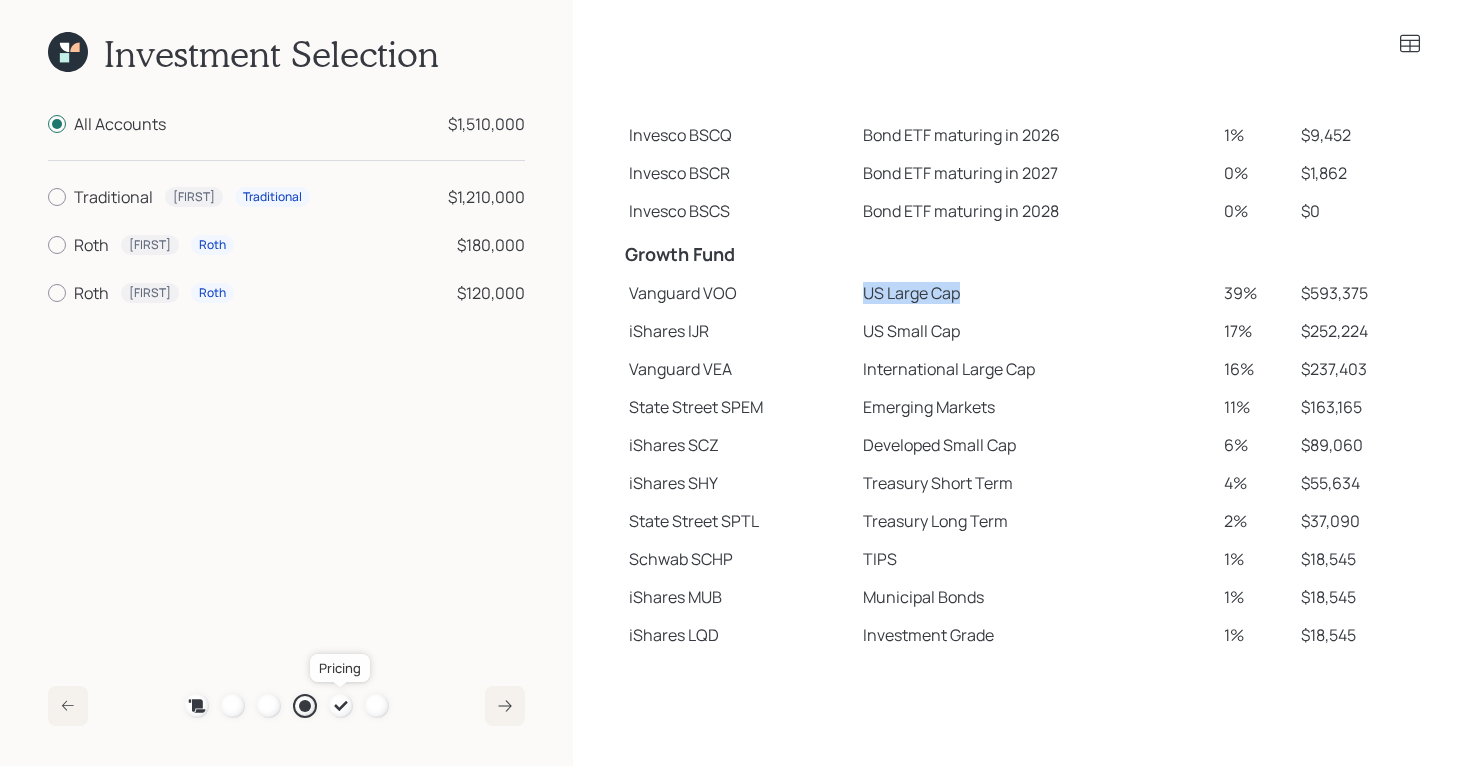 click 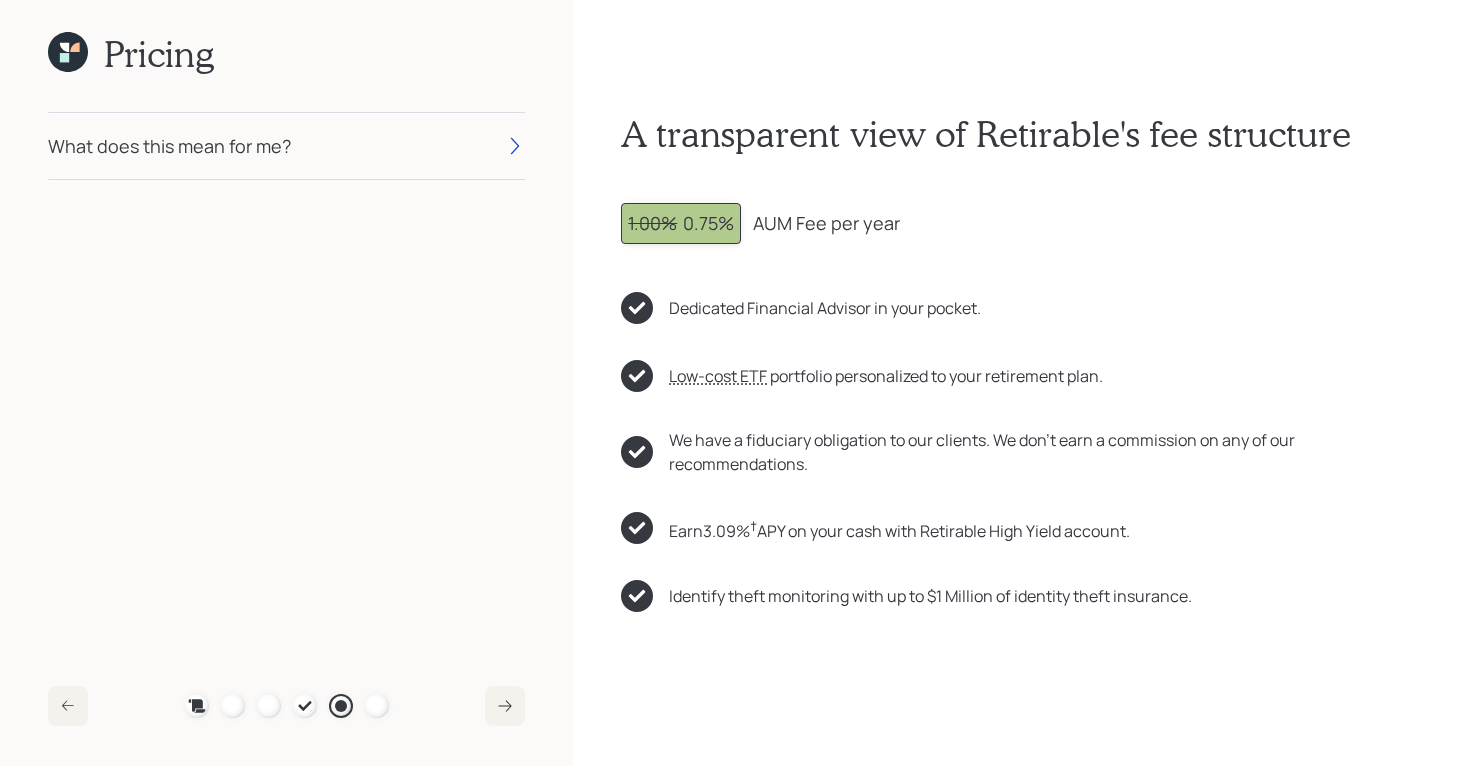click on "What does this mean for me?" at bounding box center (286, 146) 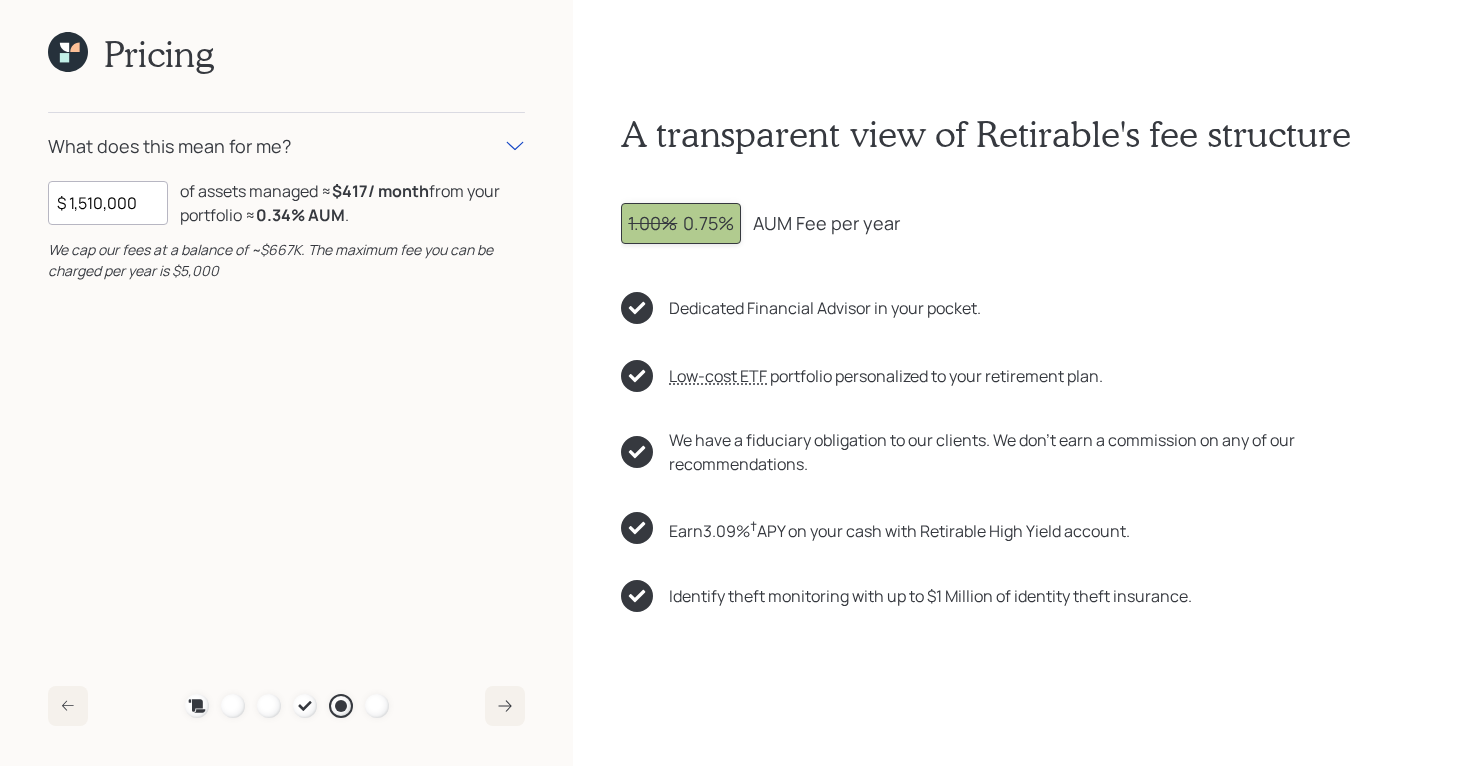 drag, startPoint x: 146, startPoint y: 203, endPoint x: 44, endPoint y: 203, distance: 102 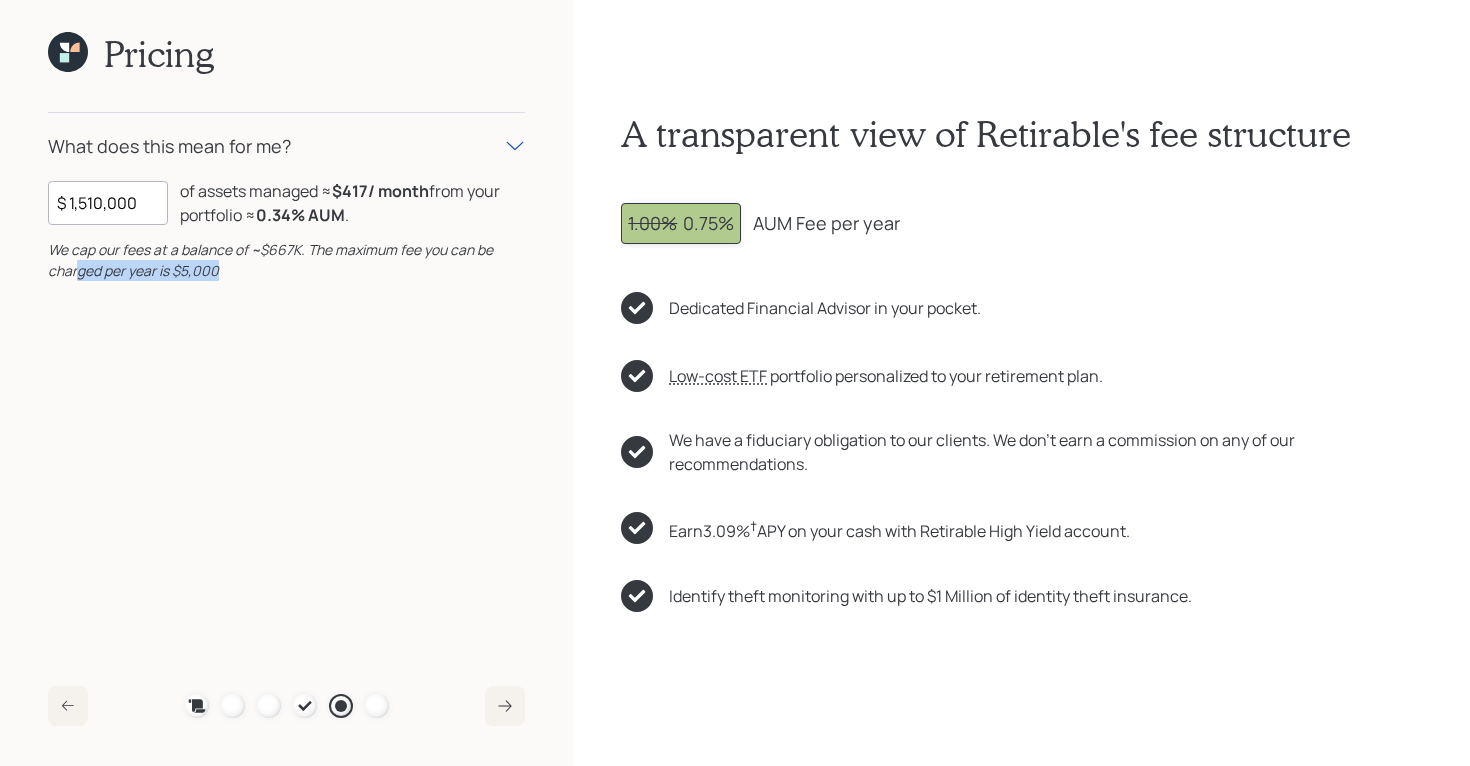 drag, startPoint x: 232, startPoint y: 275, endPoint x: 67, endPoint y: 267, distance: 165.19383 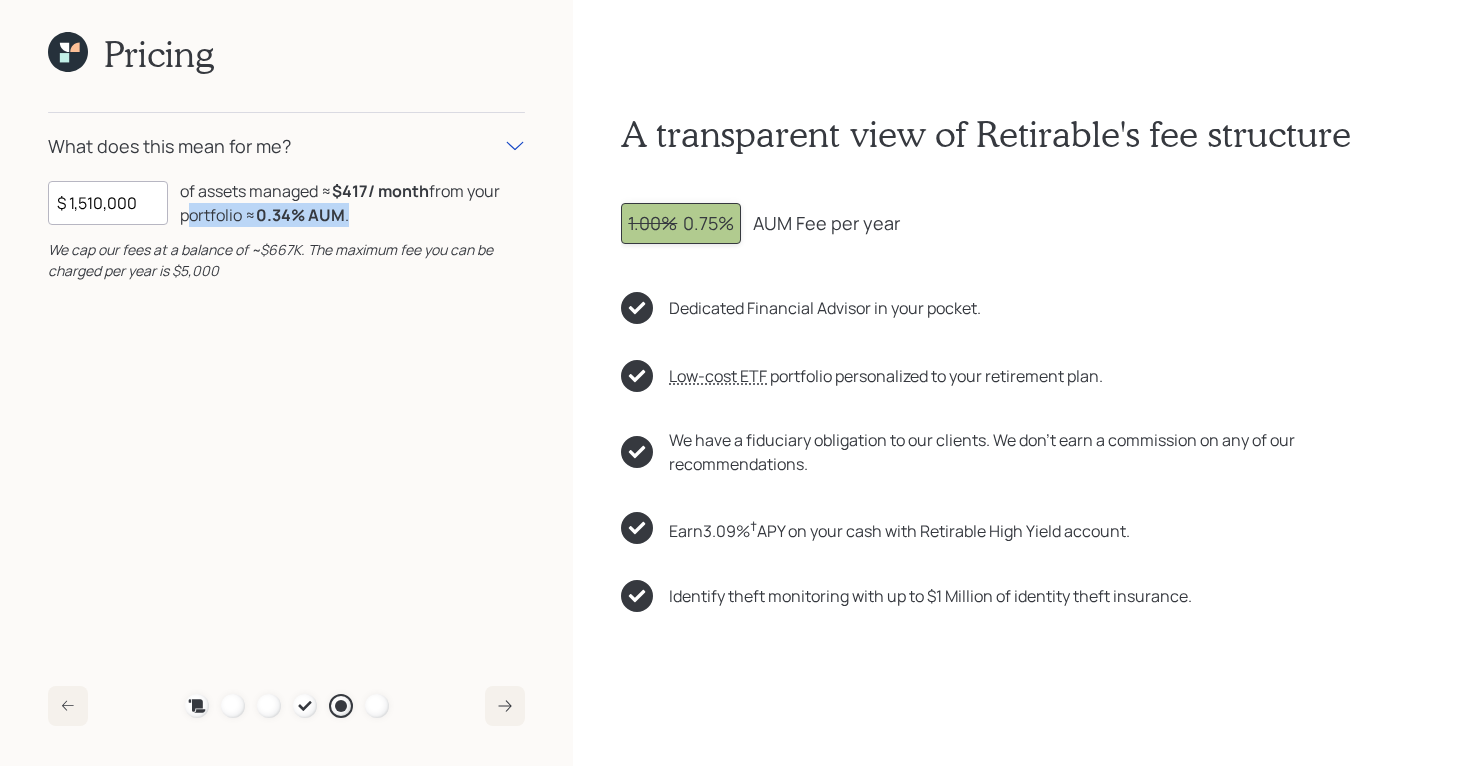 drag, startPoint x: 358, startPoint y: 215, endPoint x: 181, endPoint y: 219, distance: 177.0452 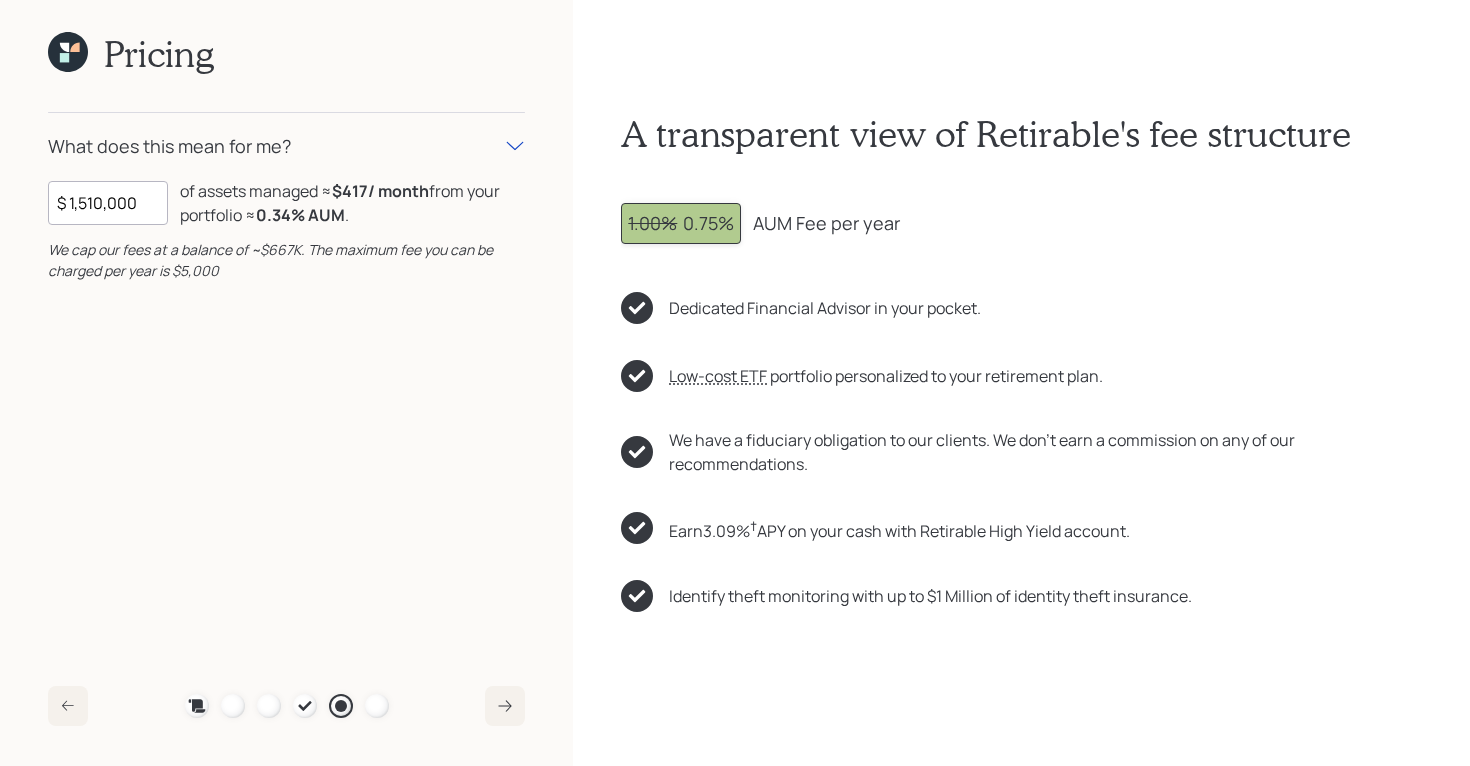 click 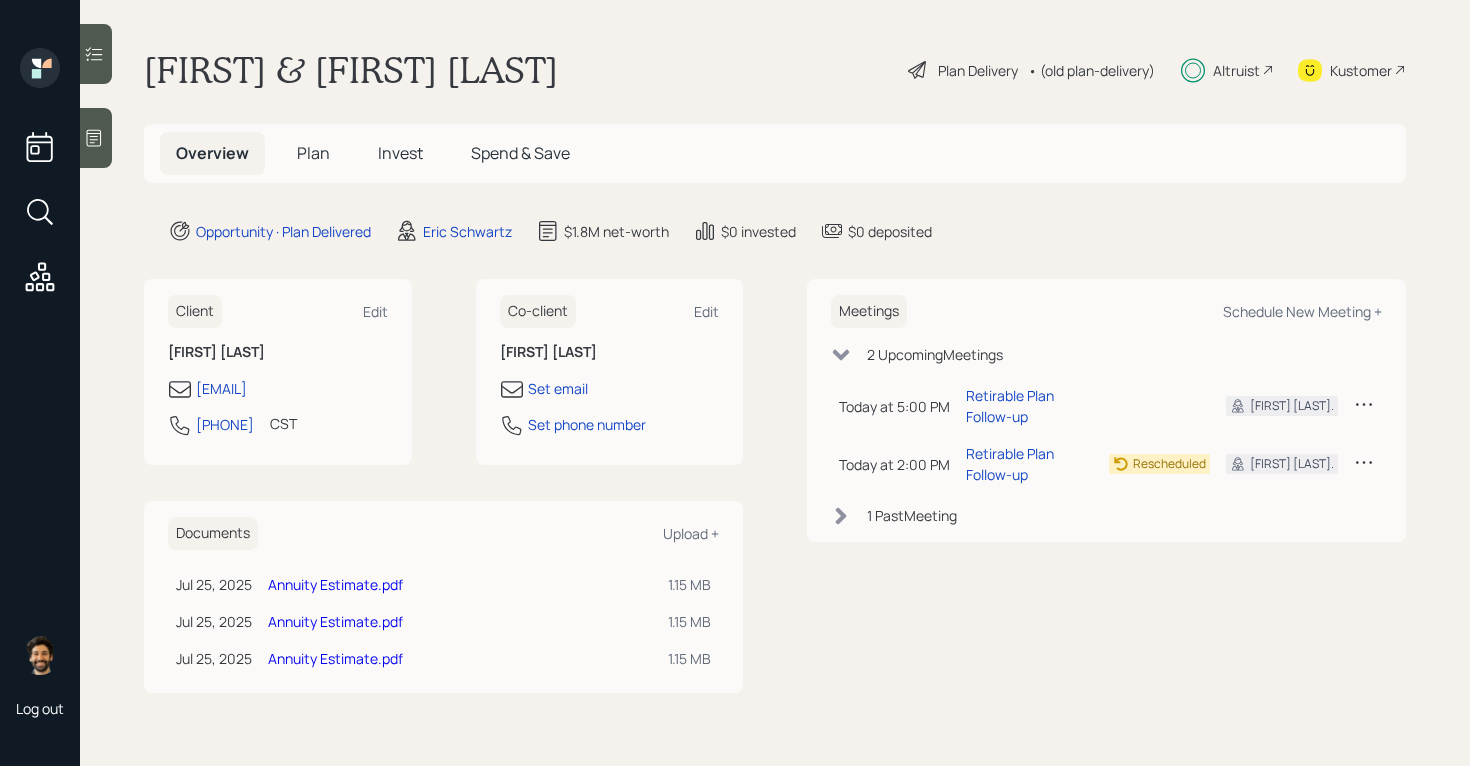 click on "Plan" at bounding box center (313, 153) 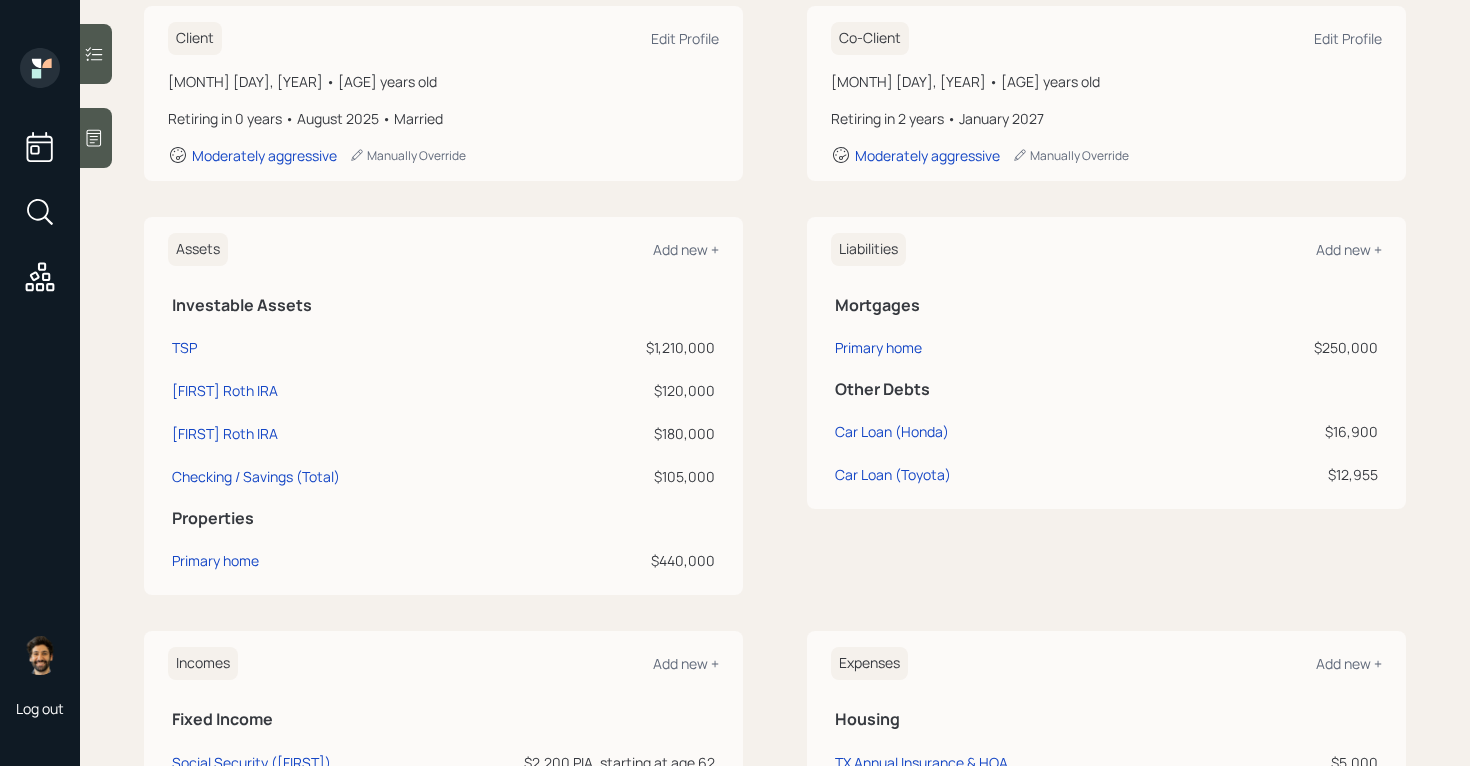 scroll, scrollTop: 0, scrollLeft: 0, axis: both 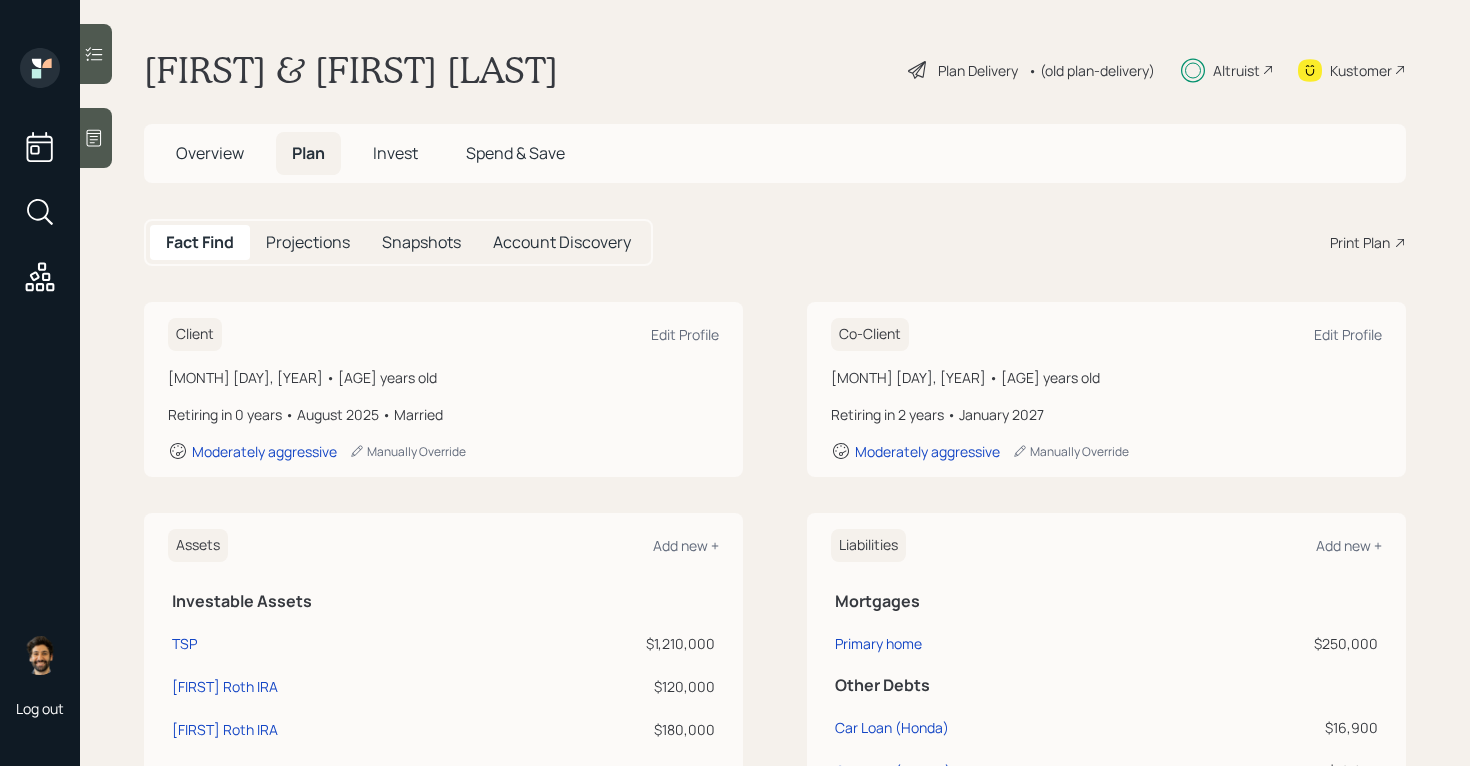 click on "Overview" at bounding box center [210, 153] 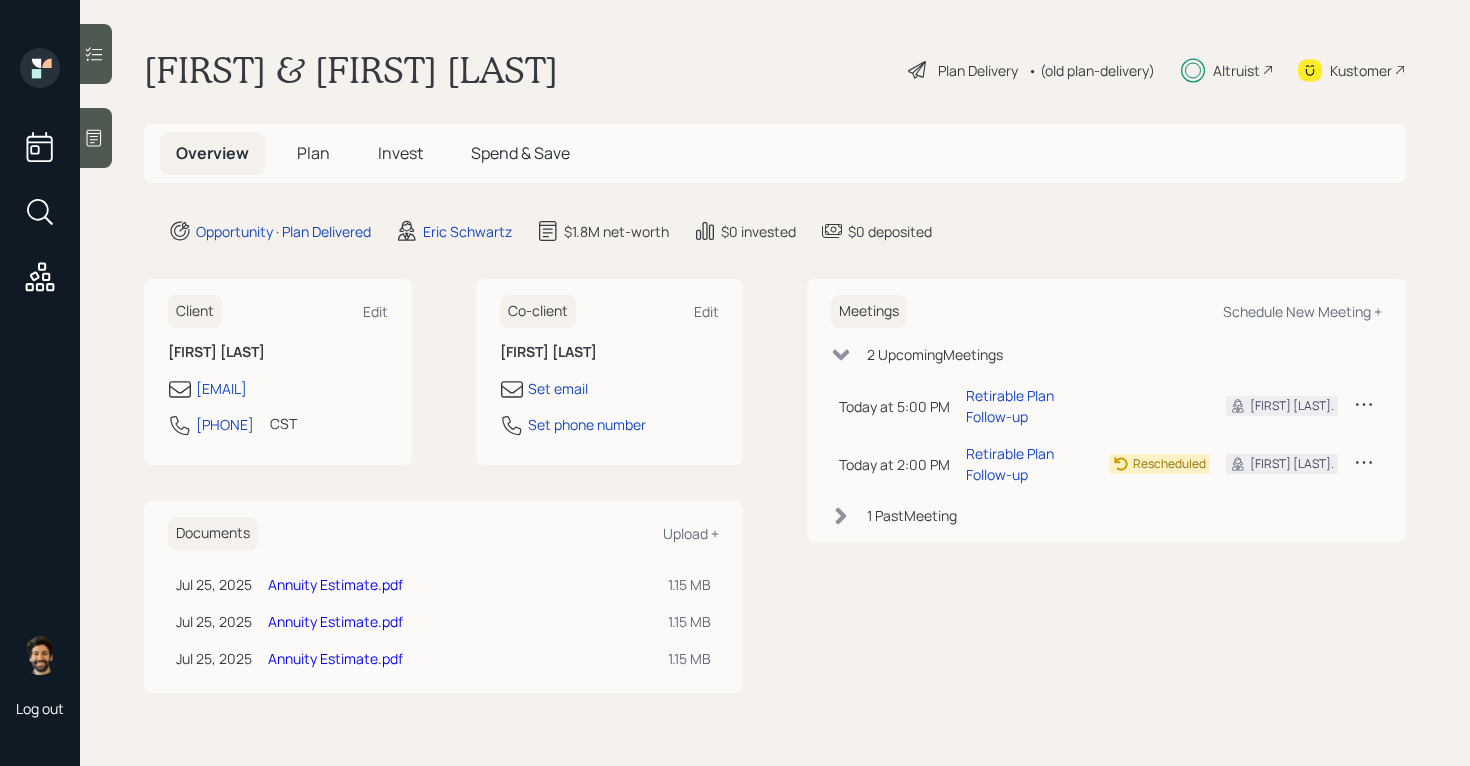 click on "Plan" at bounding box center [313, 153] 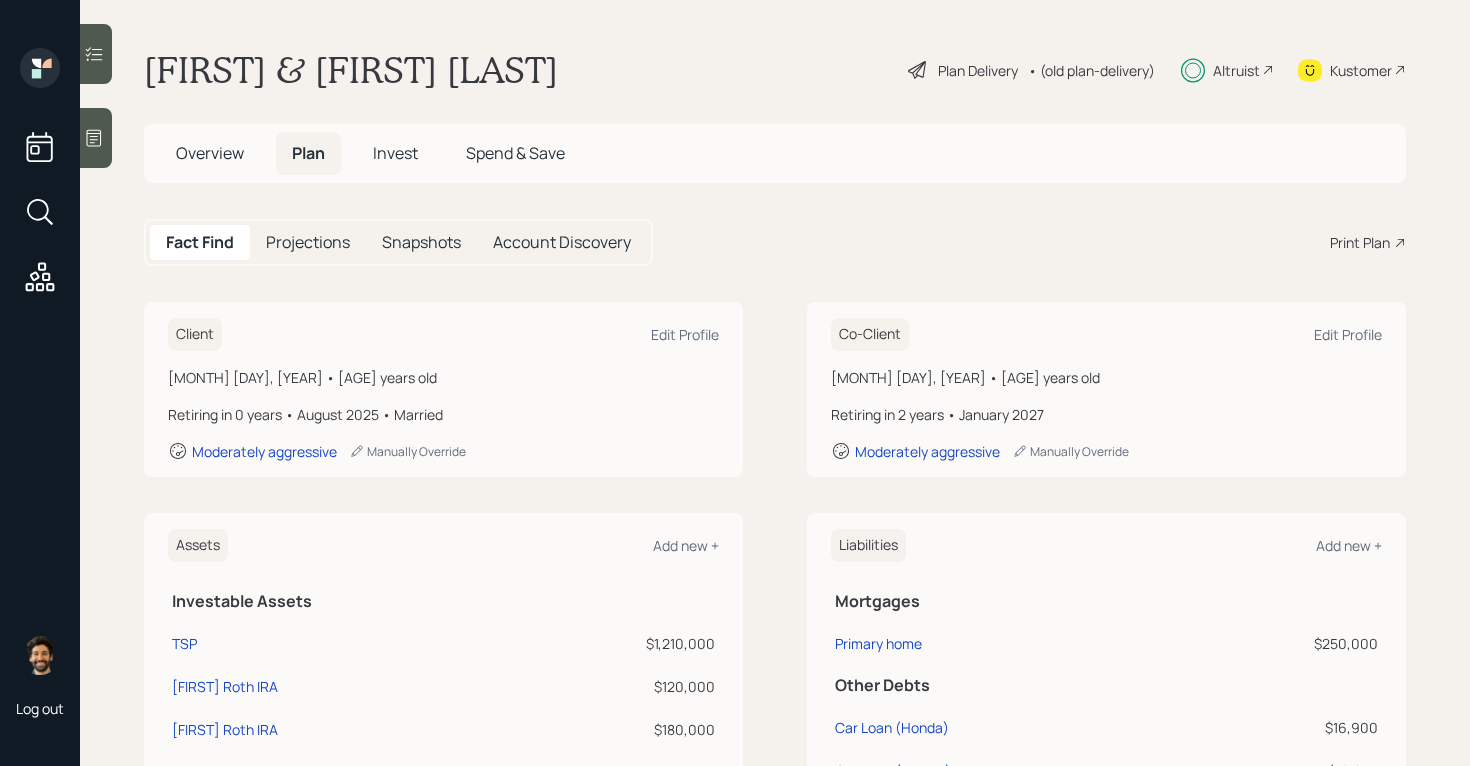 click on "Overview" at bounding box center [210, 153] 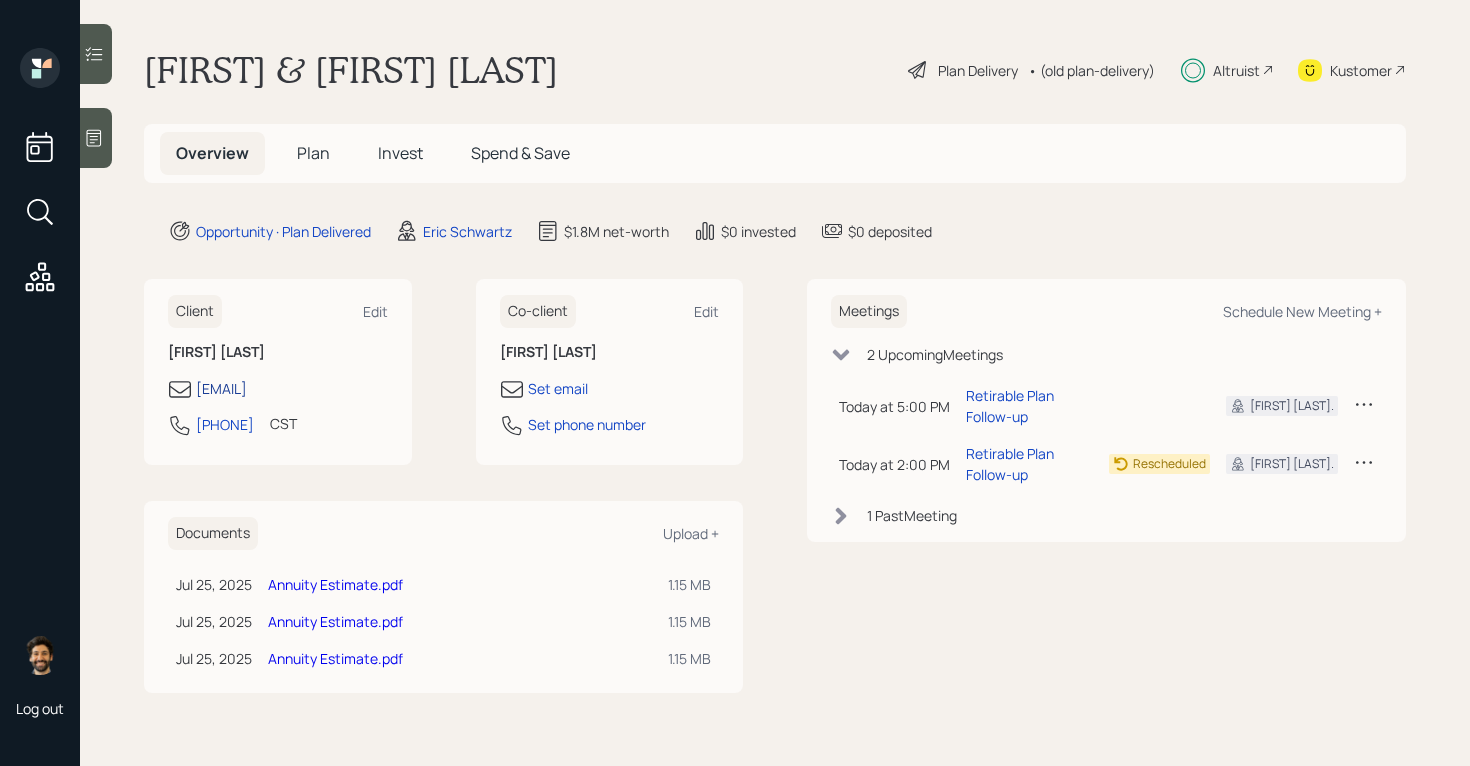 drag, startPoint x: 368, startPoint y: 388, endPoint x: 210, endPoint y: 387, distance: 158.00316 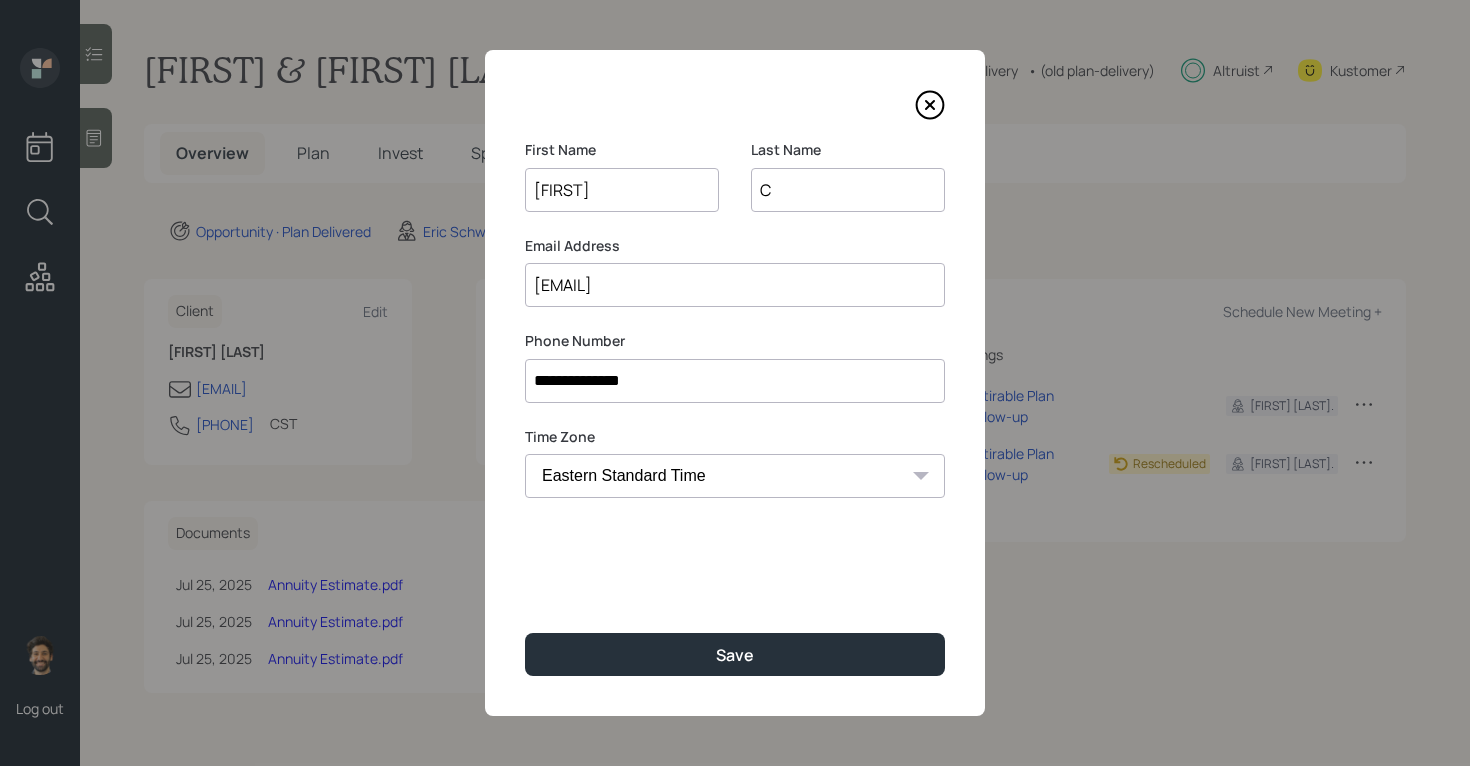 click on "handacestero@gmail.com" at bounding box center [735, 285] 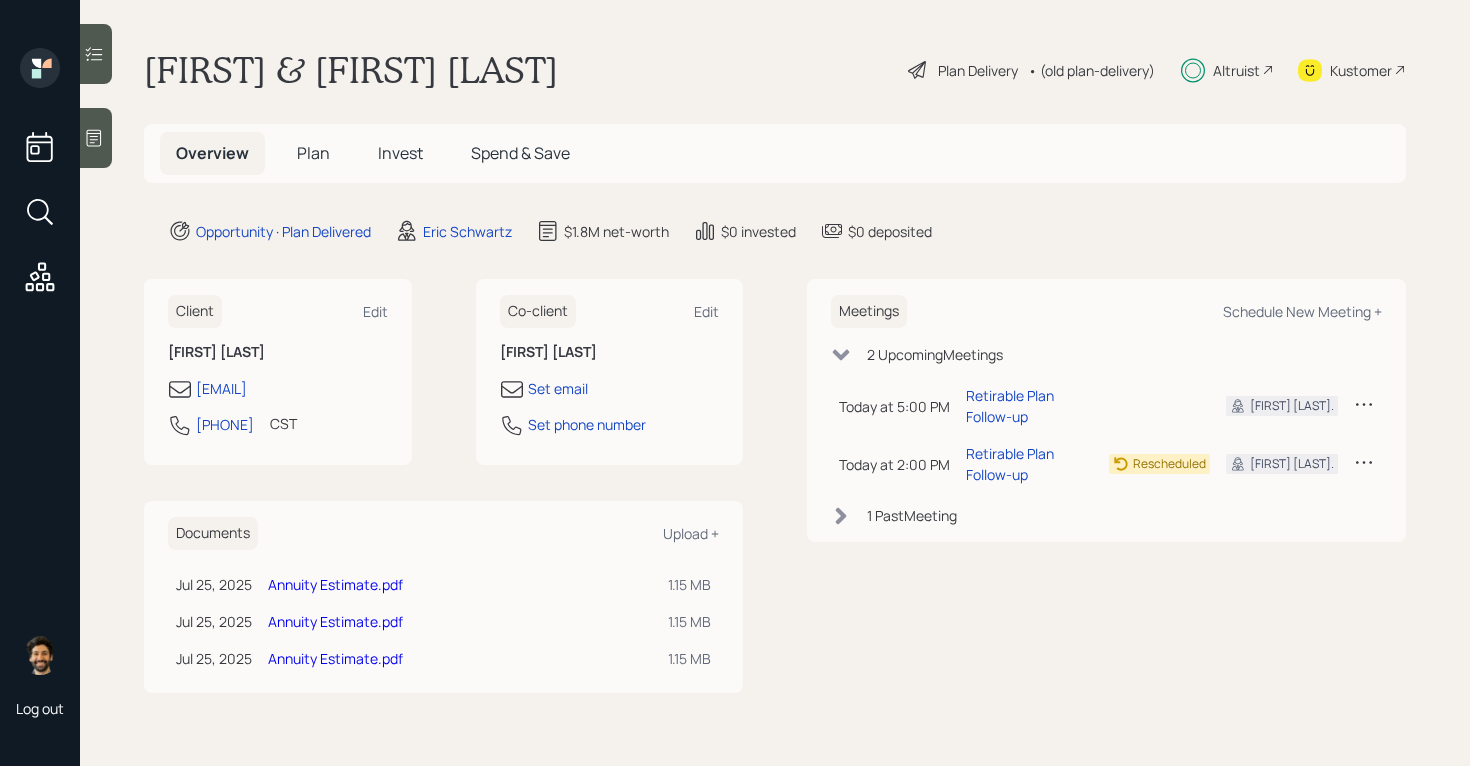 click on "Annuity Estimate.pdf" at bounding box center [335, 584] 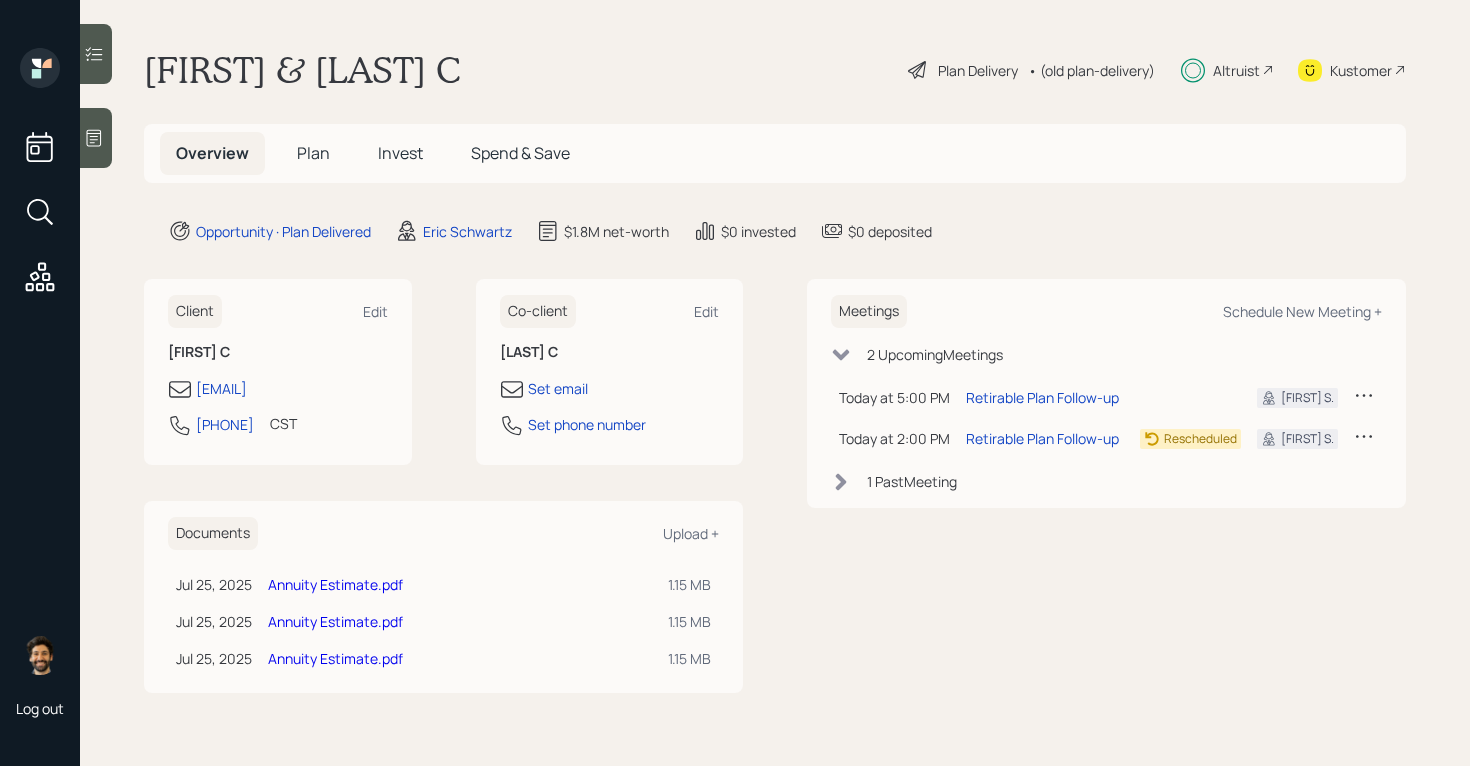 scroll, scrollTop: 0, scrollLeft: 0, axis: both 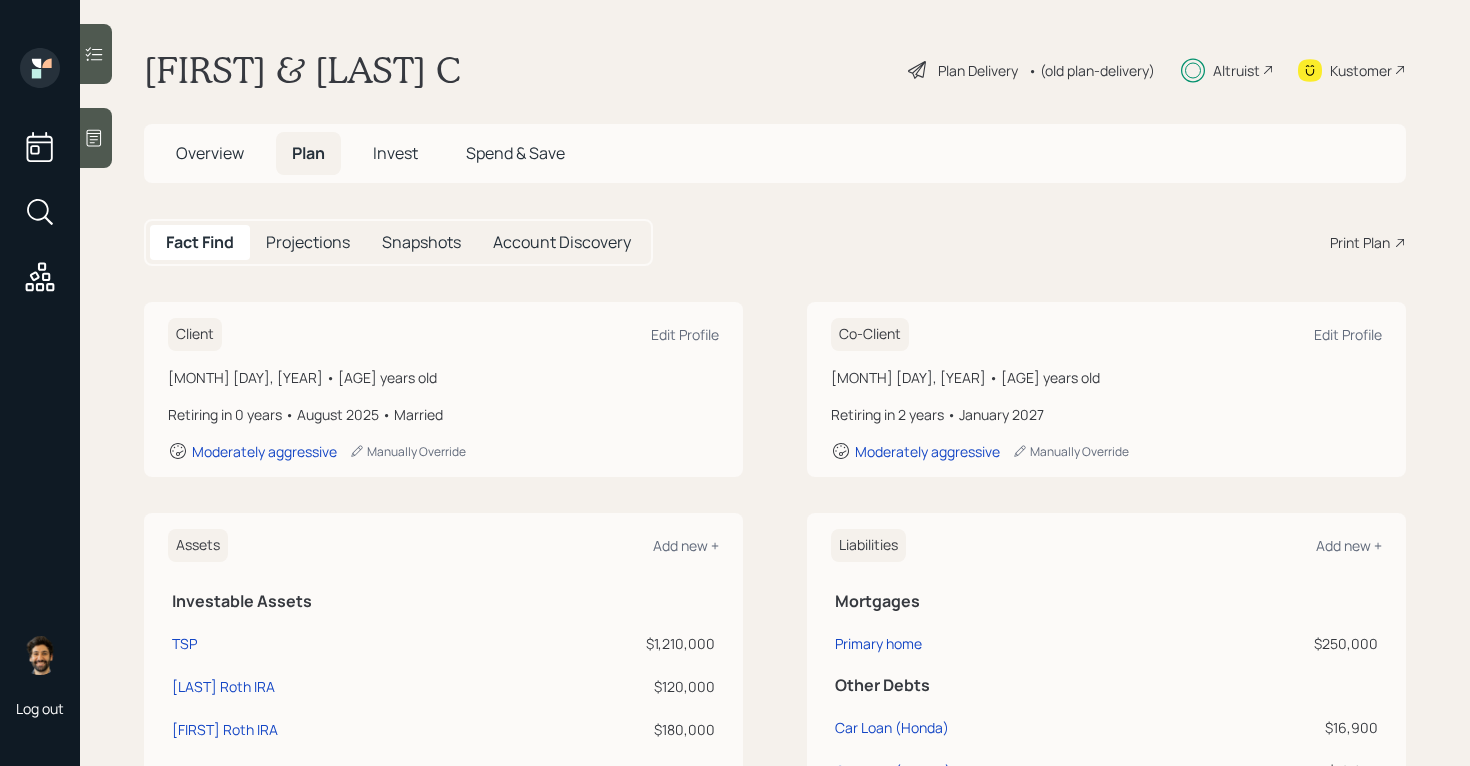 click on "Overview" at bounding box center [210, 153] 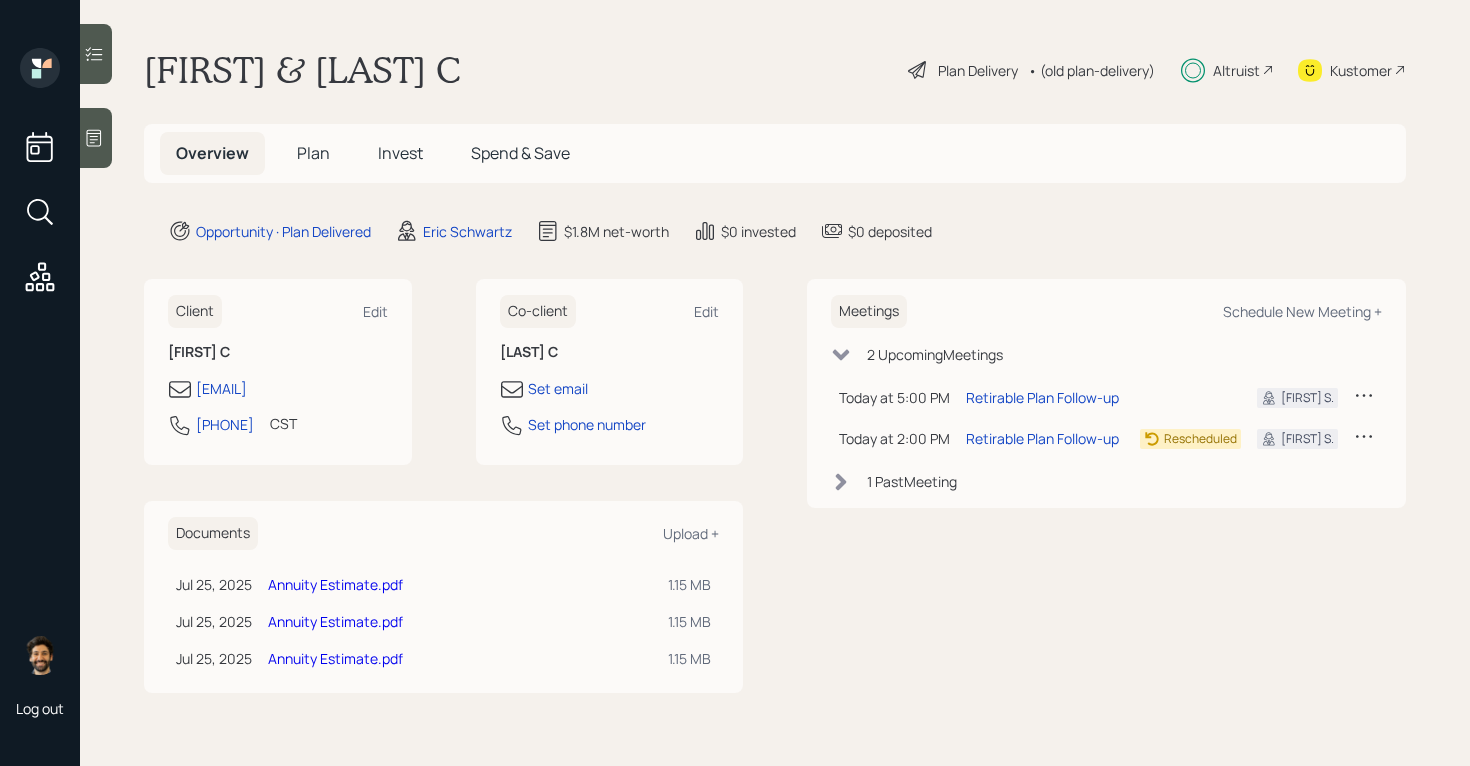 click on "Plan" at bounding box center (313, 153) 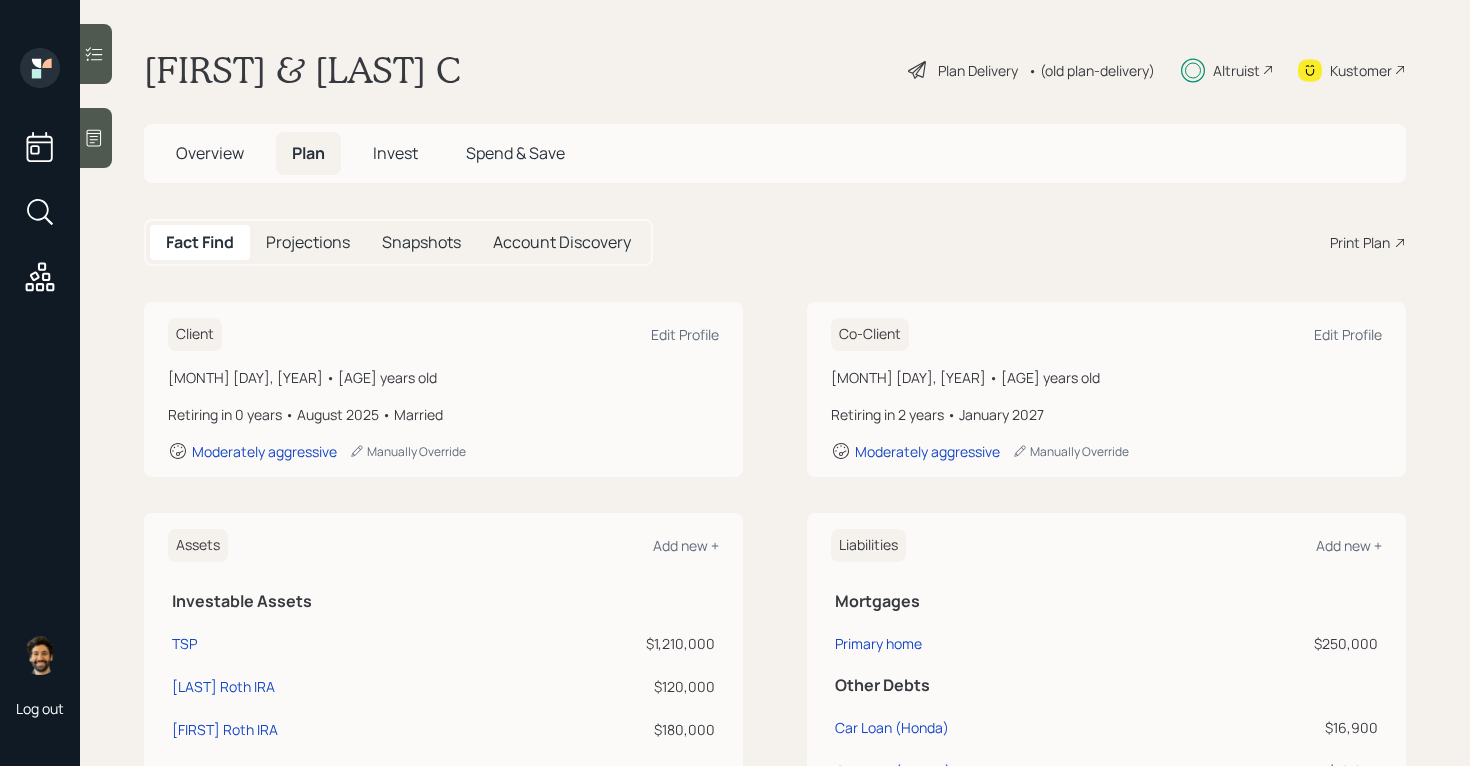 click on "Invest" at bounding box center (395, 153) 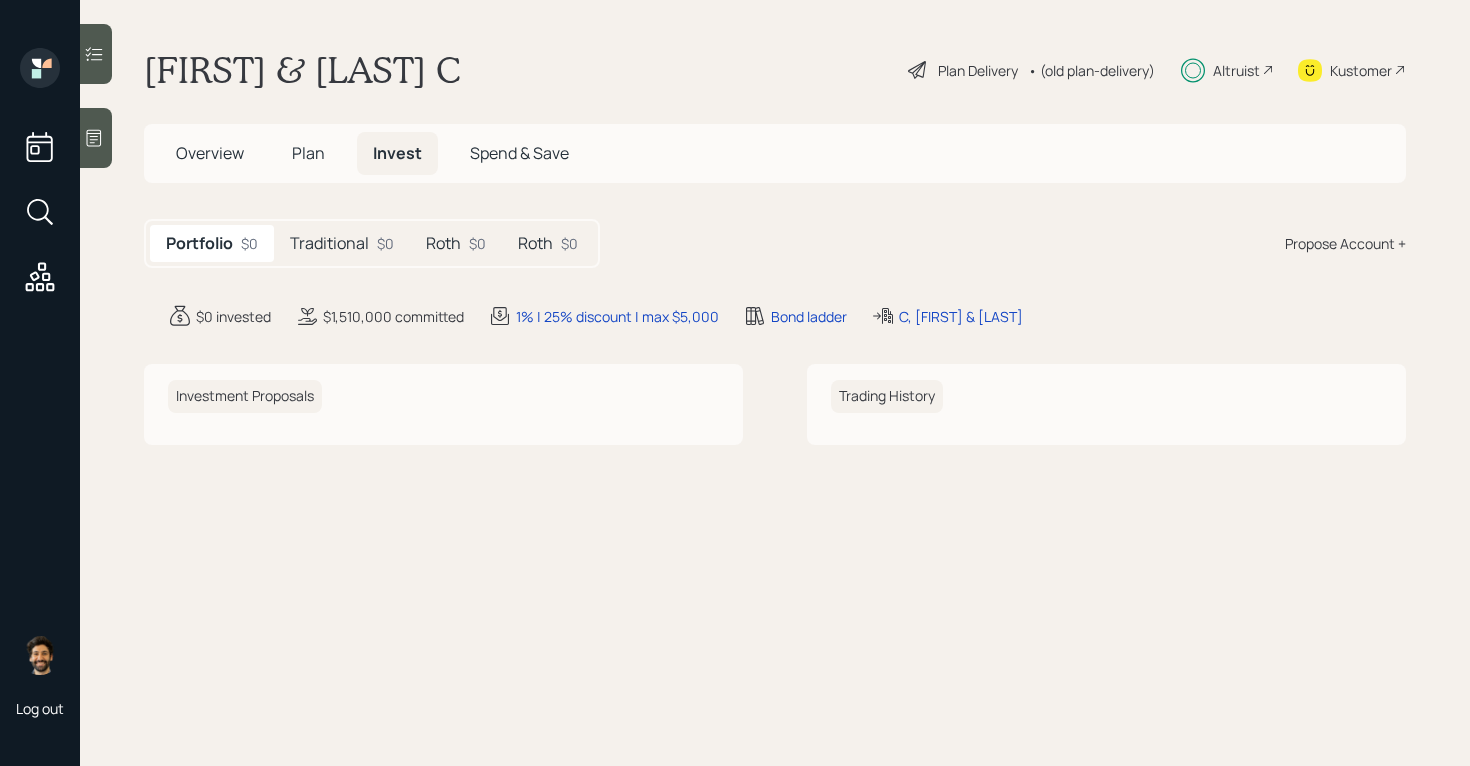 click on "Plan" at bounding box center (308, 153) 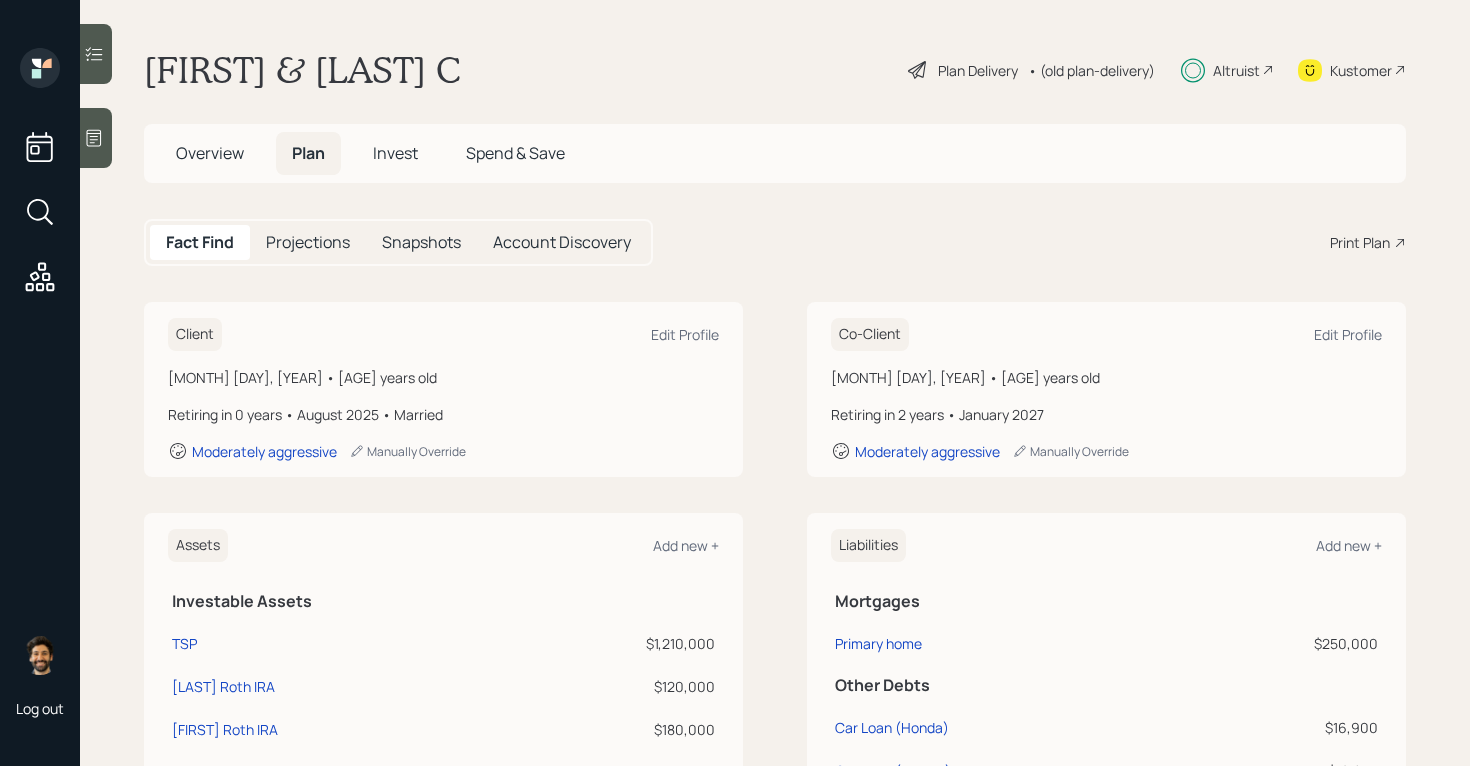 click on "Invest" at bounding box center (395, 153) 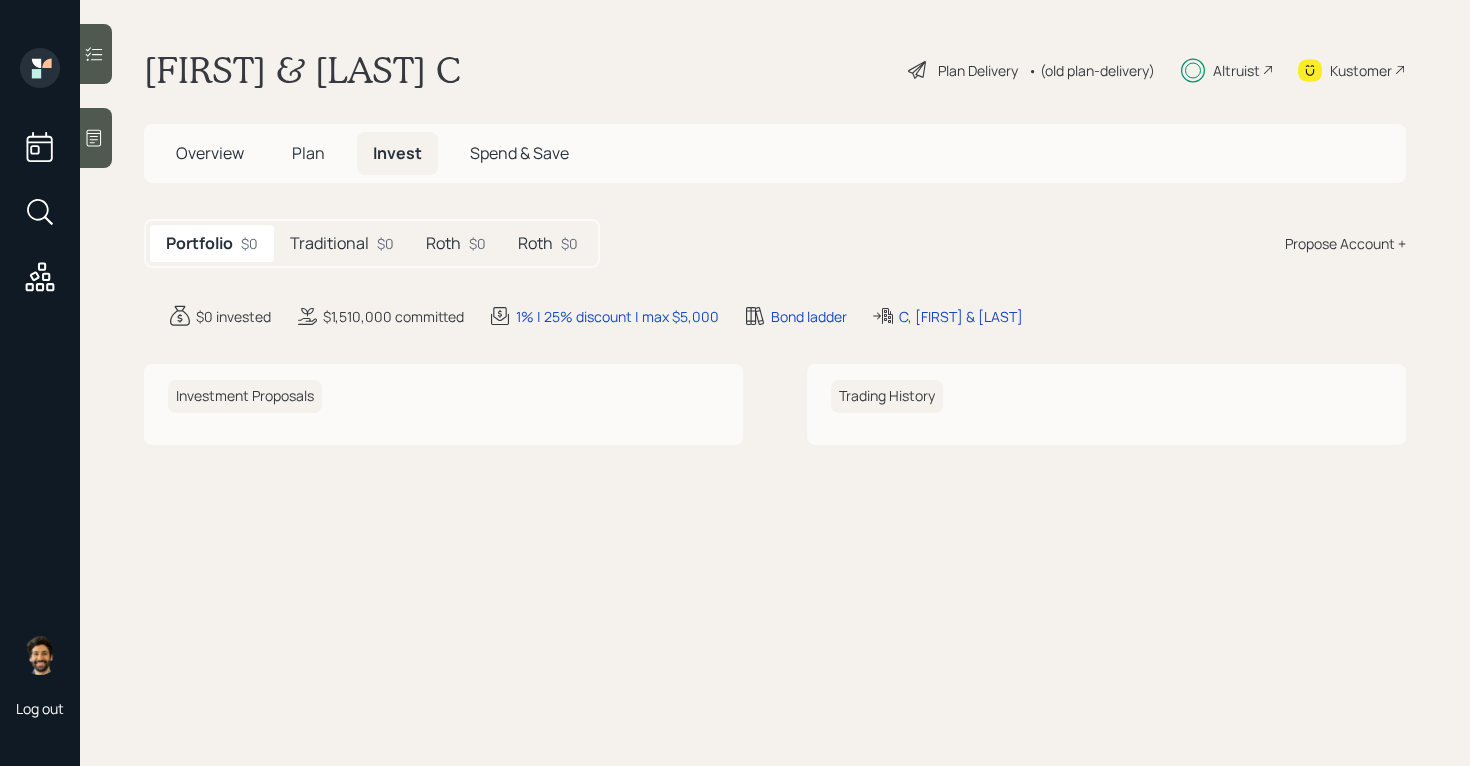 click on "Traditional $0" at bounding box center [342, 243] 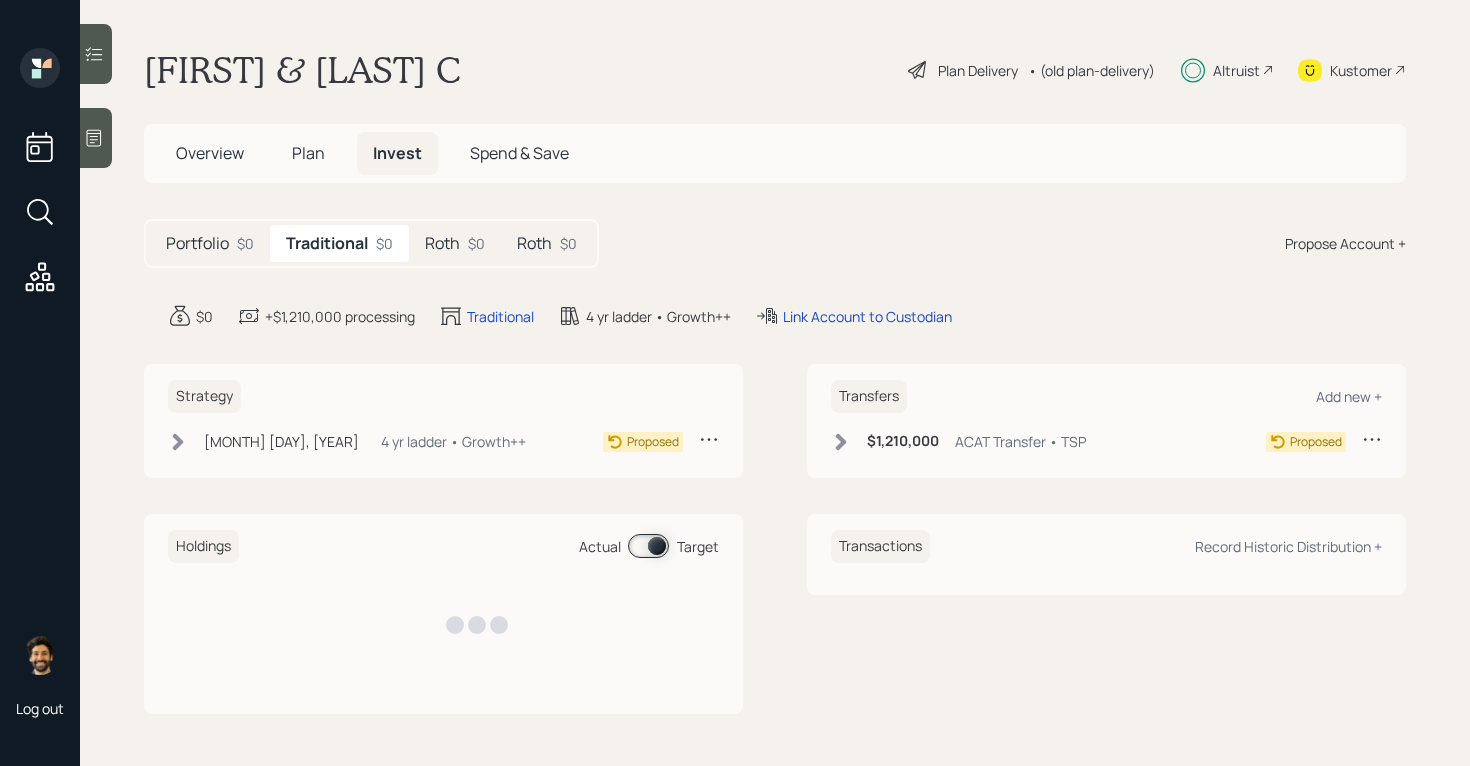 click on "Roth" at bounding box center [442, 243] 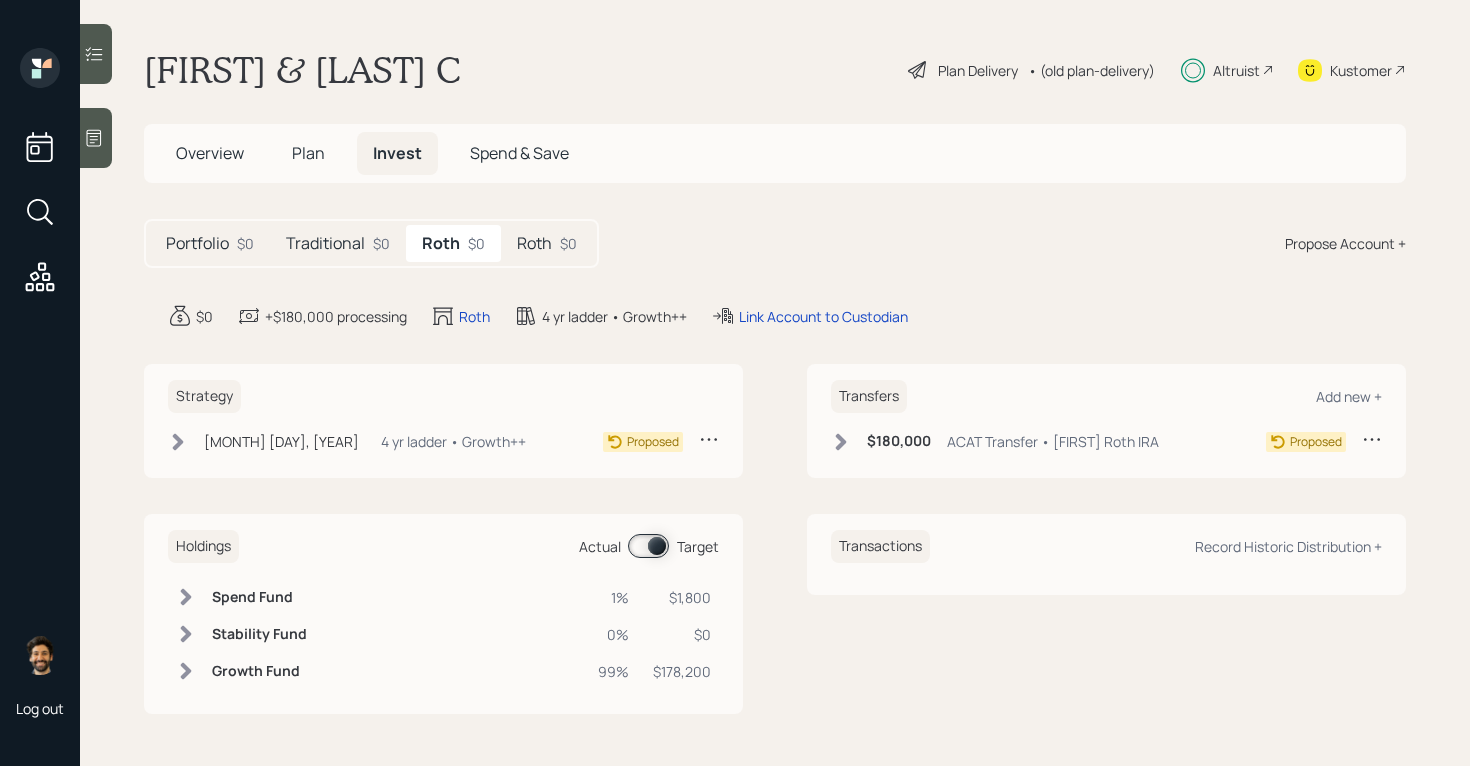 click on "Roth $0" at bounding box center [547, 243] 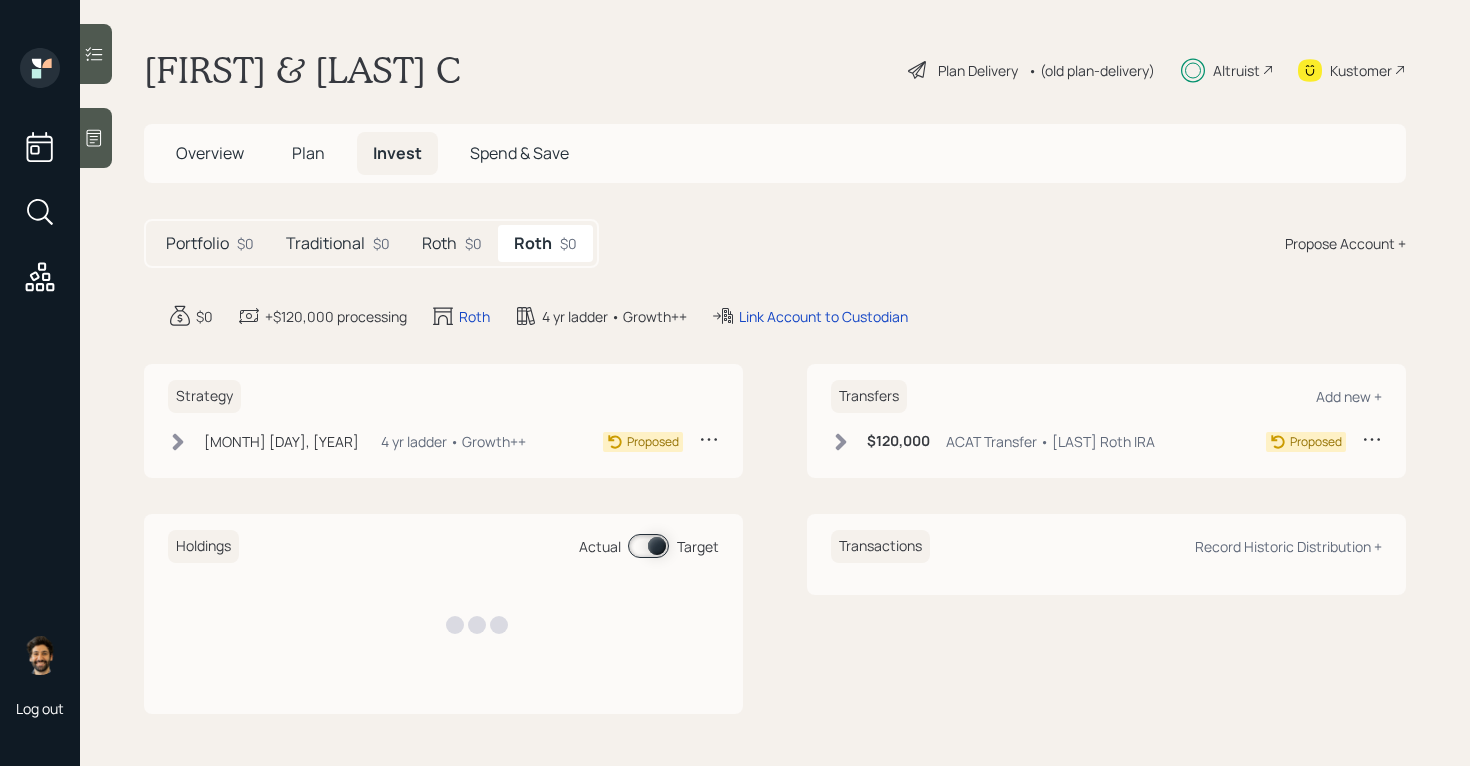 click on "Roth $0" at bounding box center (452, 243) 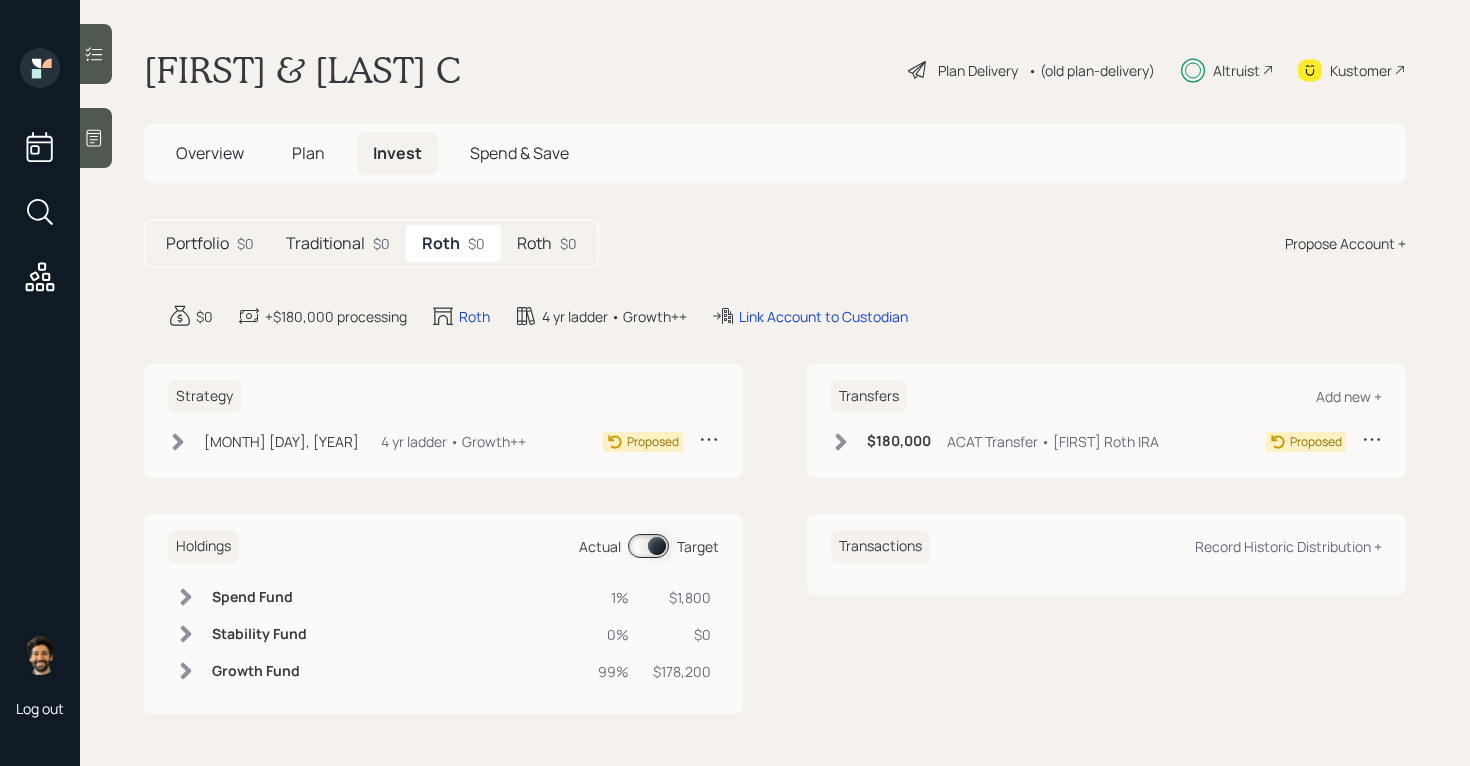 click on "$0" at bounding box center [568, 243] 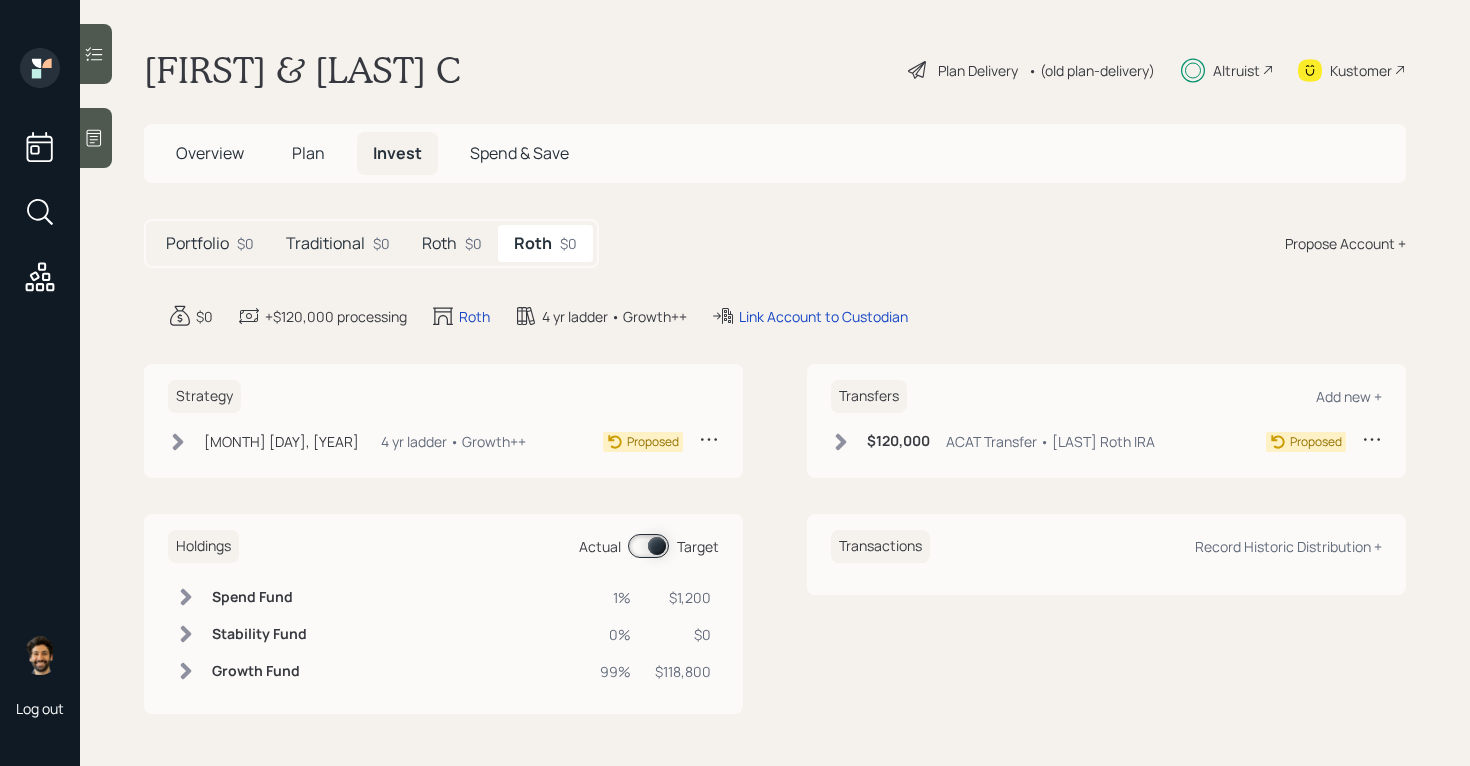 click on "Roth" at bounding box center [439, 243] 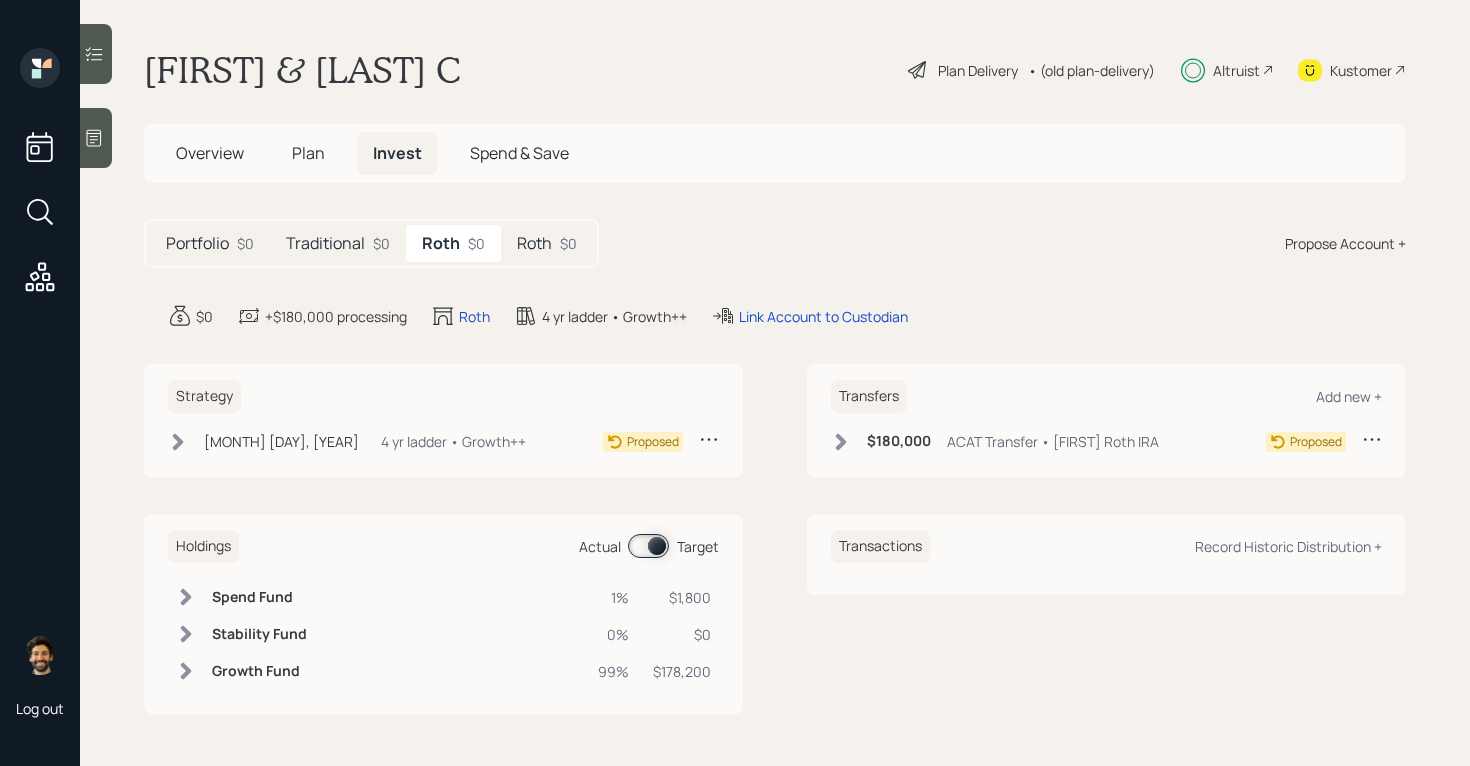 click on "Traditional" at bounding box center (325, 243) 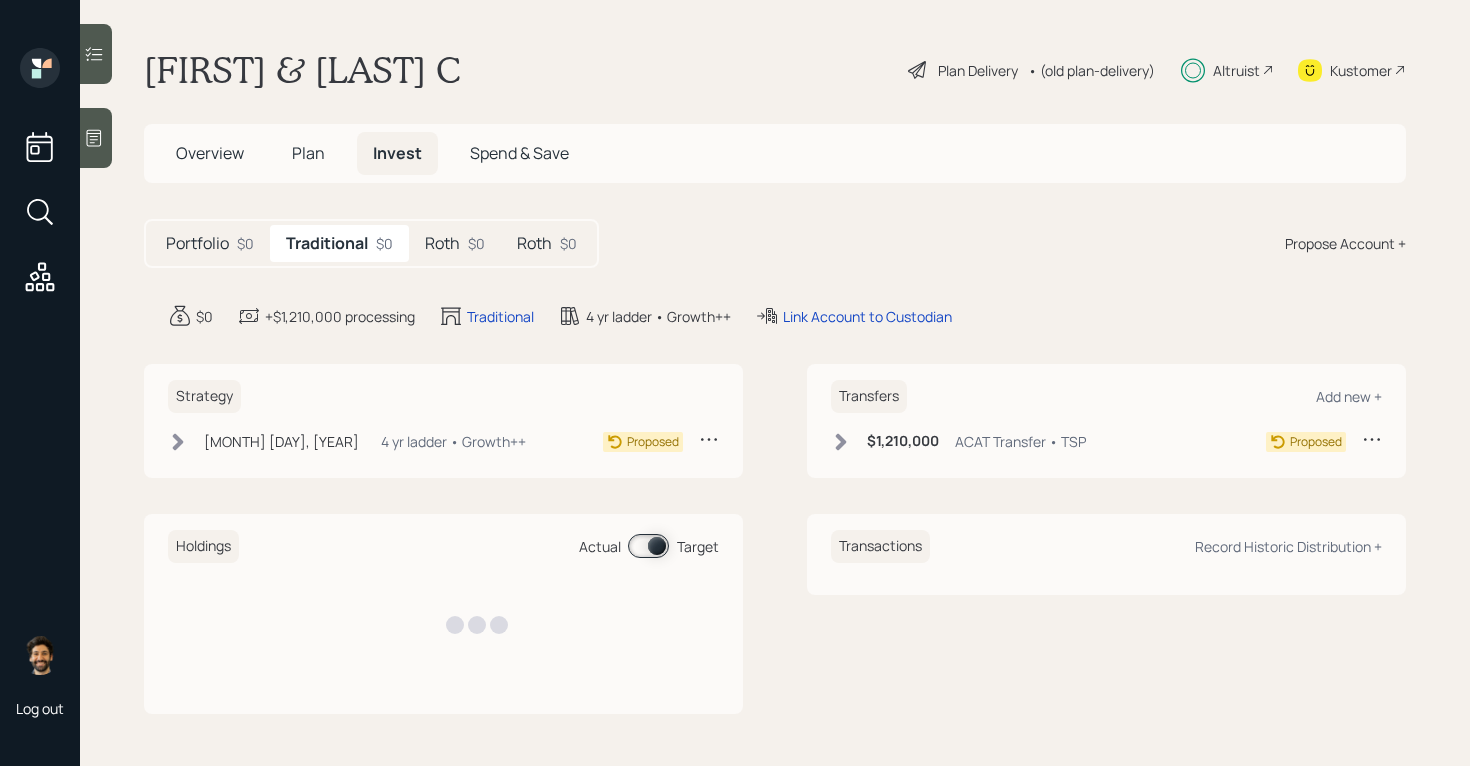 click on "Roth" at bounding box center [442, 243] 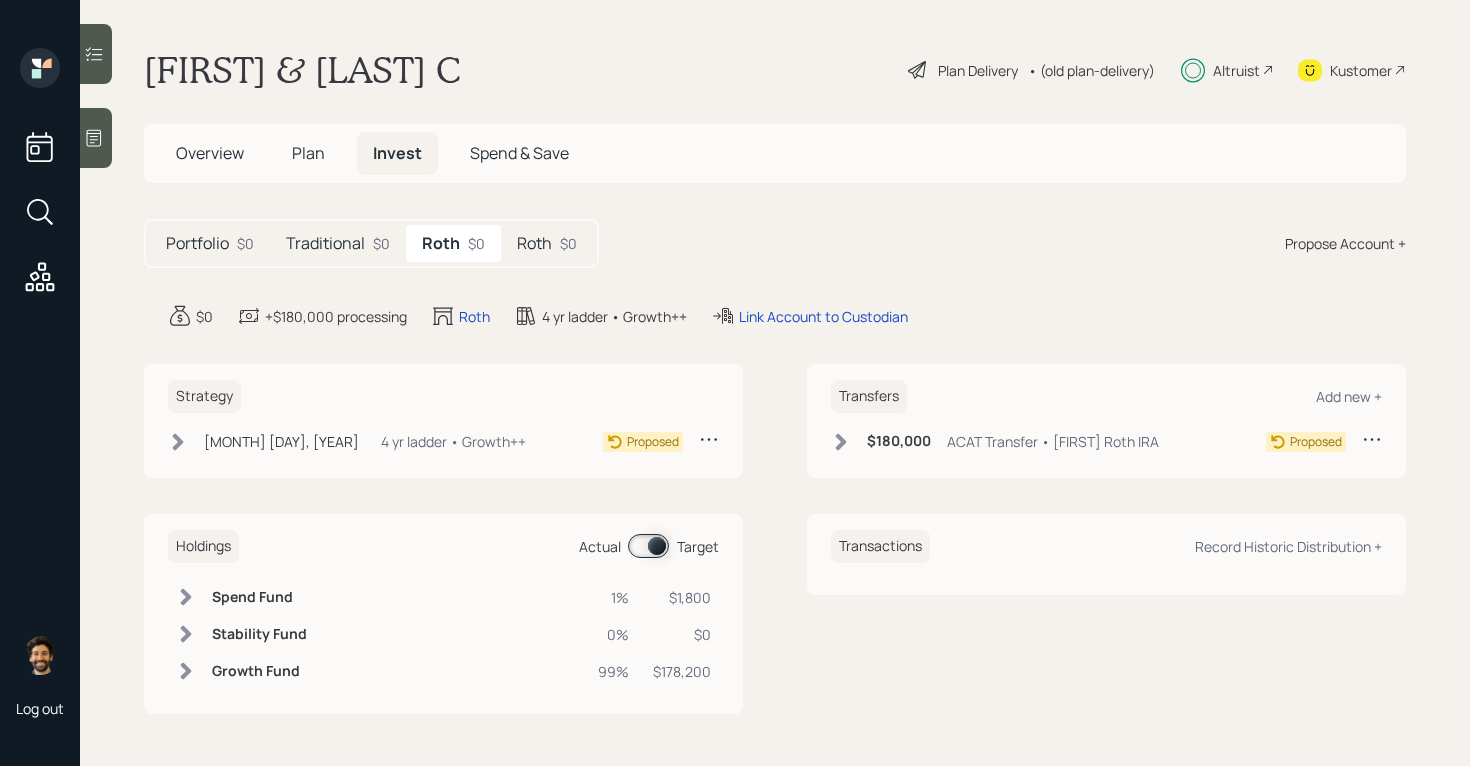 click on "Plan" at bounding box center (308, 153) 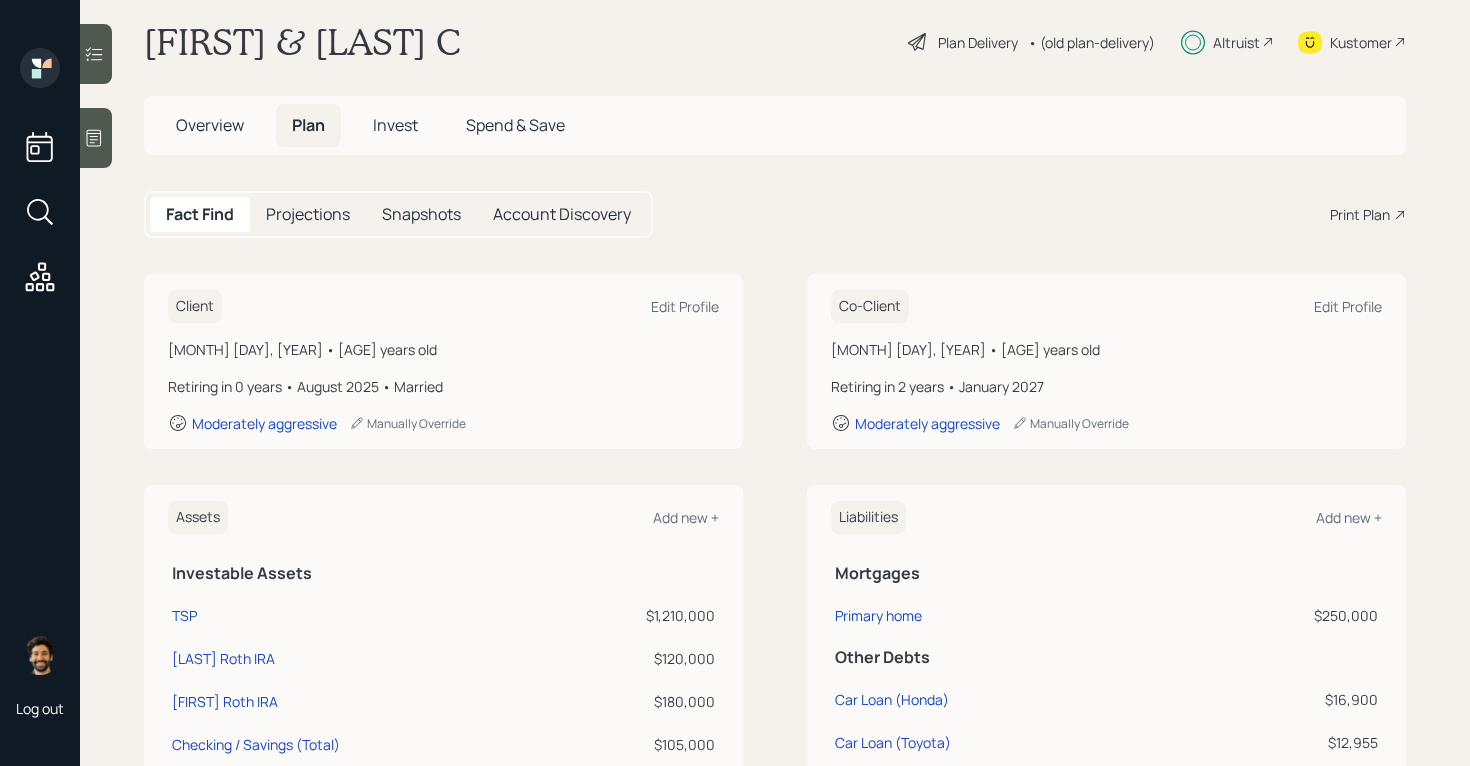 scroll, scrollTop: 0, scrollLeft: 0, axis: both 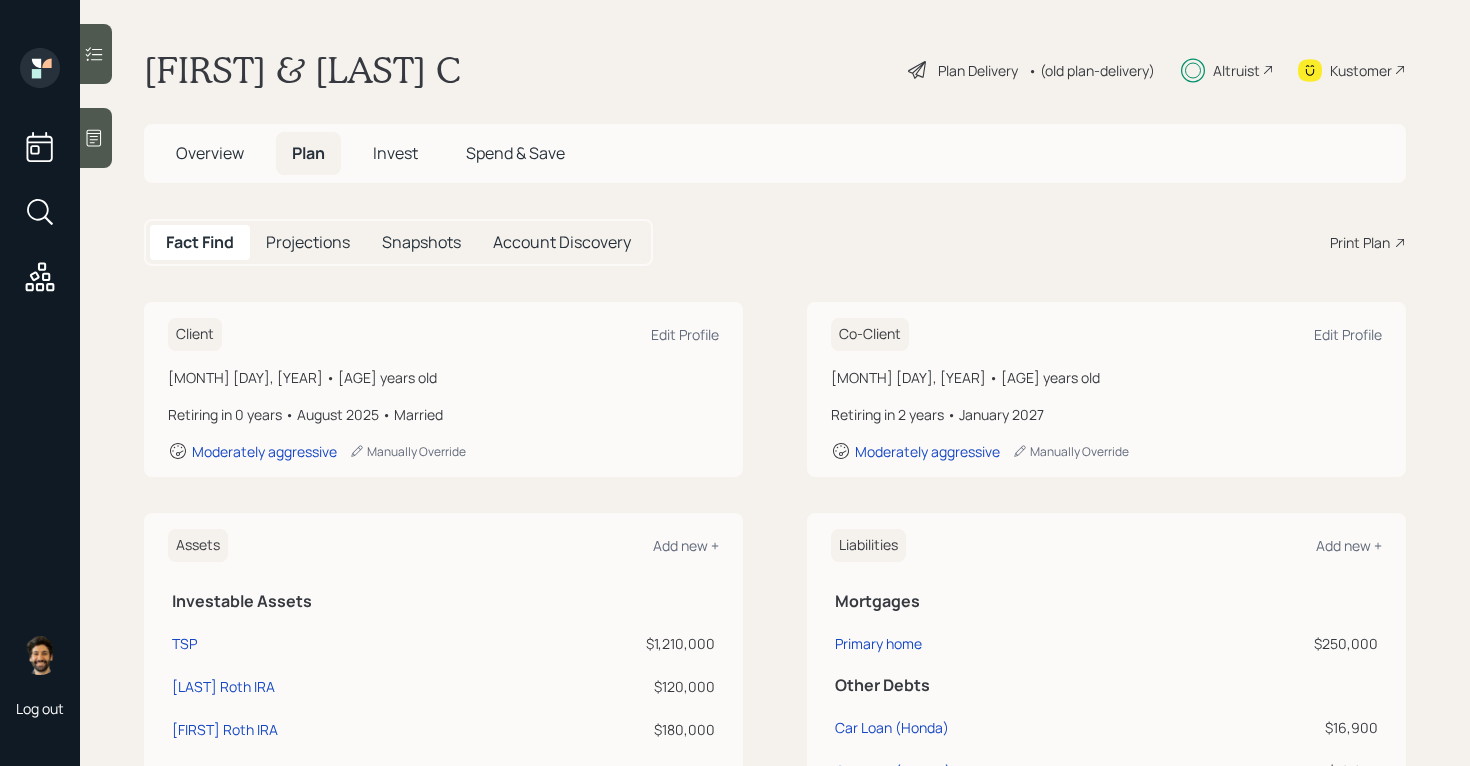 click on "Invest" at bounding box center [395, 153] 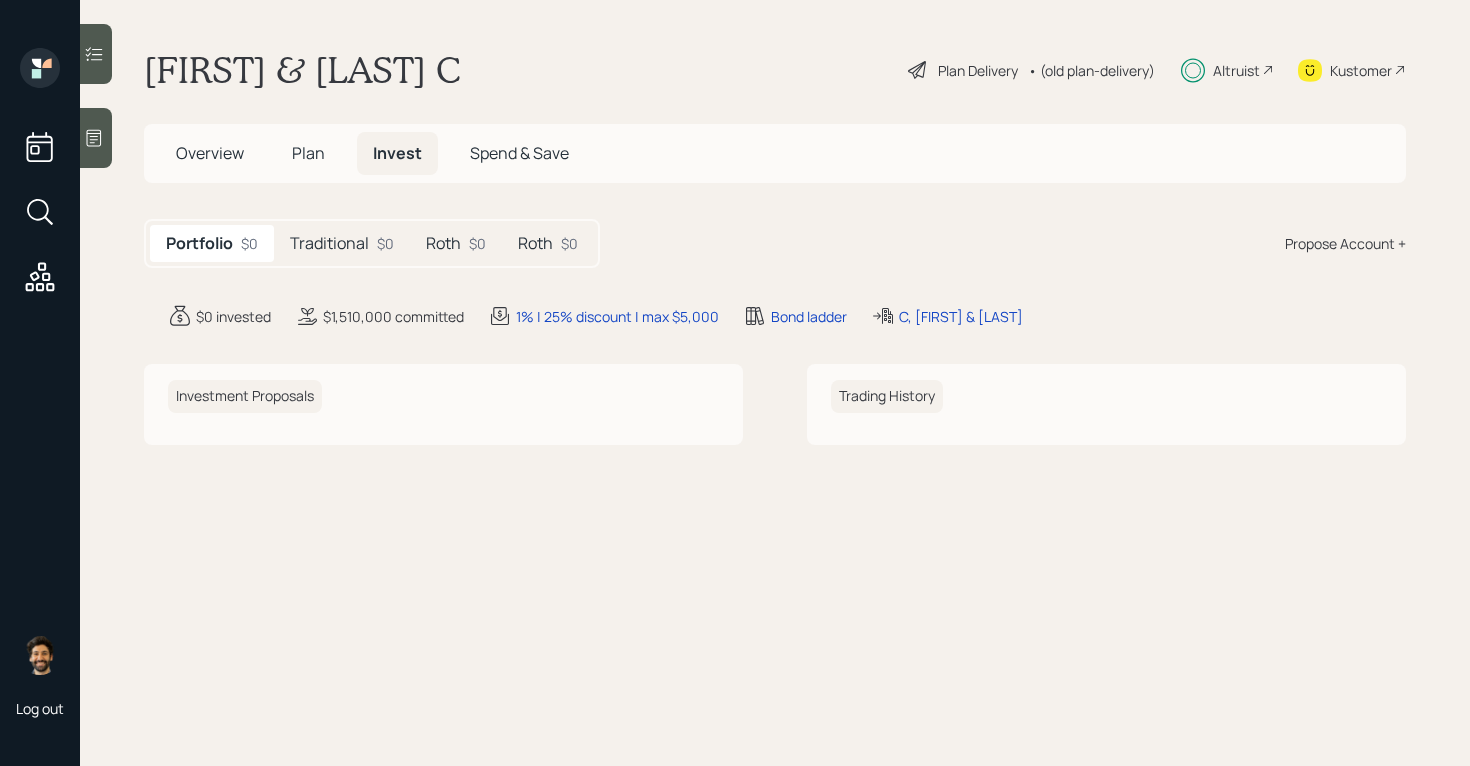 click on "Traditional" at bounding box center [329, 243] 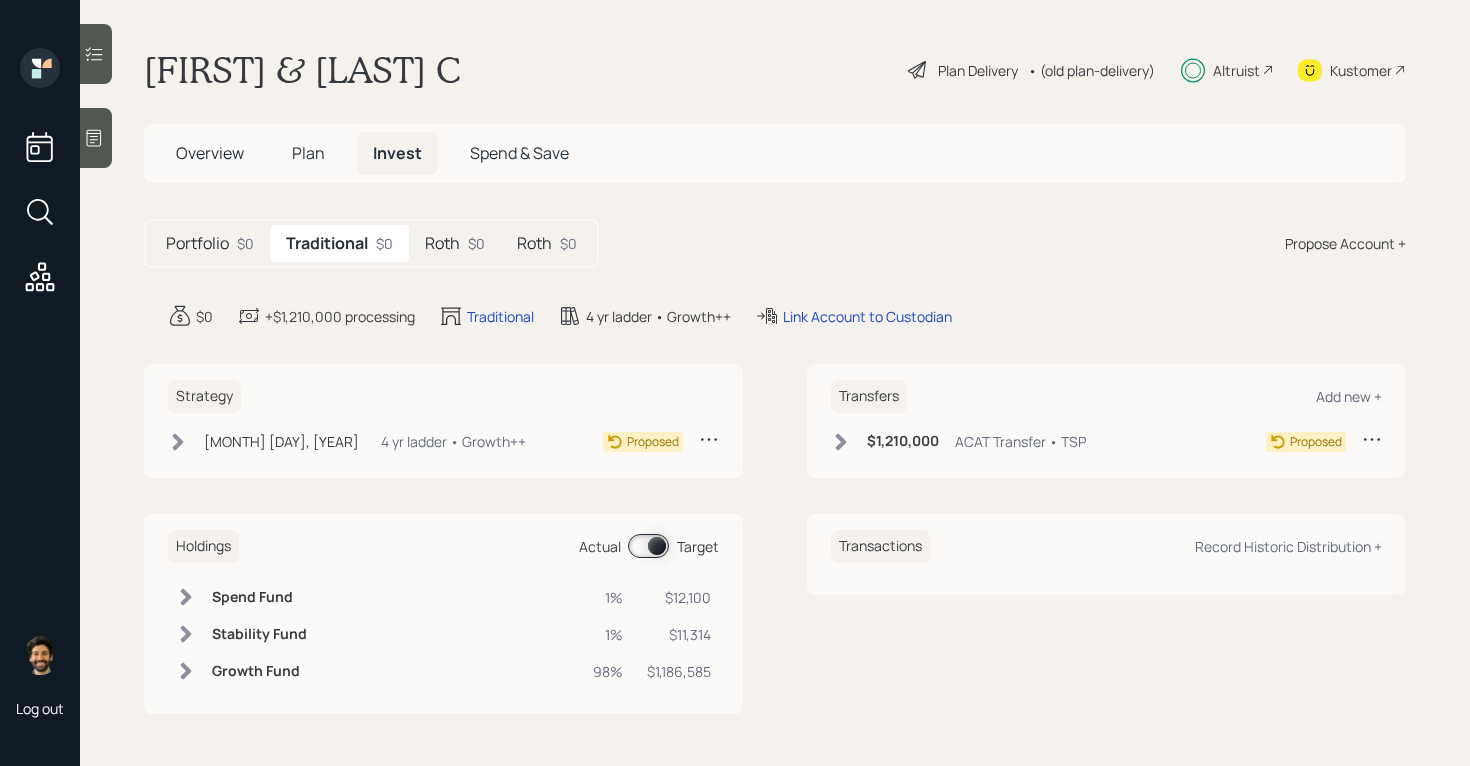 click on "Jul 21, 2025 Monday, July 21, 2025 3:33 PM EDT 4 yr ladder • Growth++" at bounding box center (347, 441) 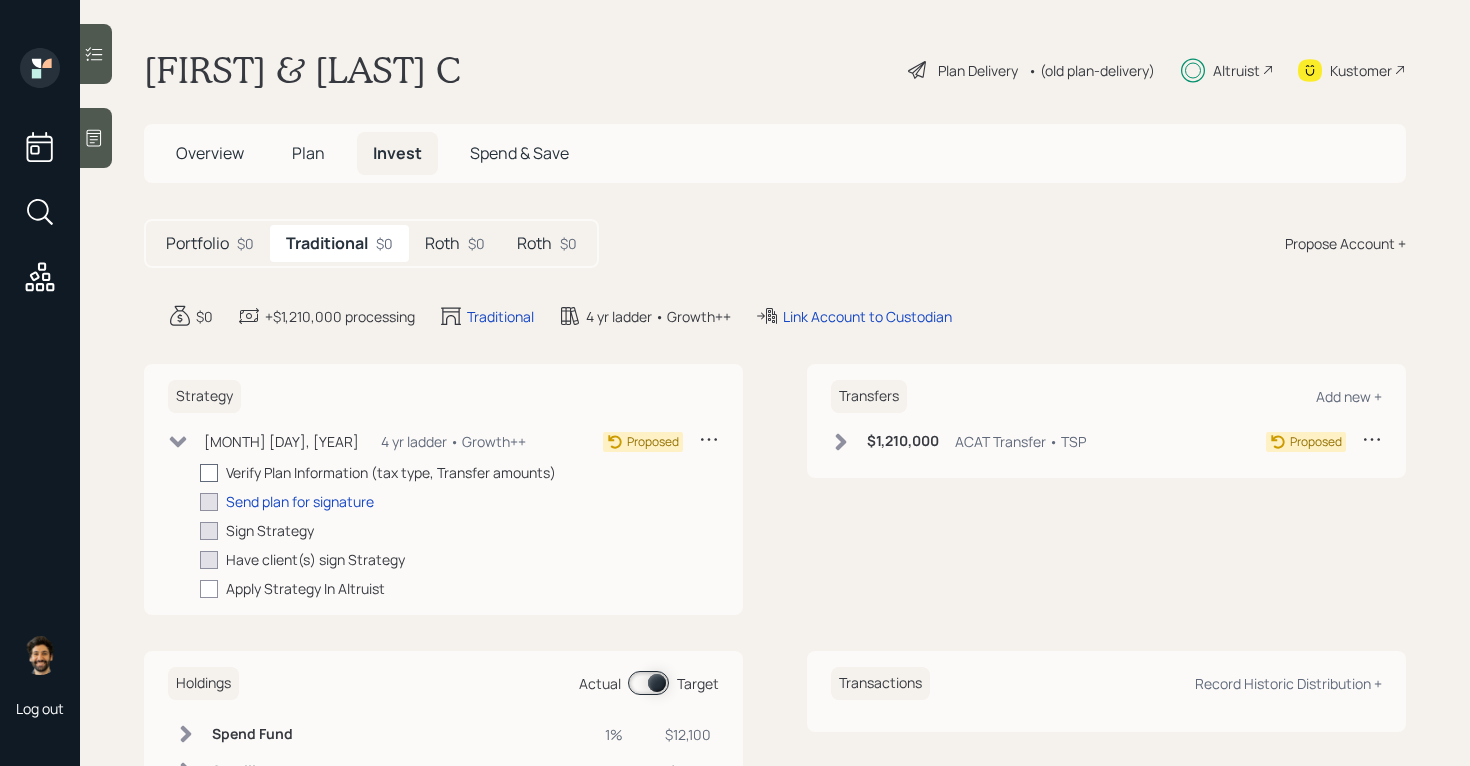 click at bounding box center (209, 473) 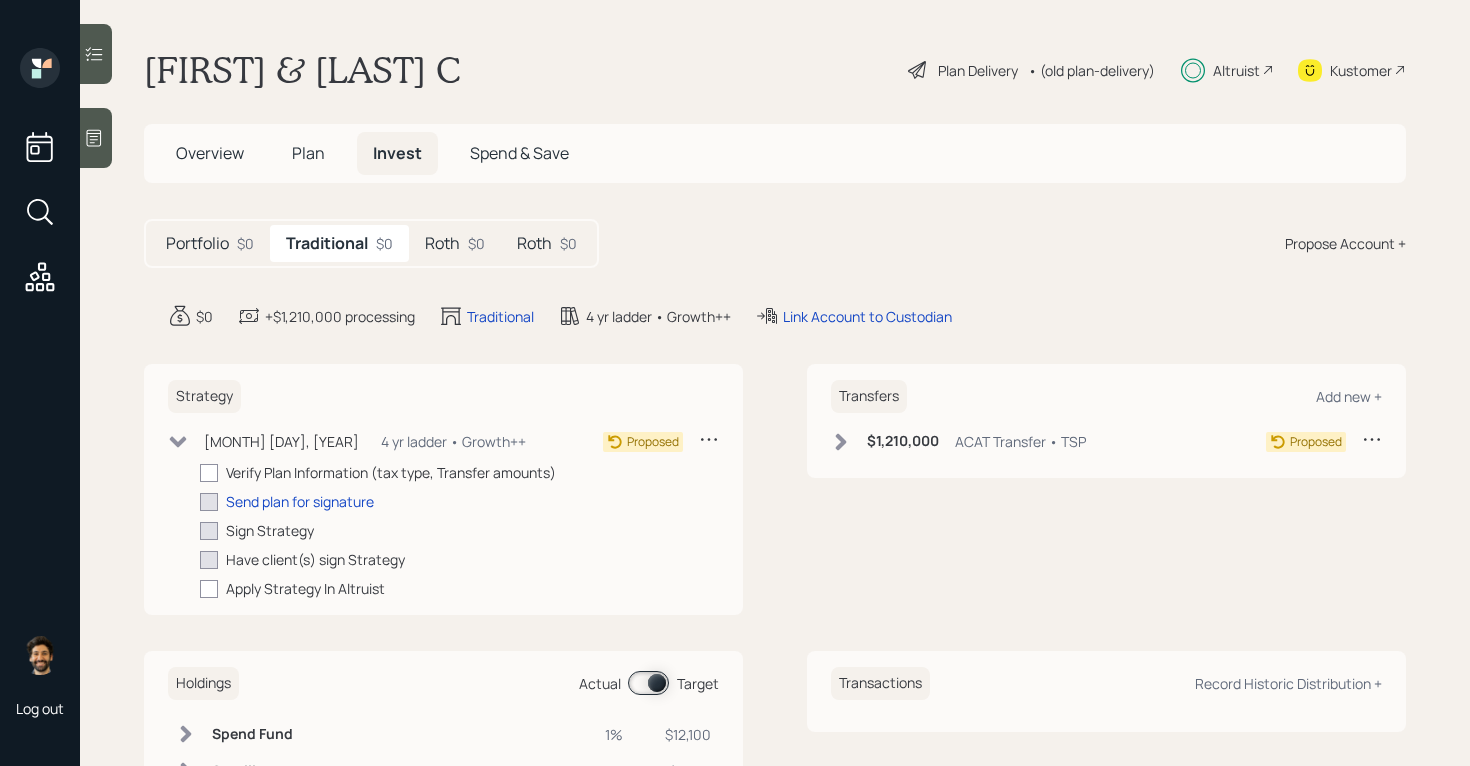 checkbox on "true" 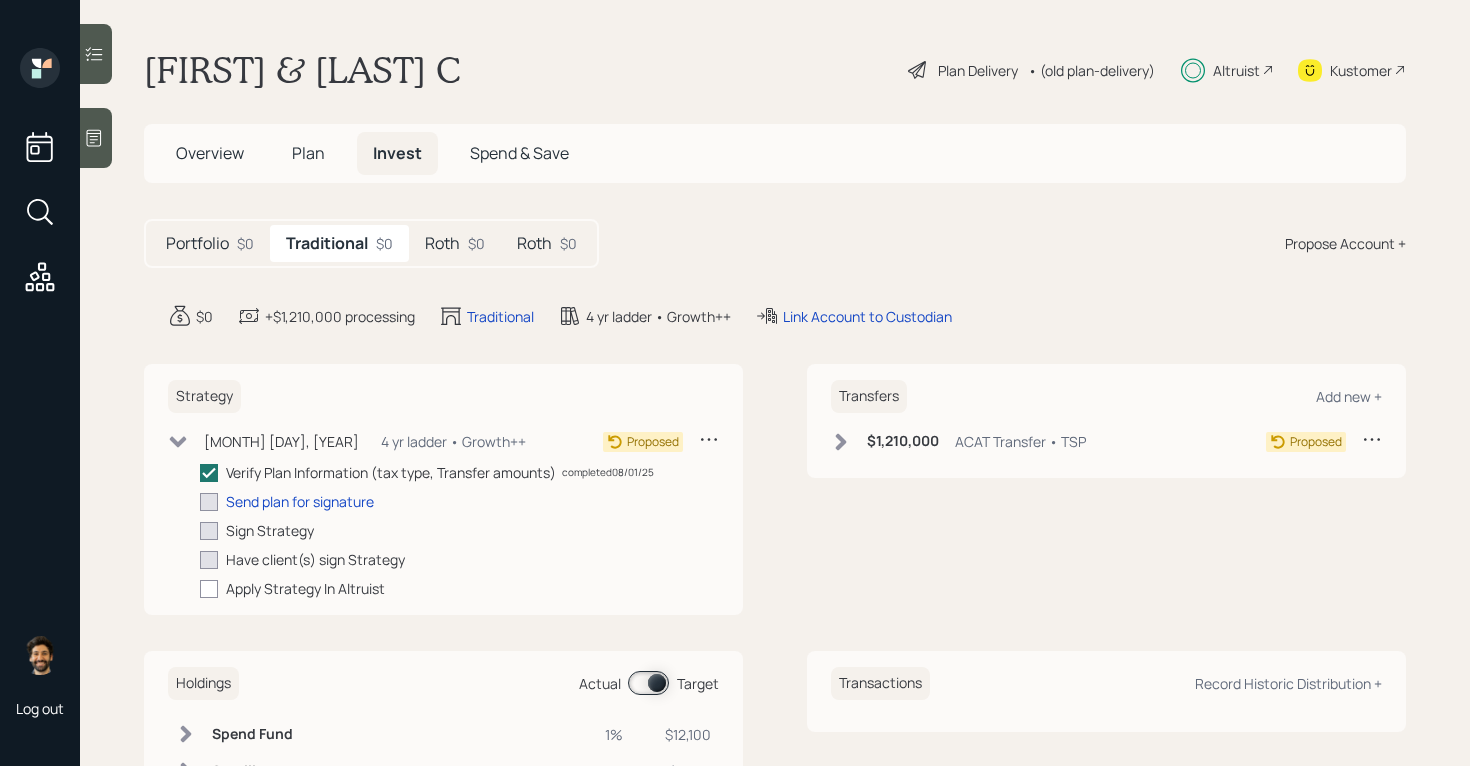 click on "Transfers Add new + $1,210,000 ACAT Transfer • TSP Proposed" at bounding box center (1106, 421) 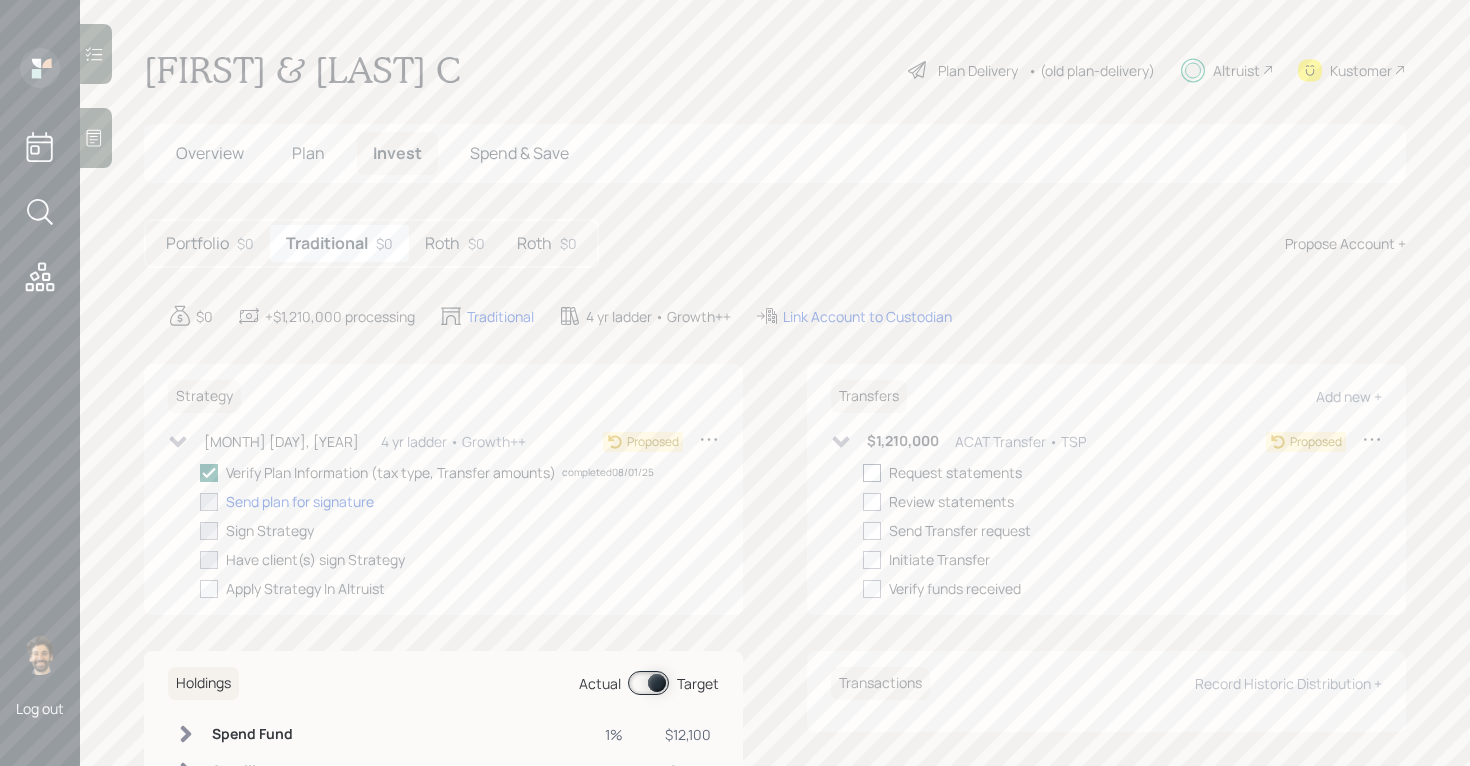 click at bounding box center [872, 473] 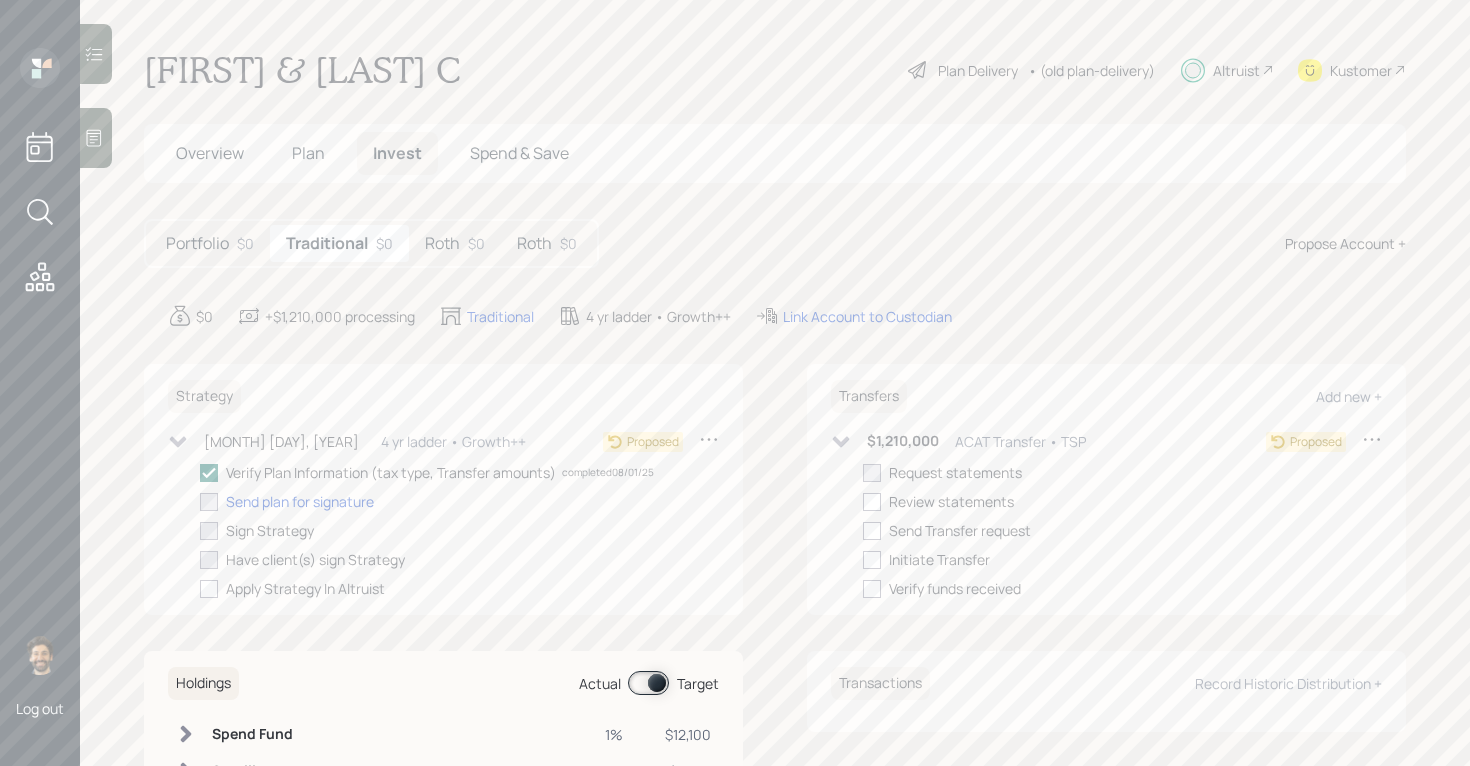 checkbox on "true" 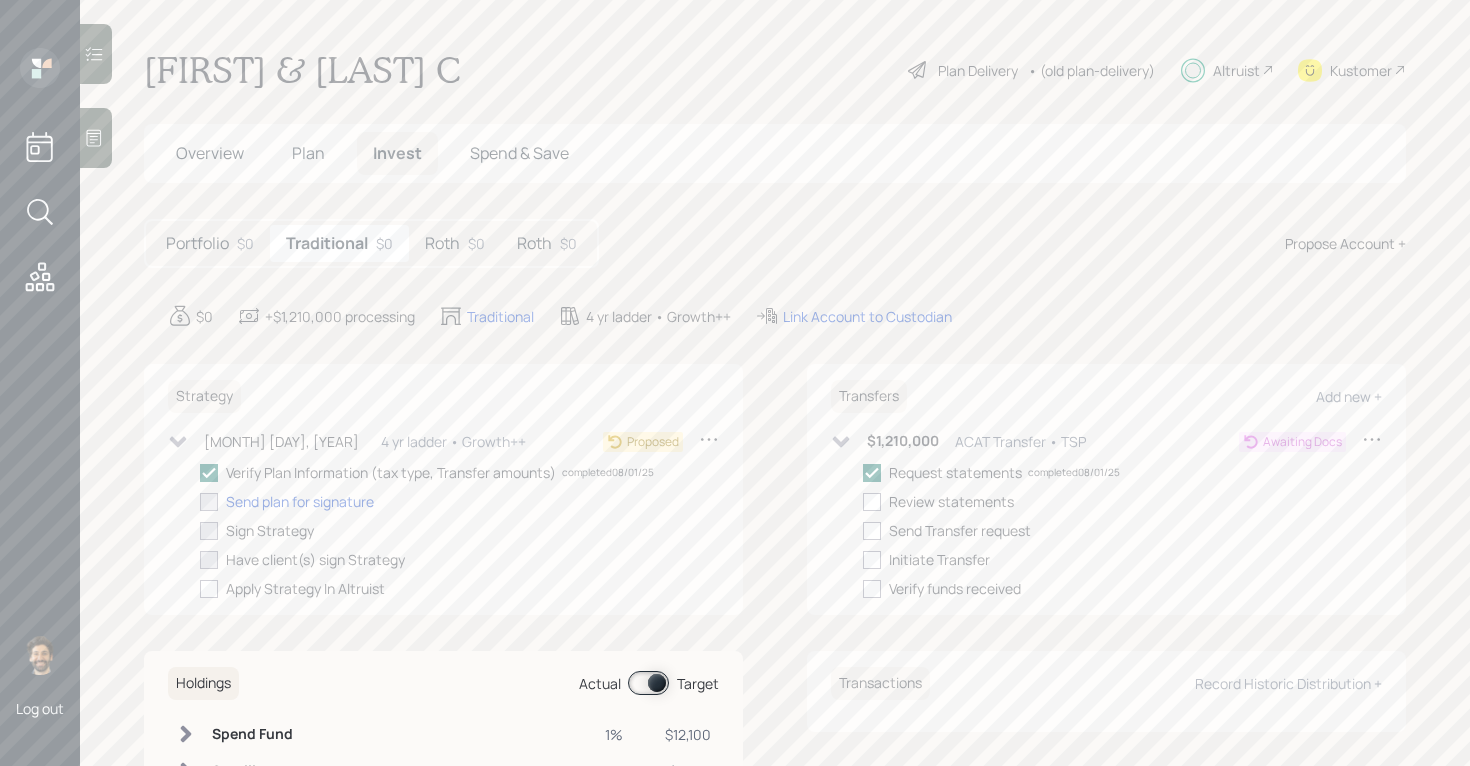 click on "Roth $0" at bounding box center (455, 243) 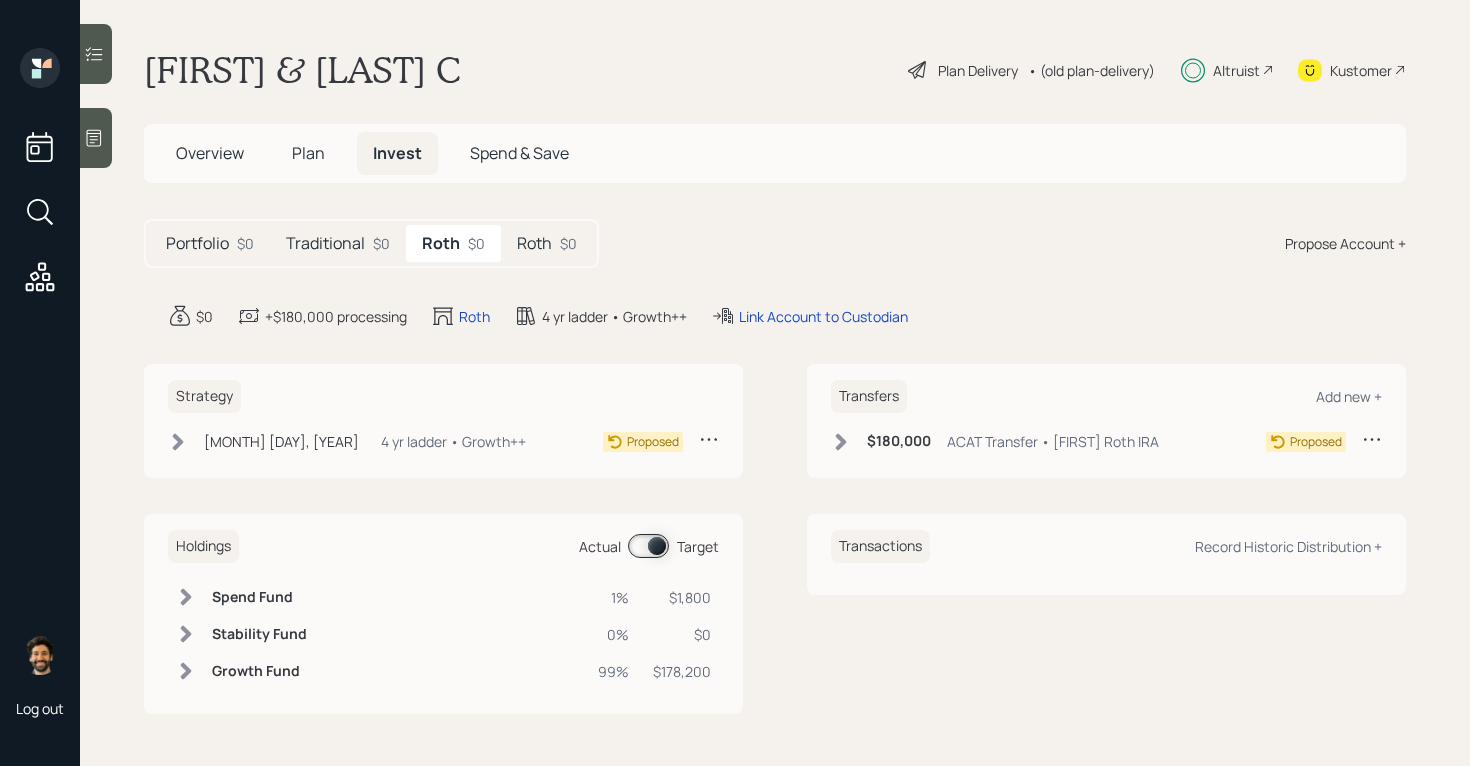 click 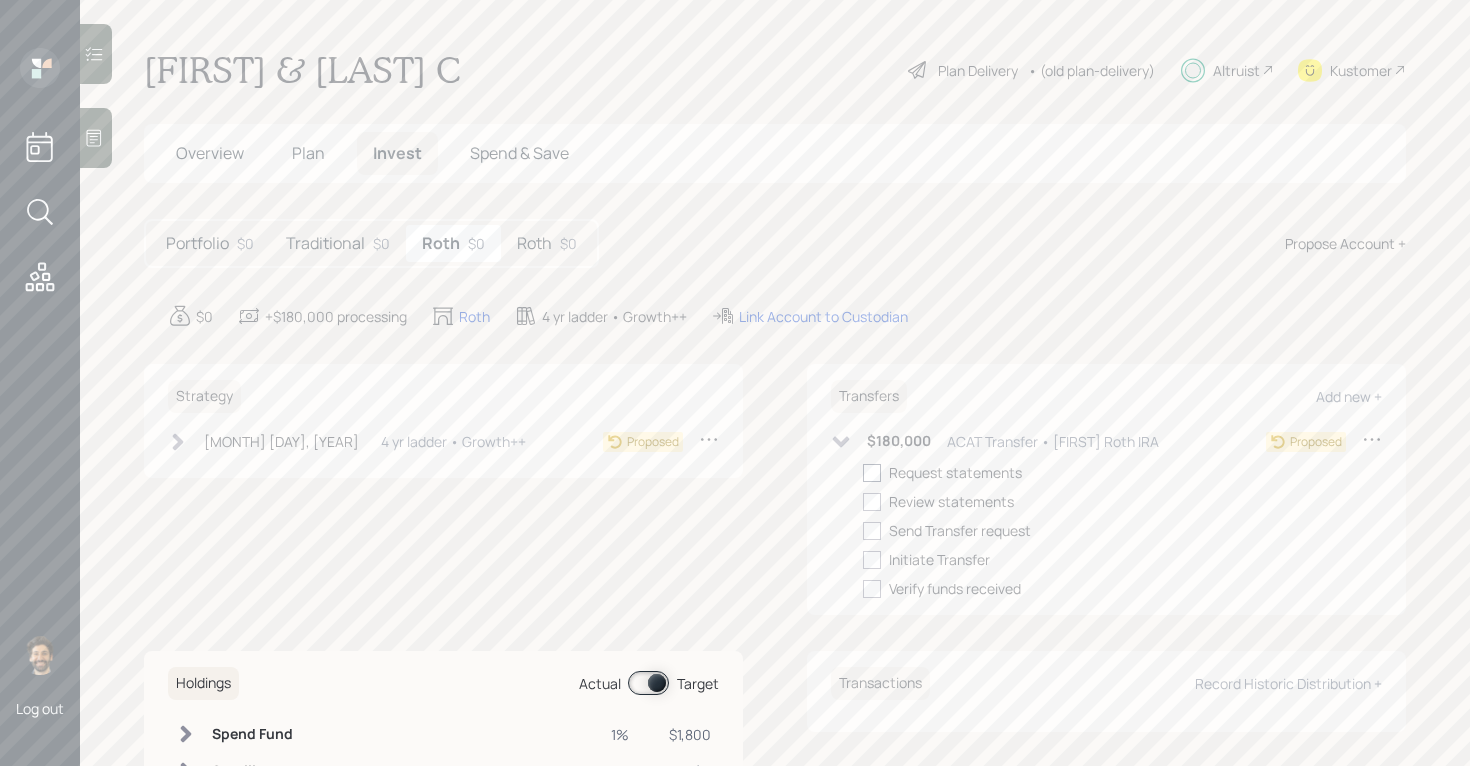click at bounding box center (872, 473) 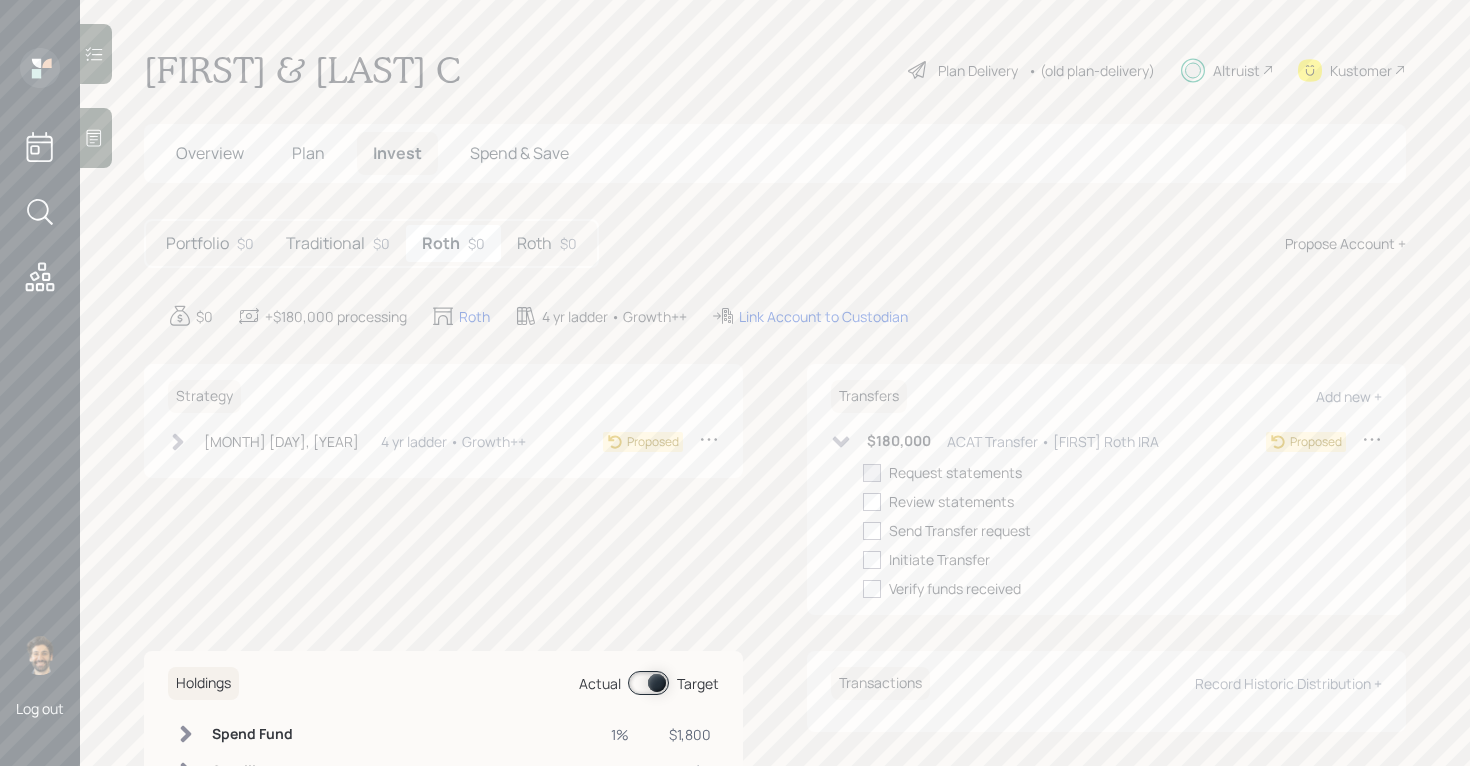 checkbox on "true" 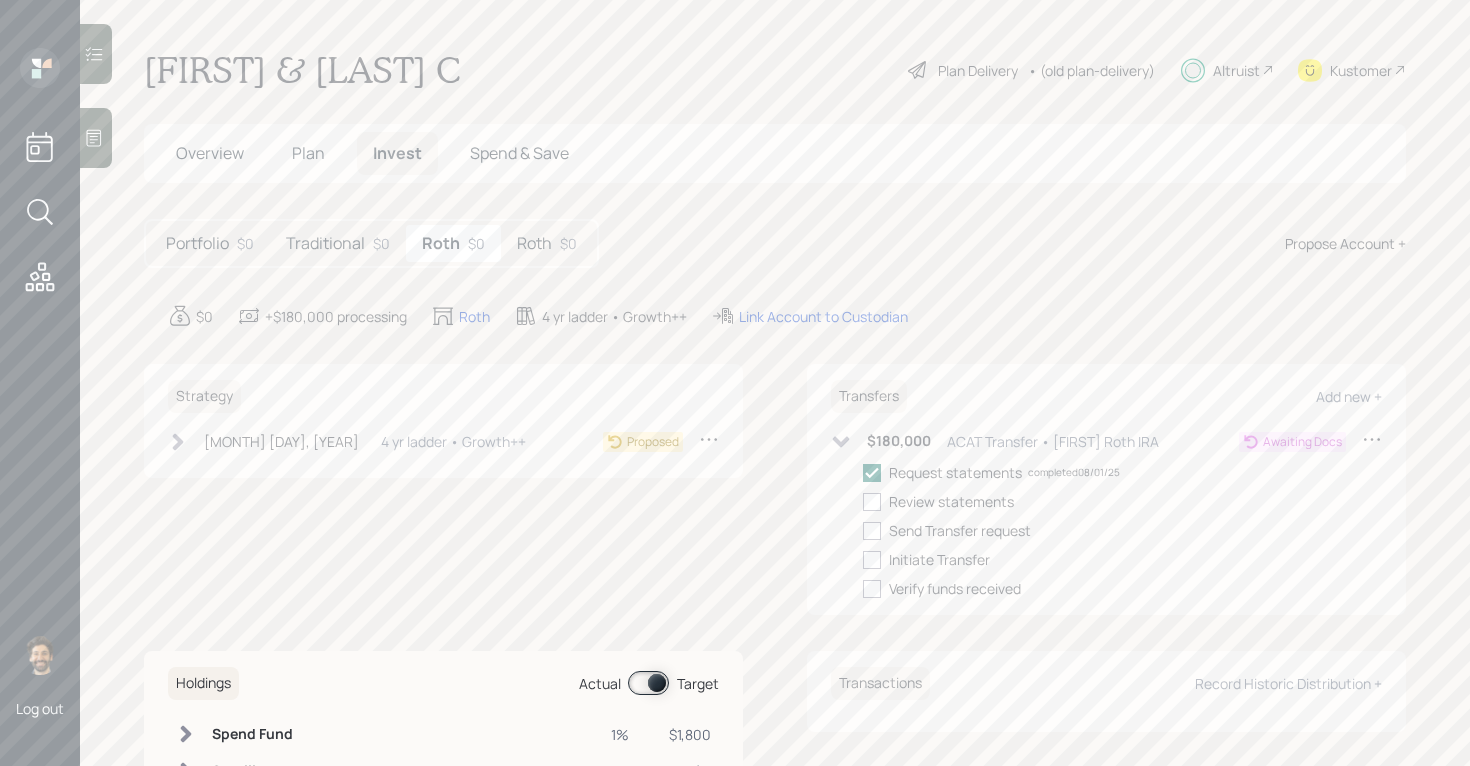 click on "Jul 21, 2025 Monday, July 21, 2025 3:33 PM EDT 4 yr ladder • Growth++" at bounding box center (347, 441) 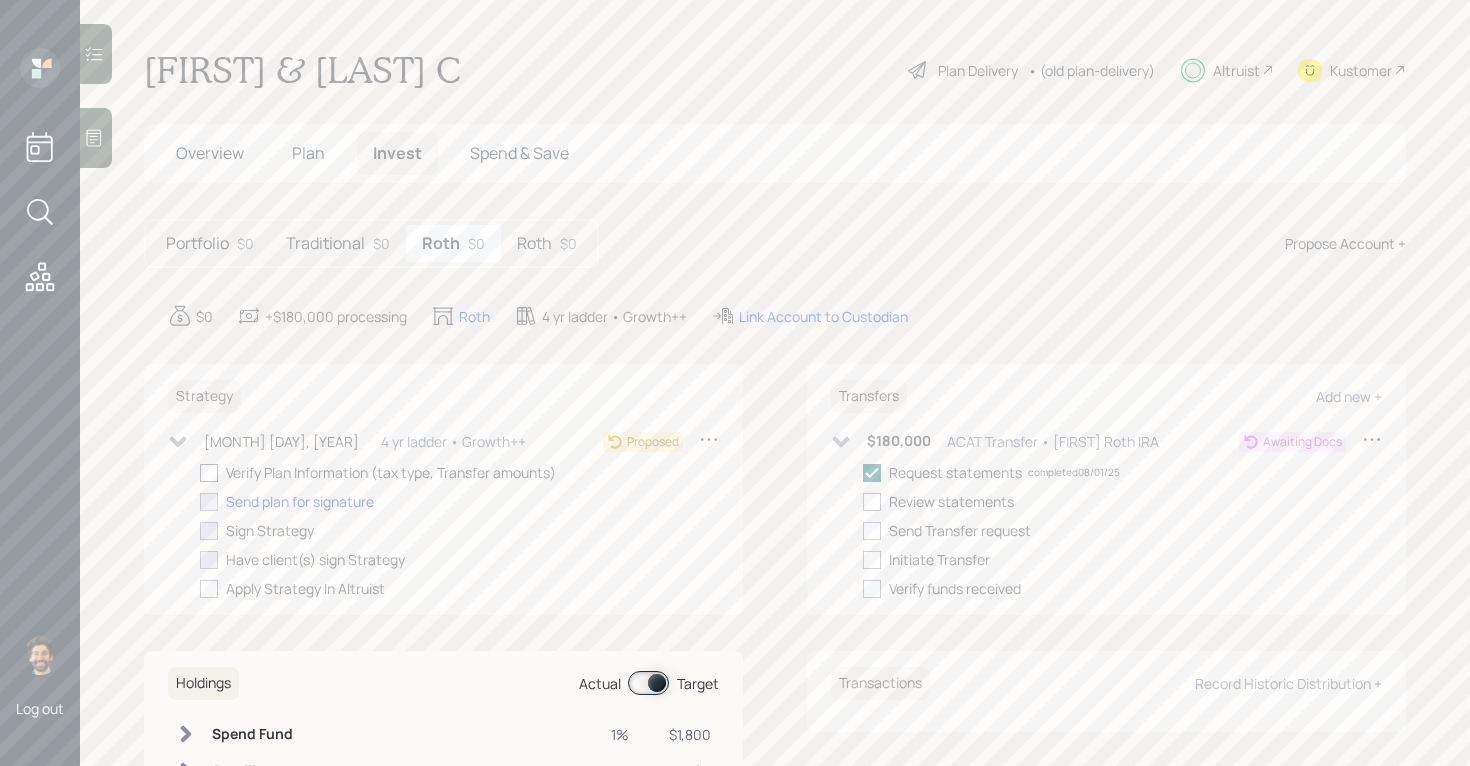 click at bounding box center (209, 473) 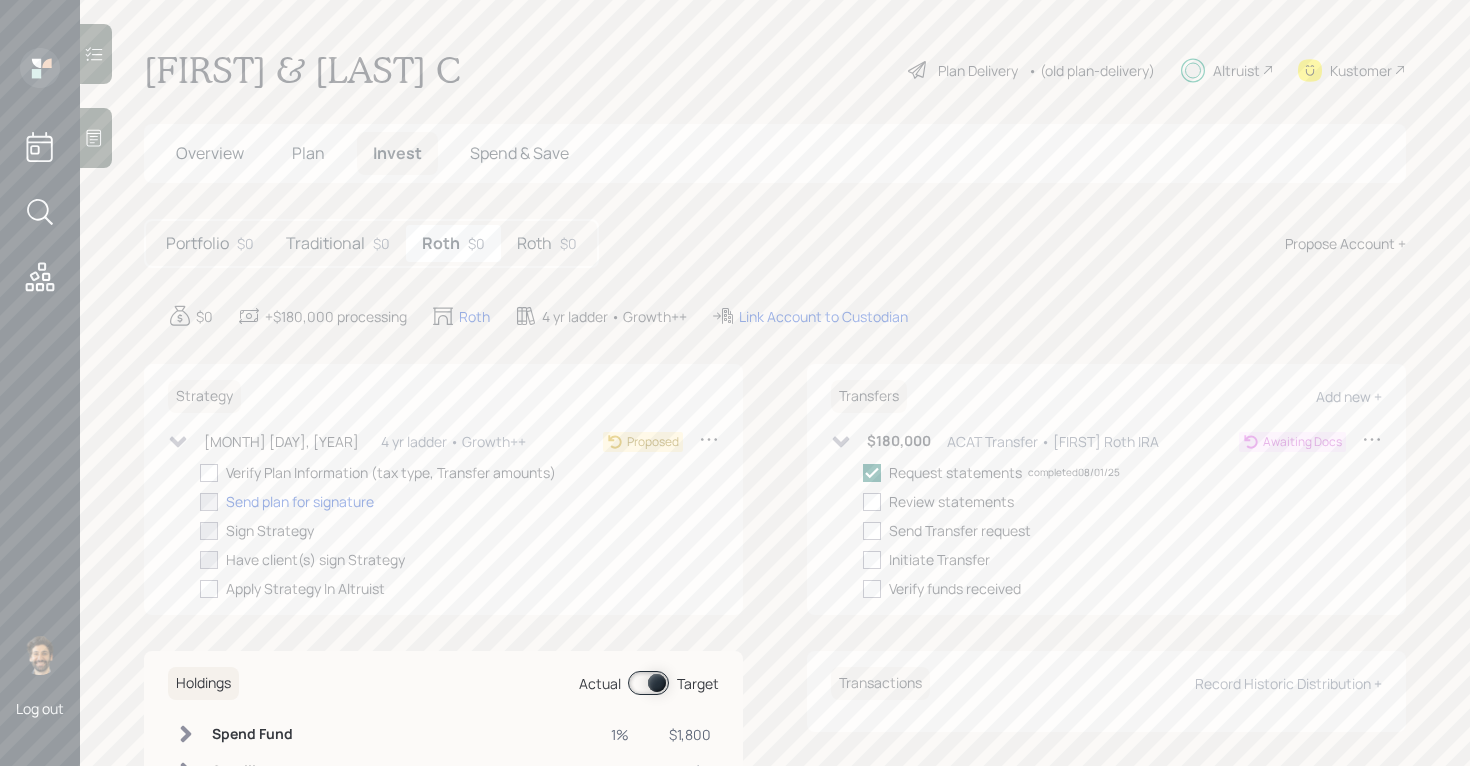 checkbox on "true" 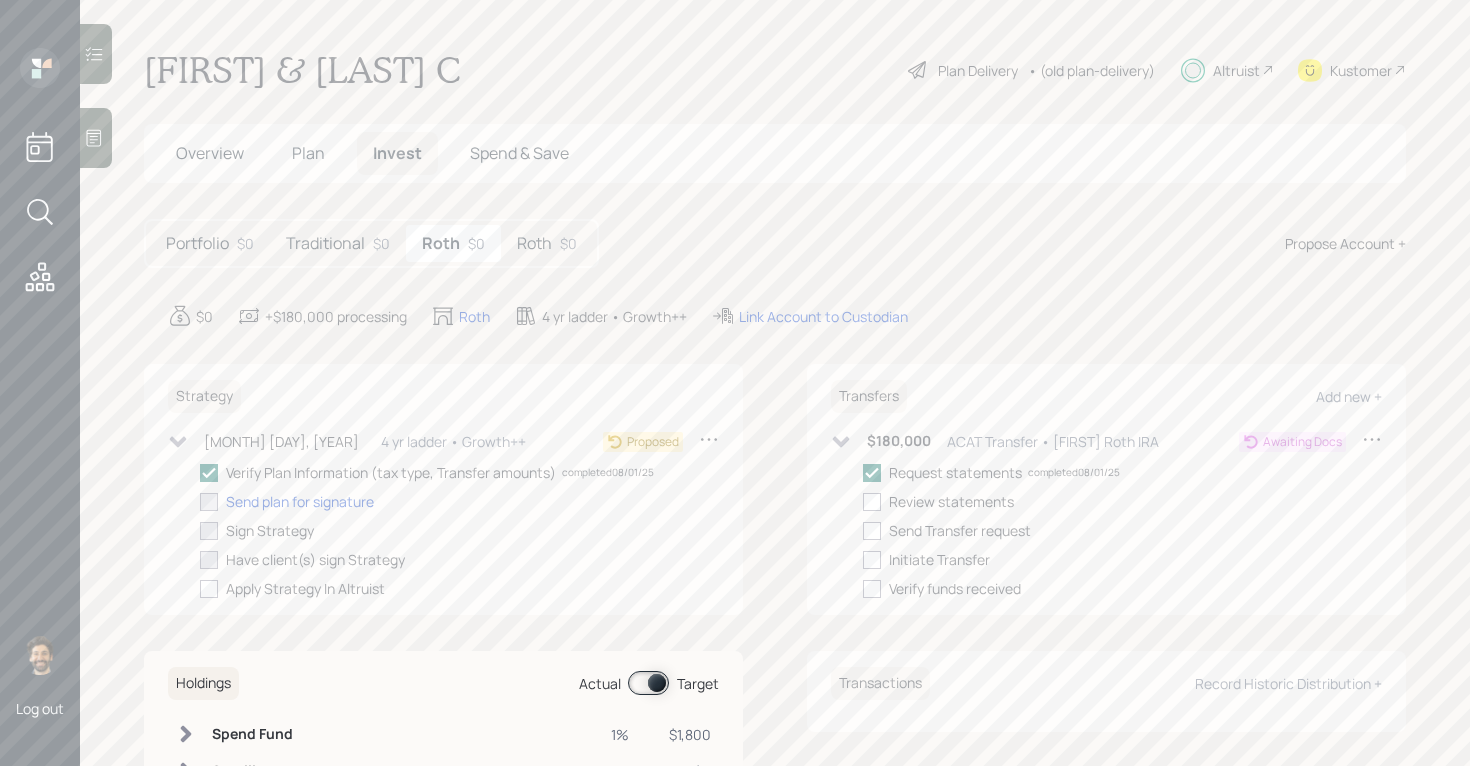 click on "Roth" at bounding box center (534, 243) 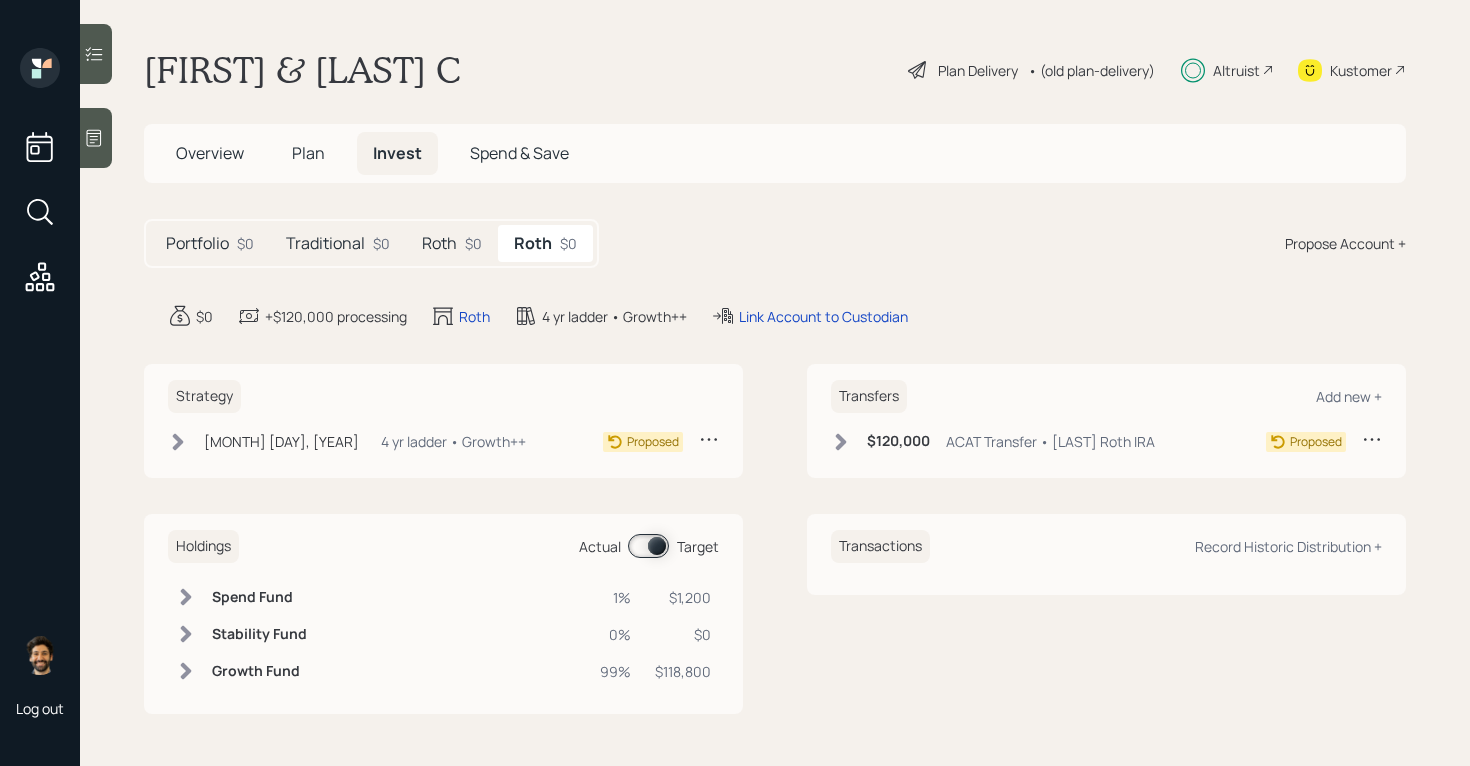 click on "Jul 21, 2025 Monday, July 21, 2025 3:33 PM EDT 4 yr ladder • Growth++" at bounding box center [347, 441] 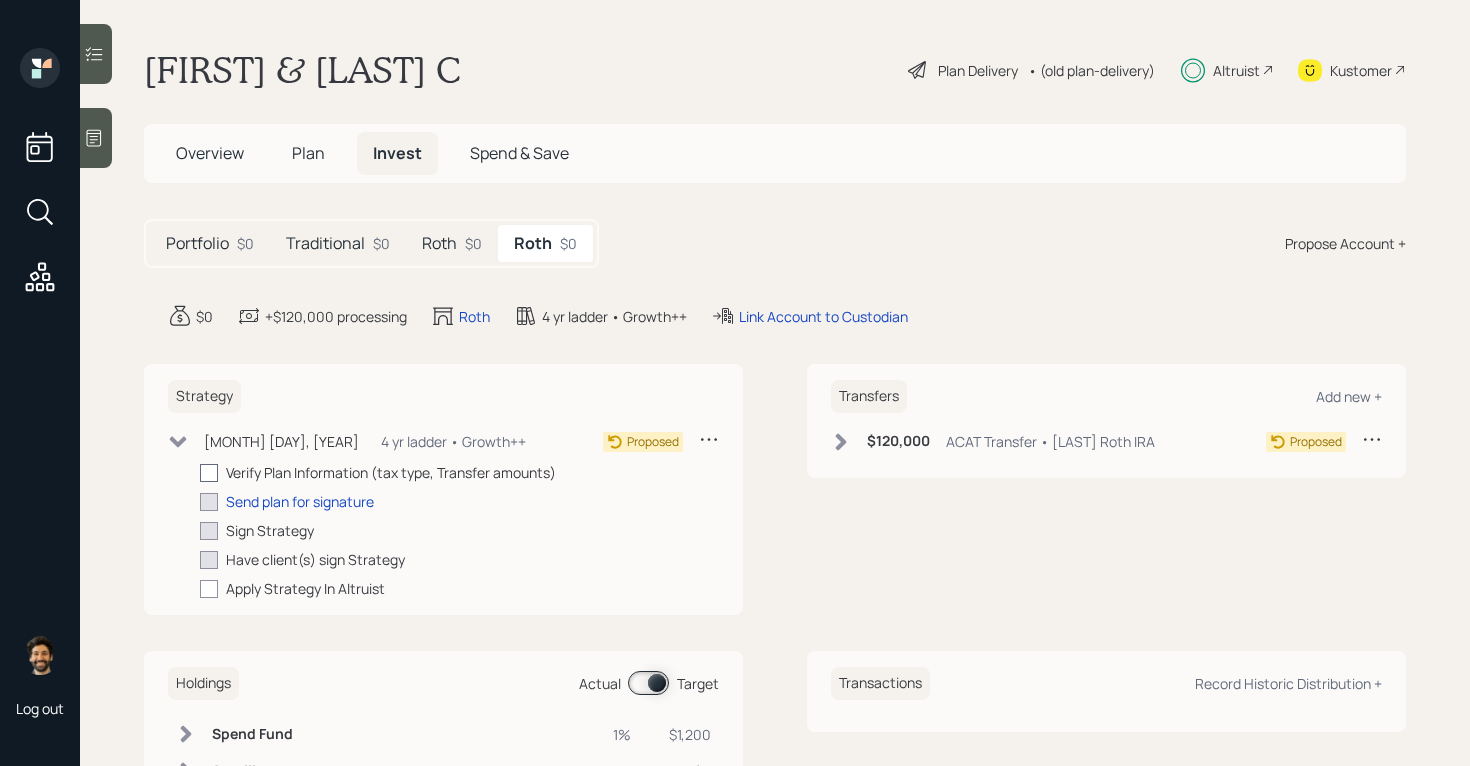 click at bounding box center [209, 473] 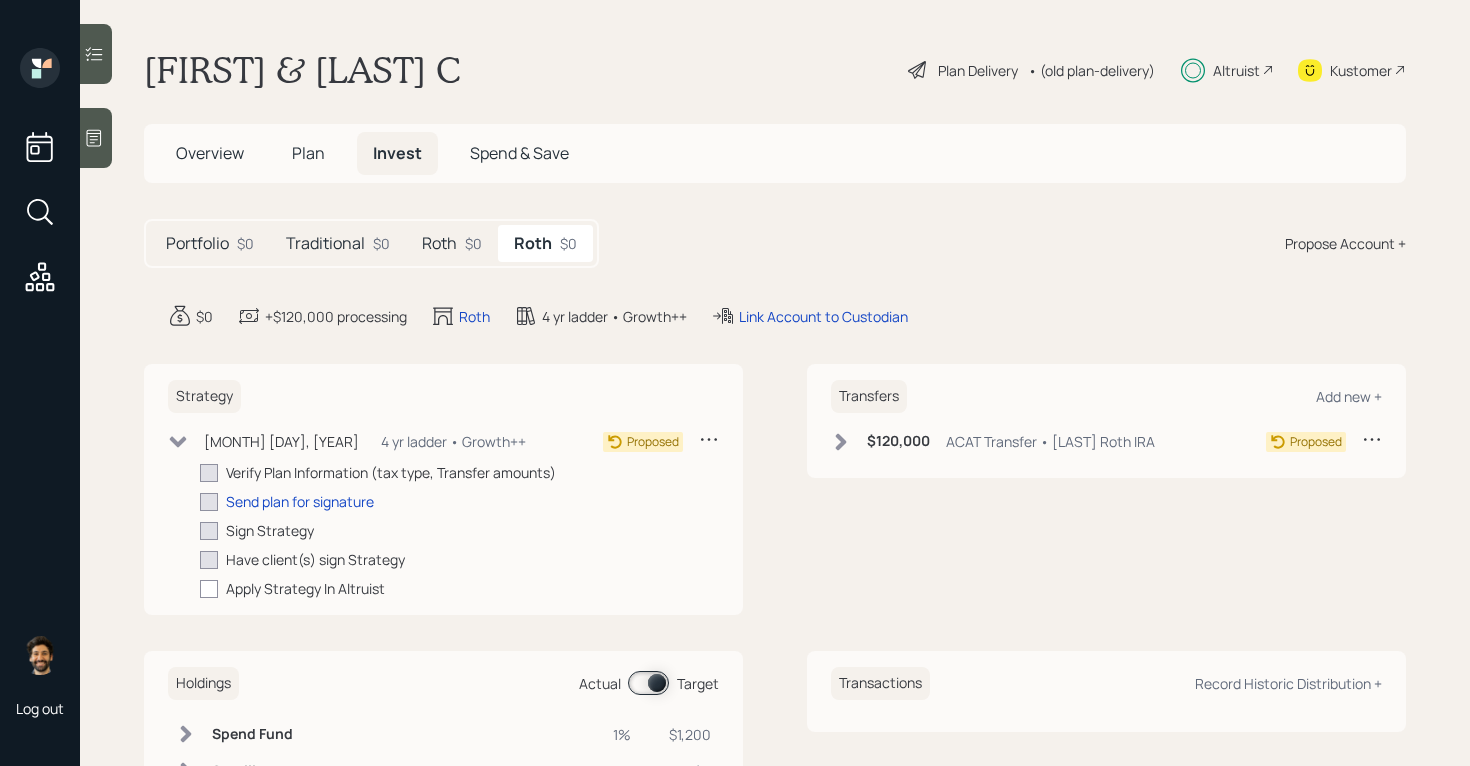 checkbox on "true" 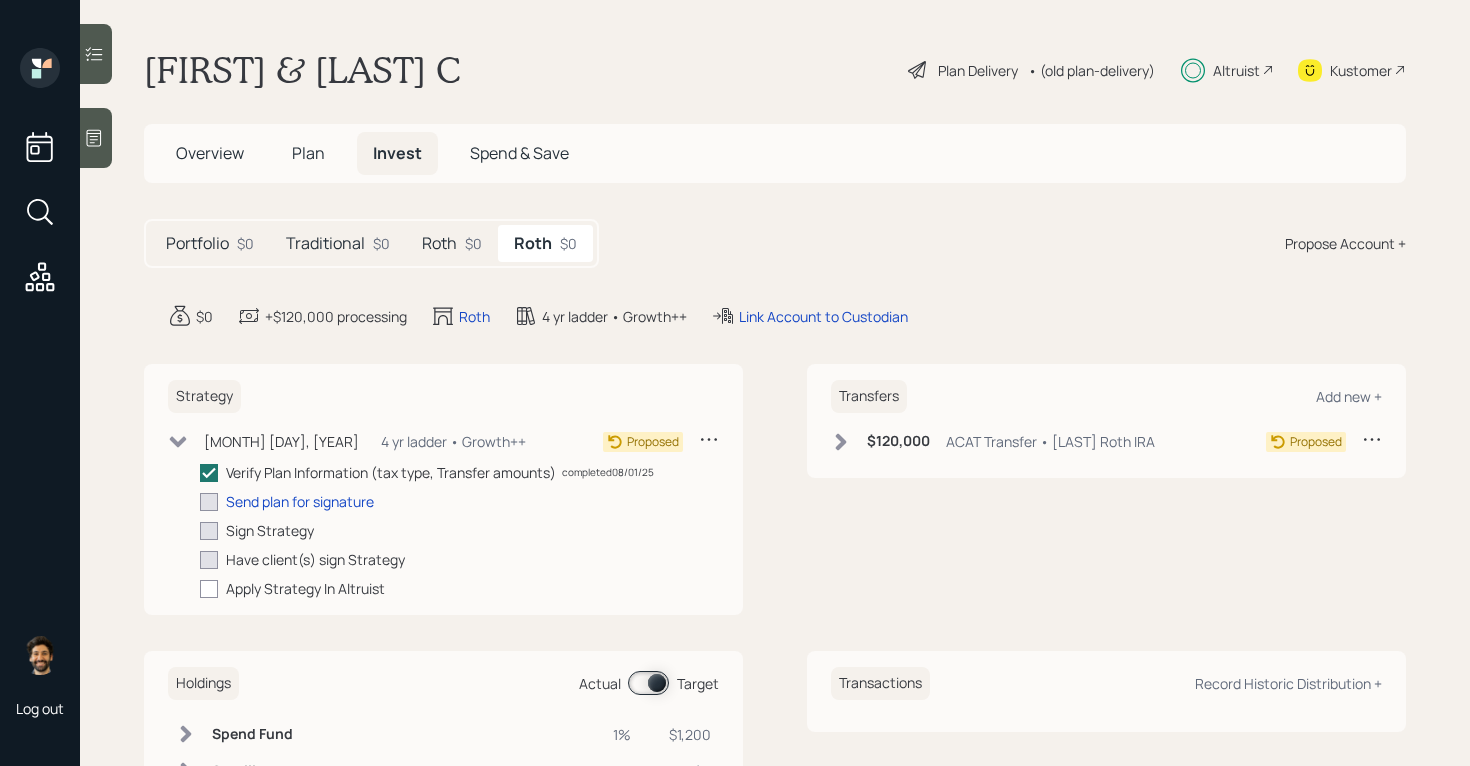 click on "Roth" at bounding box center [439, 243] 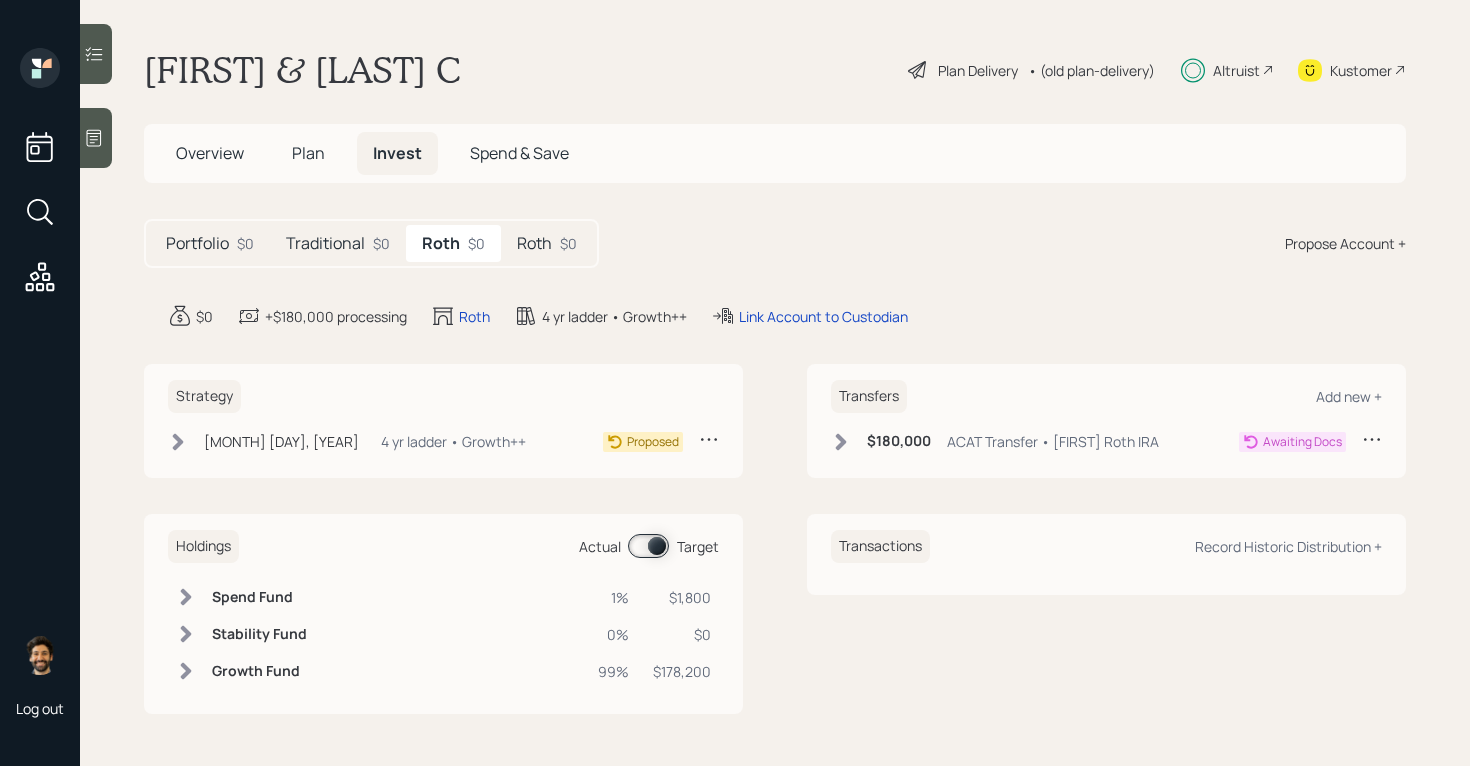 click on "Traditional" at bounding box center [325, 243] 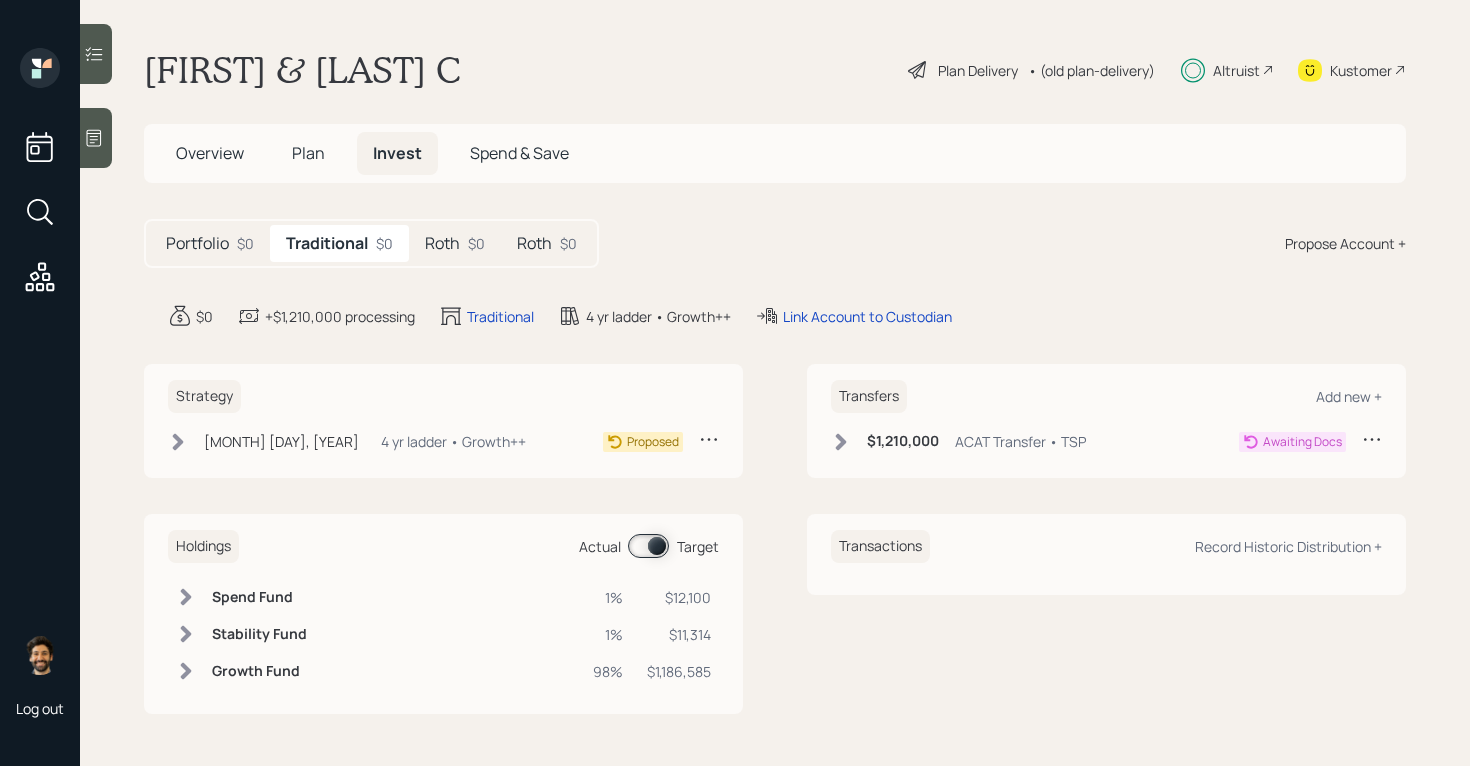click on "Plan" at bounding box center [308, 153] 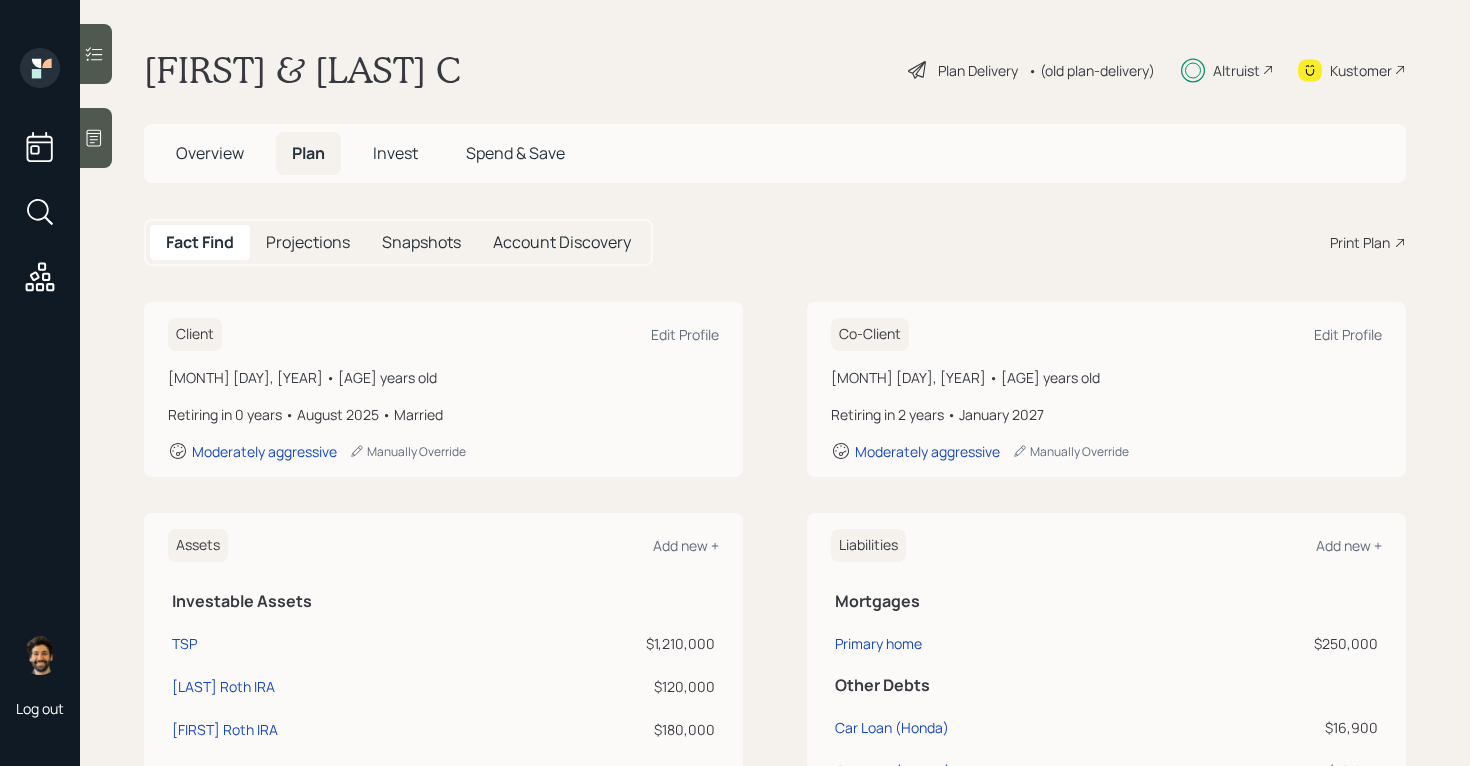 click on "Print Plan" at bounding box center [1360, 242] 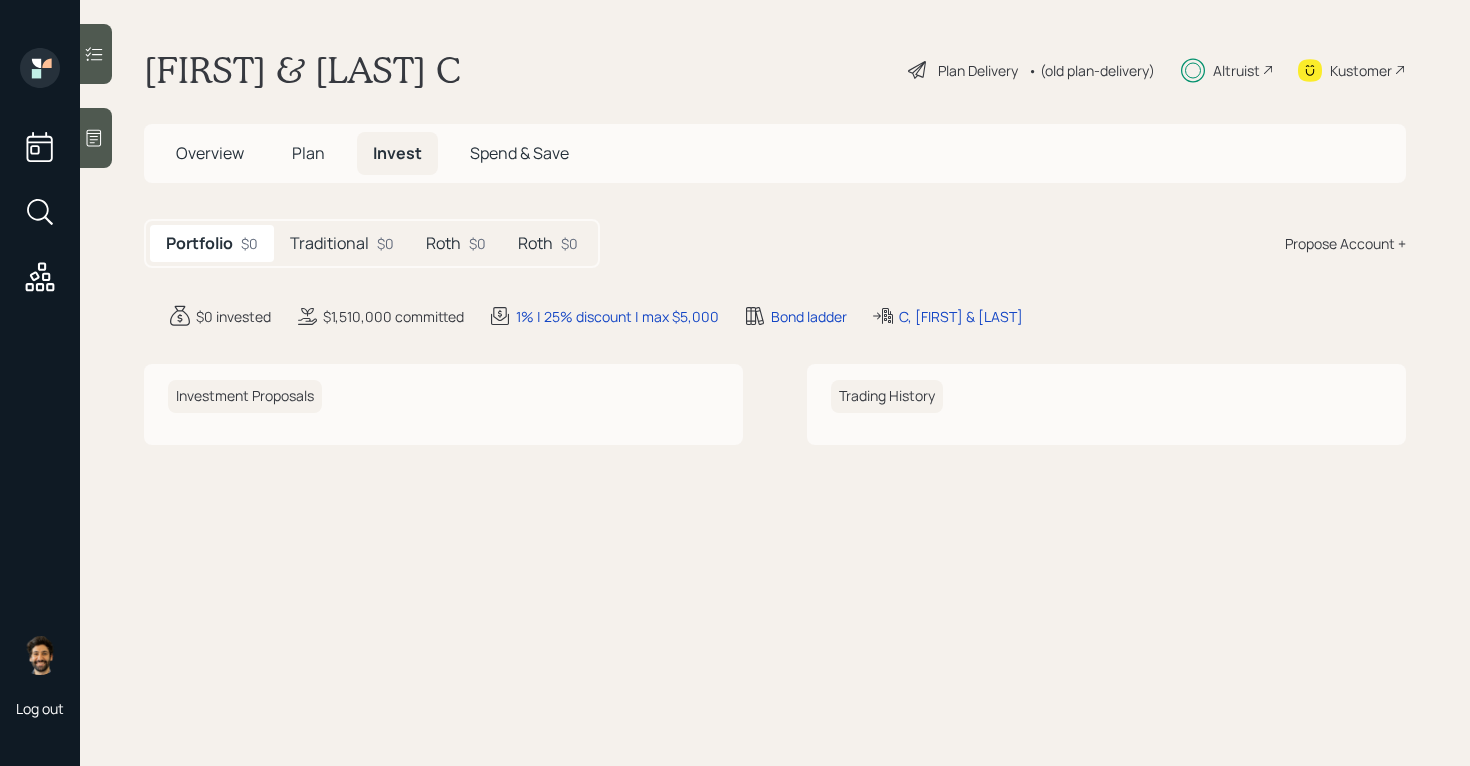 click on "Herman & Audelia  C Plan Delivery • (old plan-delivery) Altruist Kustomer Overview Plan Invest Spend & Save Portfolio $0 Traditional $0 Roth $0 Roth $0 Propose Account + $0 invested $1,510,000 committed 1% | 25% discount | max $5,000 Bond ladder C, Herman & Audelia  Investment Proposals Trading History" at bounding box center [775, 383] 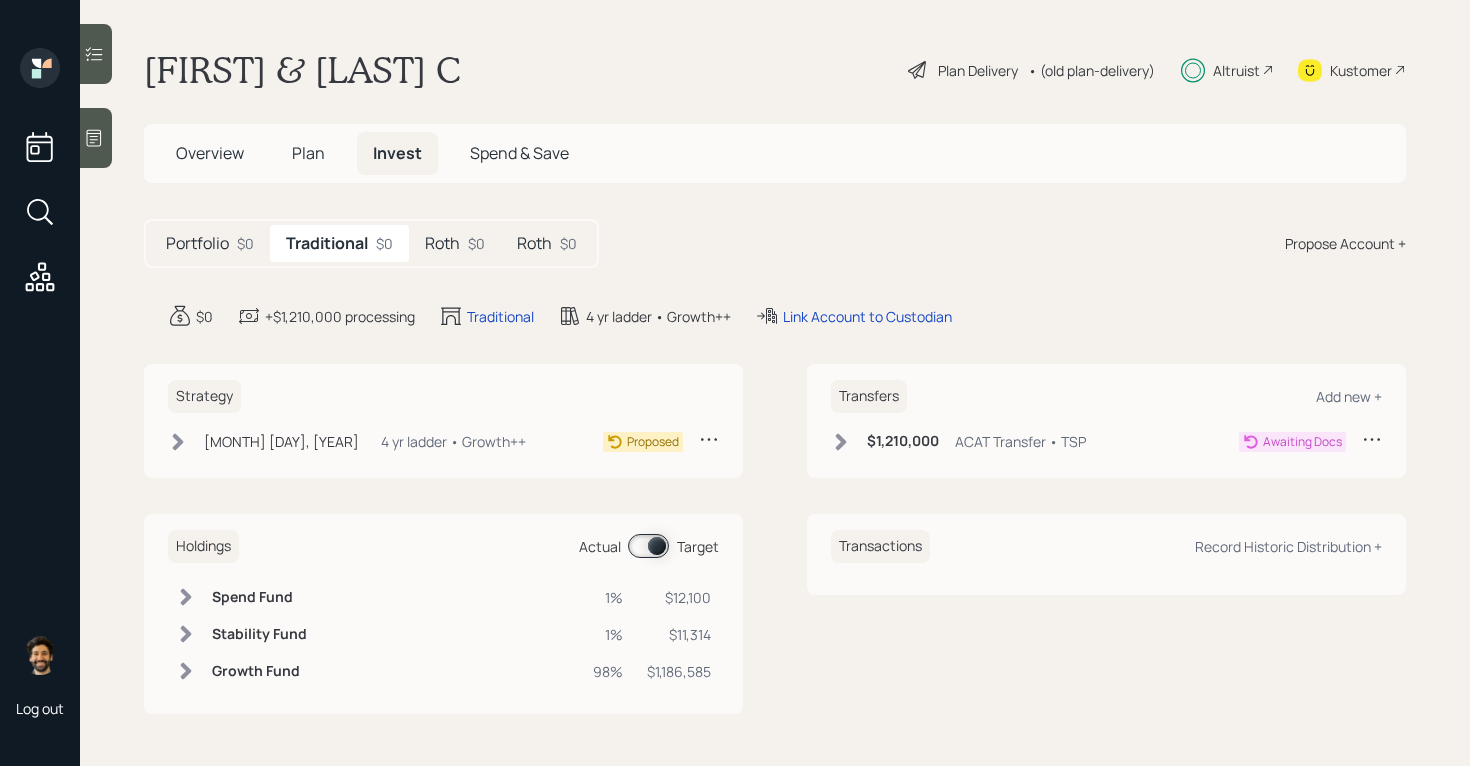 click 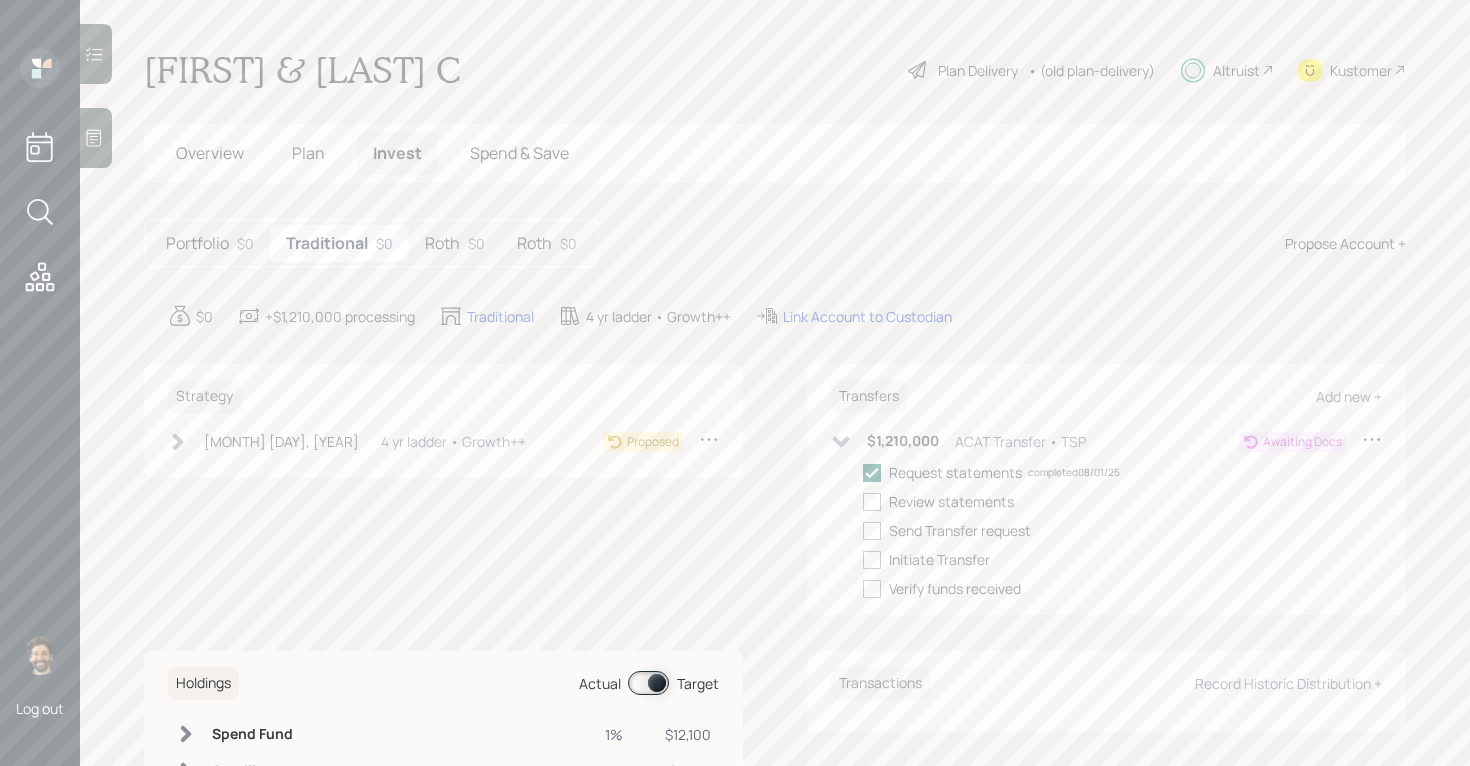 click 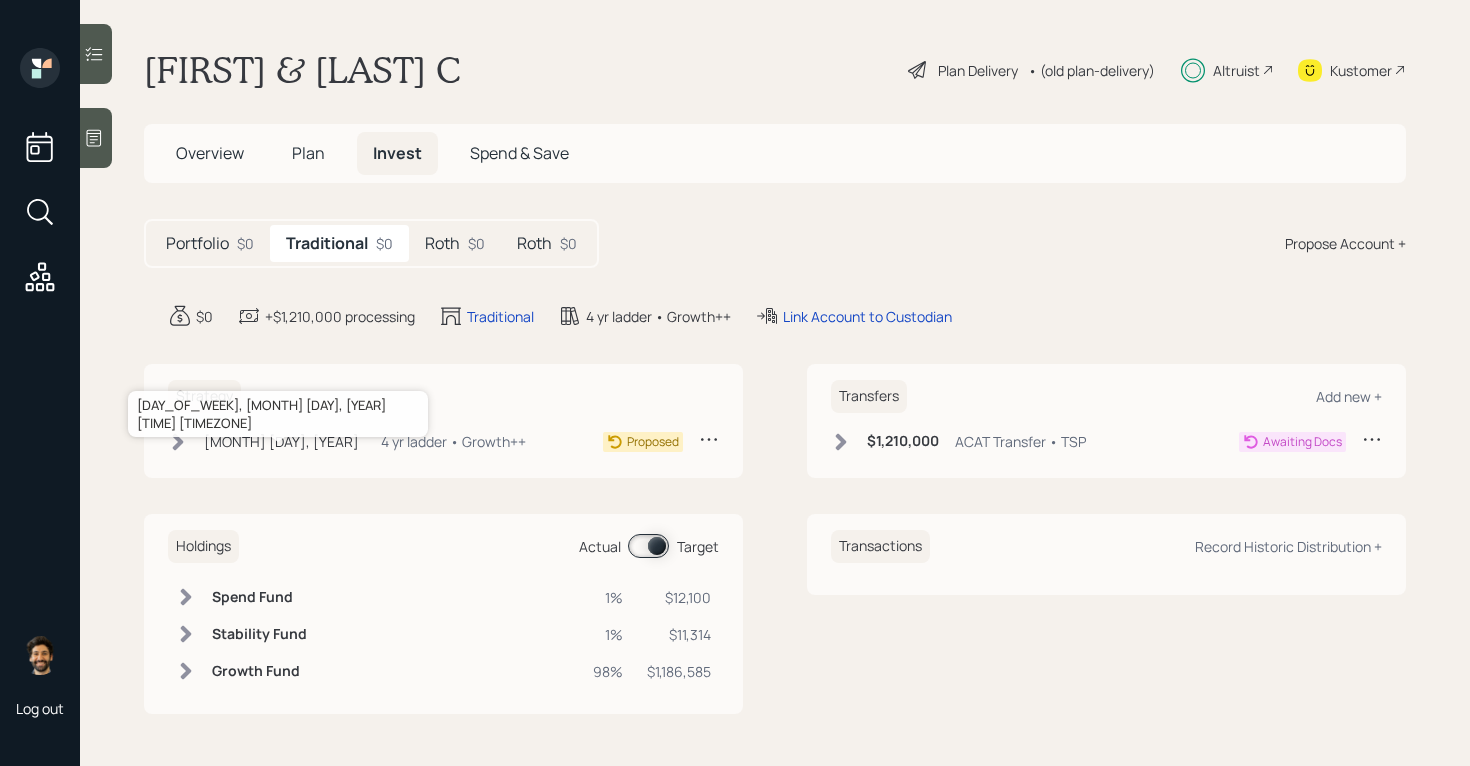 click on "[MONTH] [DAY], [YEAR]" at bounding box center (281, 441) 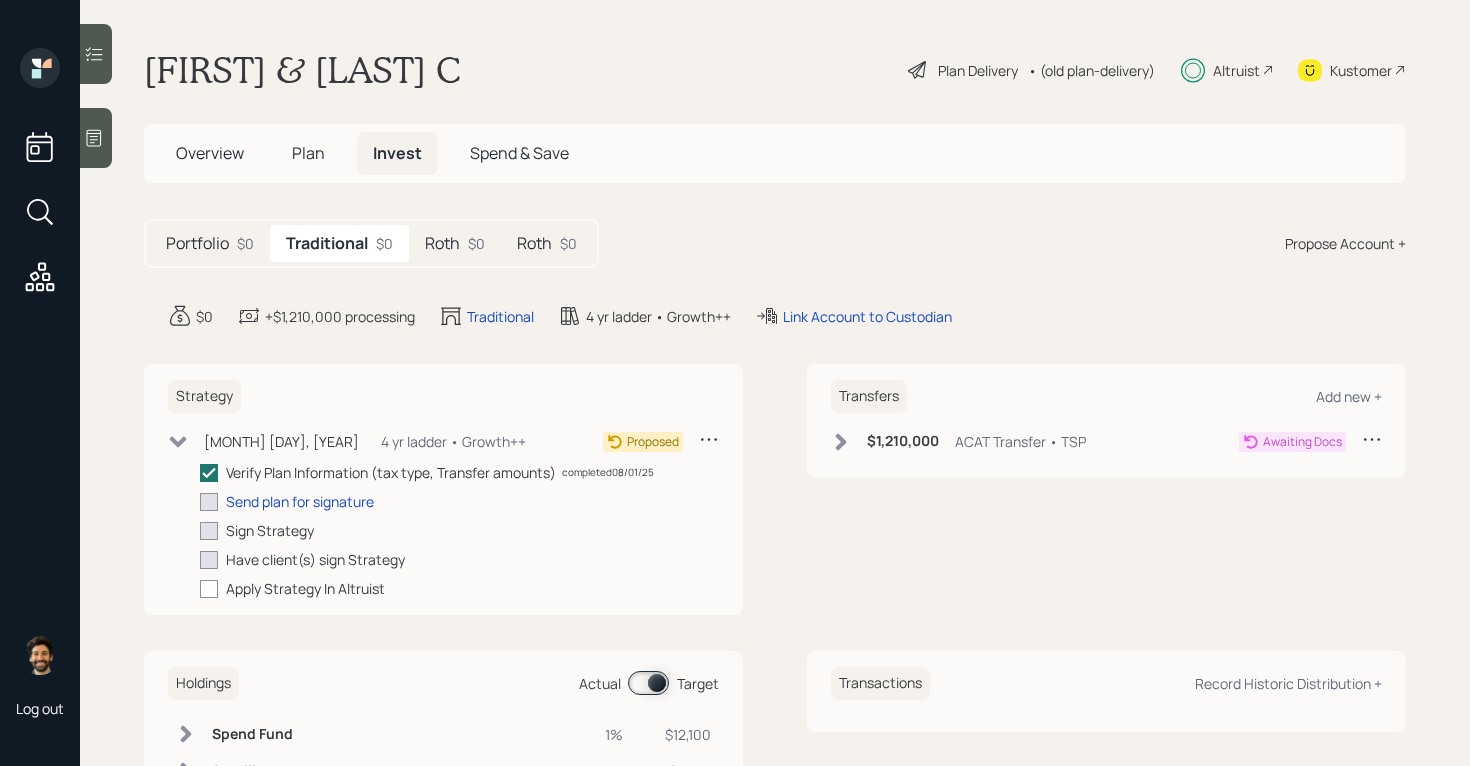click on "Strategy Jul 21, 2025 Monday, July 21, 2025 3:33 PM EDT 4 yr ladder • Growth++ Proposed Verify Plan Information (tax type, Transfer amounts) completed  08/01/25 Send plan for signature Sign Strategy Have client(s) sign Strategy Apply Strategy In Altruist" at bounding box center (443, 489) 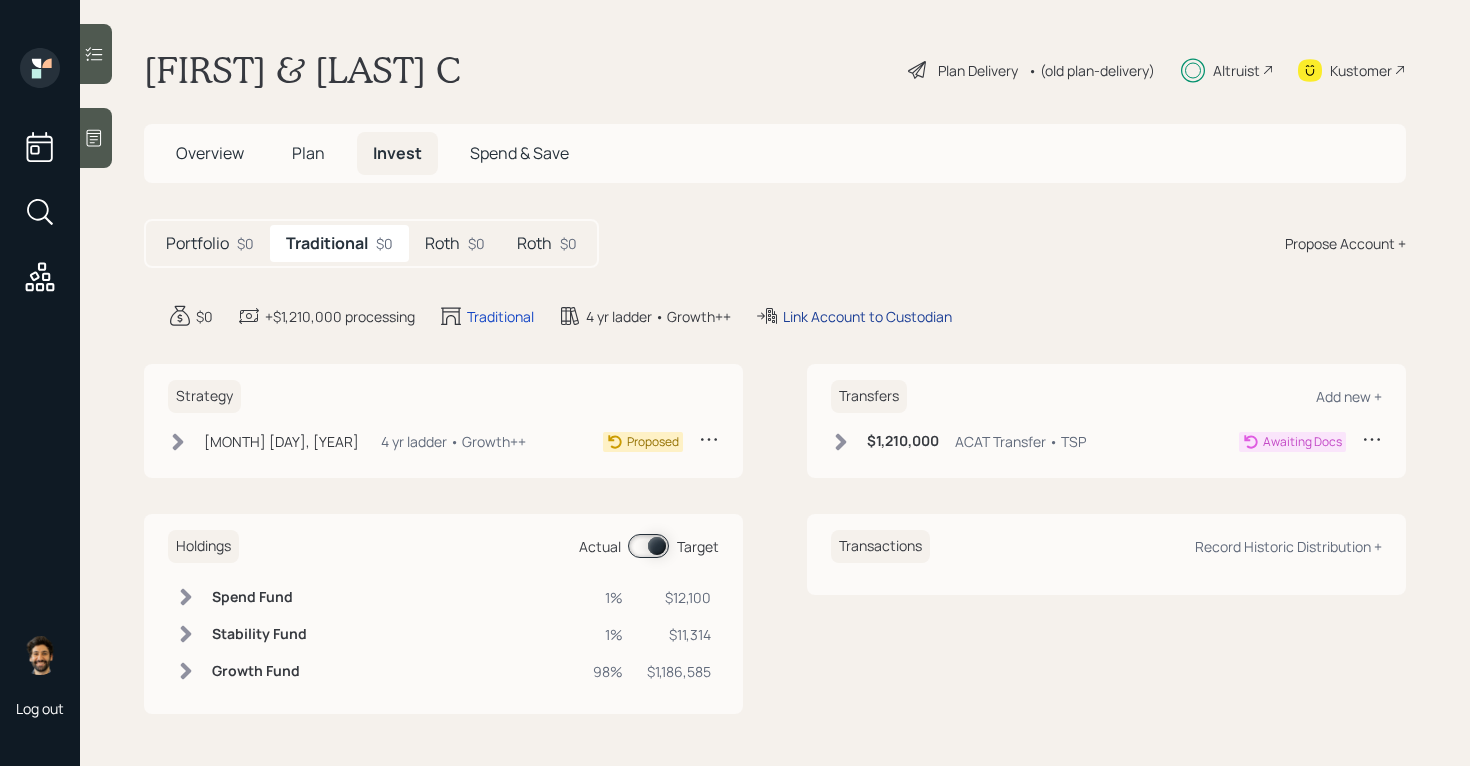 click on "Link Account to Custodian" at bounding box center [867, 316] 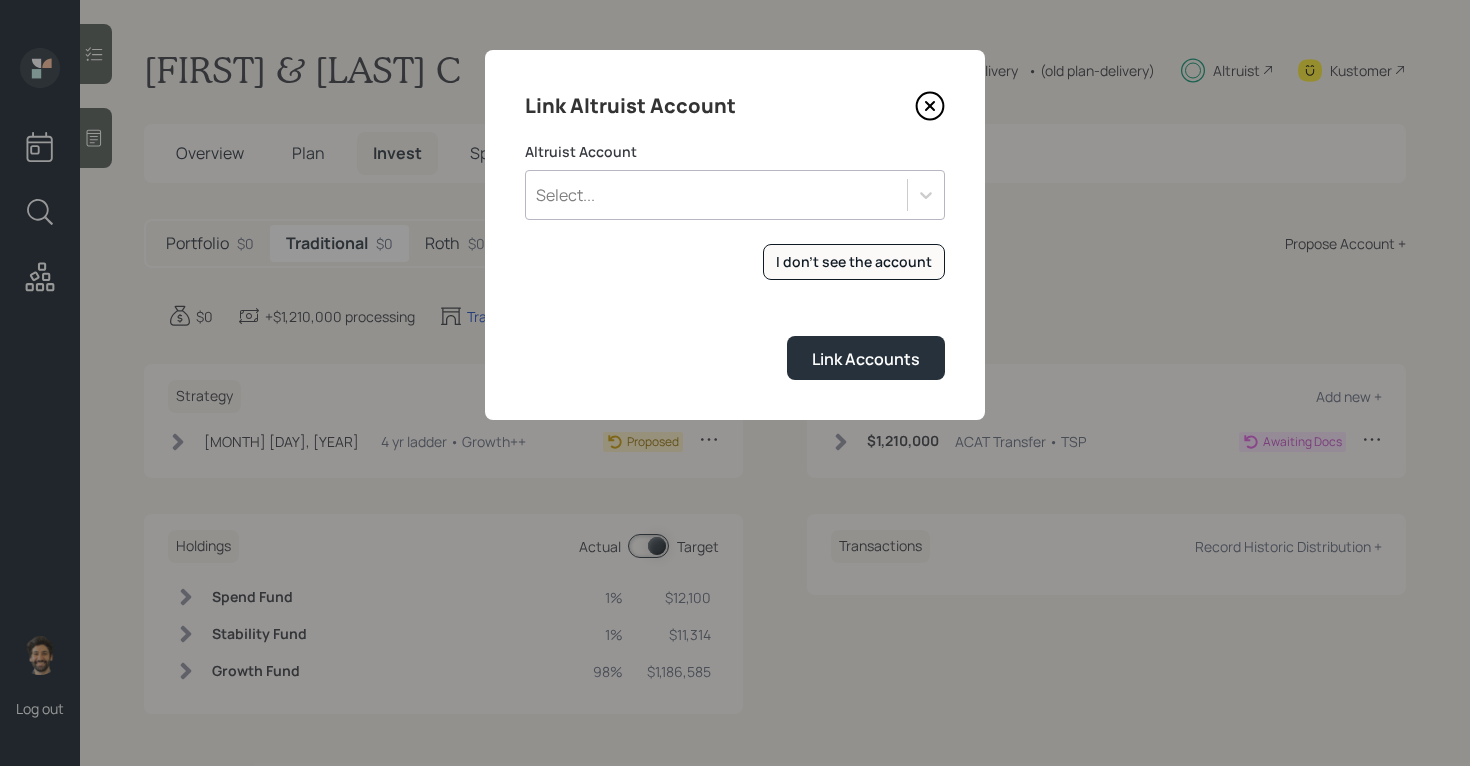 click on "Select..." at bounding box center [716, 195] 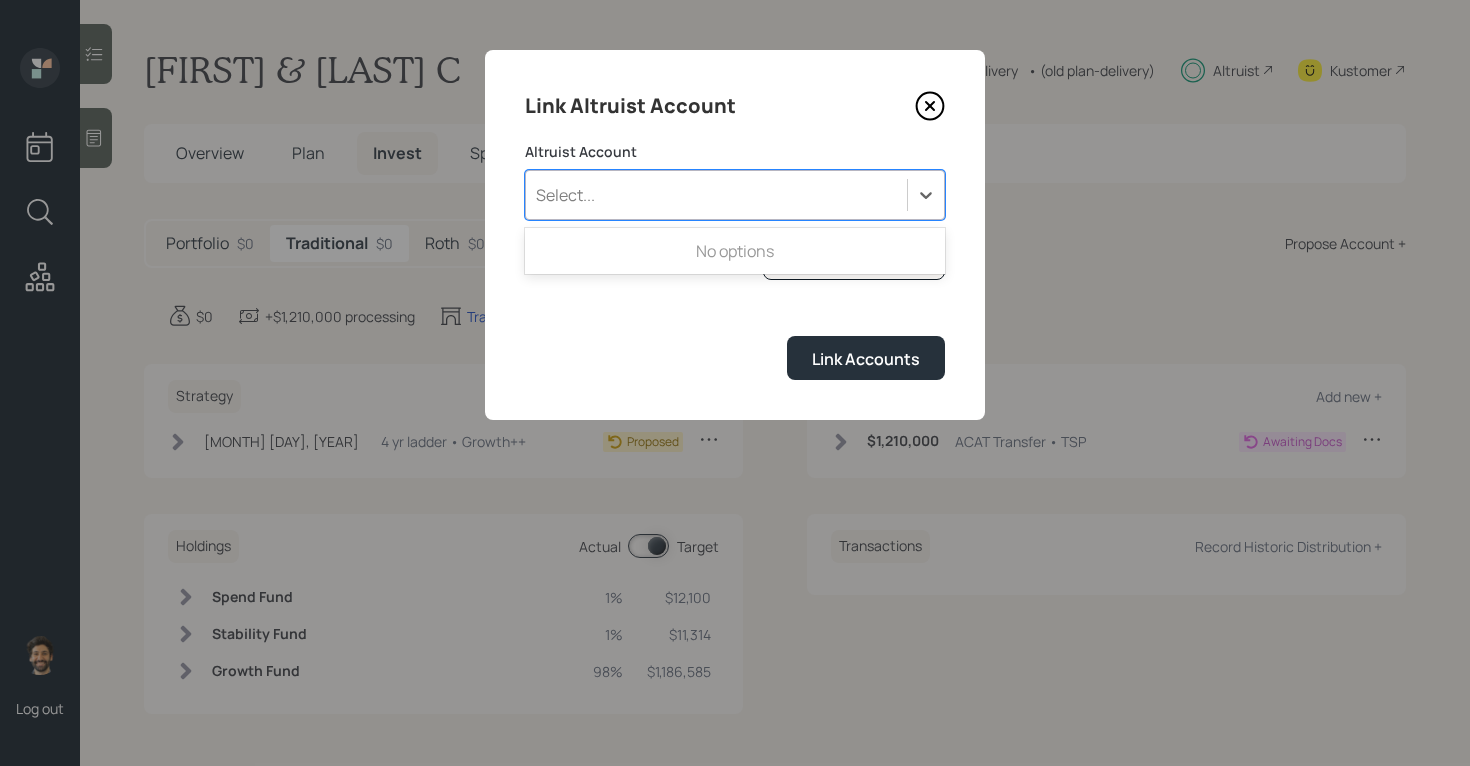 click on "Altruist Account" at bounding box center (735, 152) 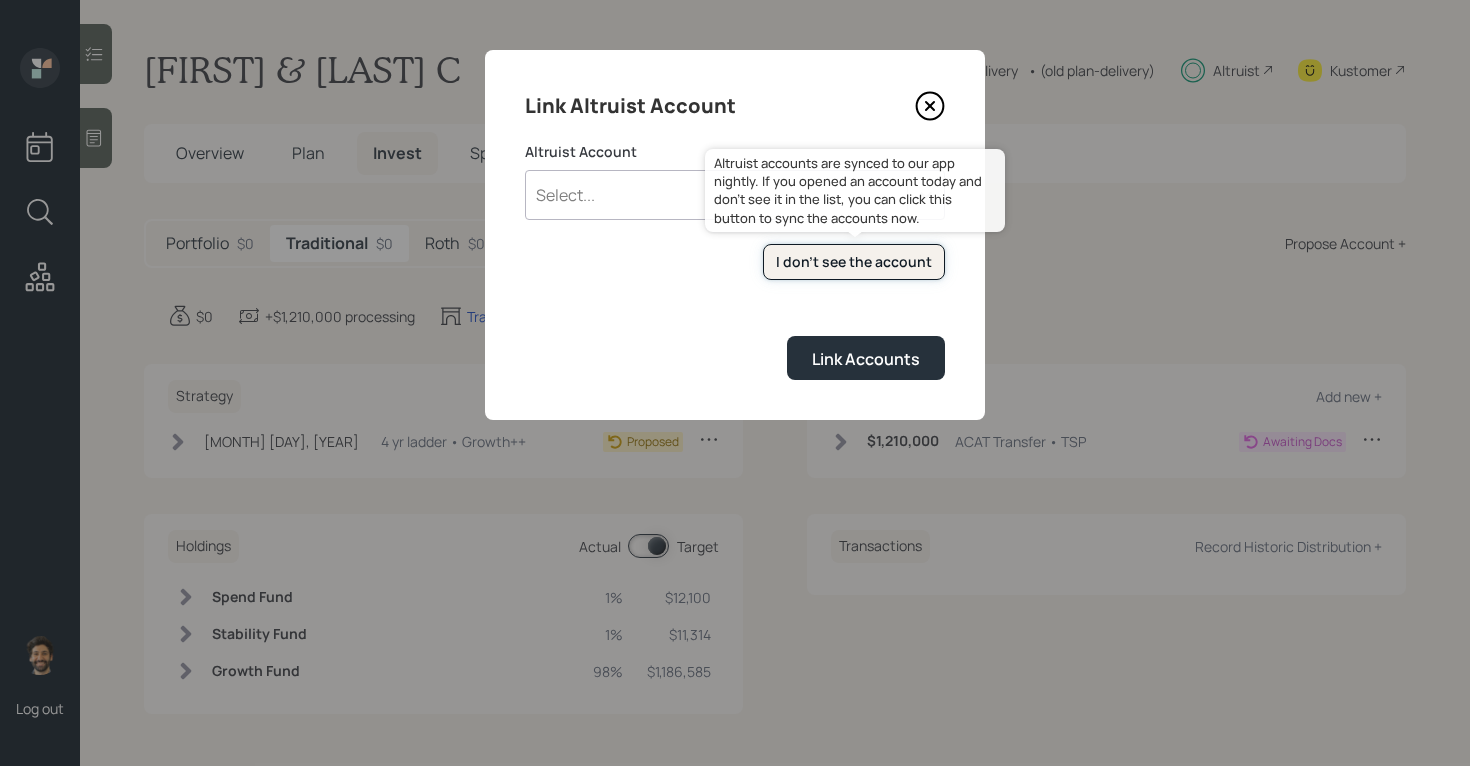 click on "I don't see the account" at bounding box center [854, 262] 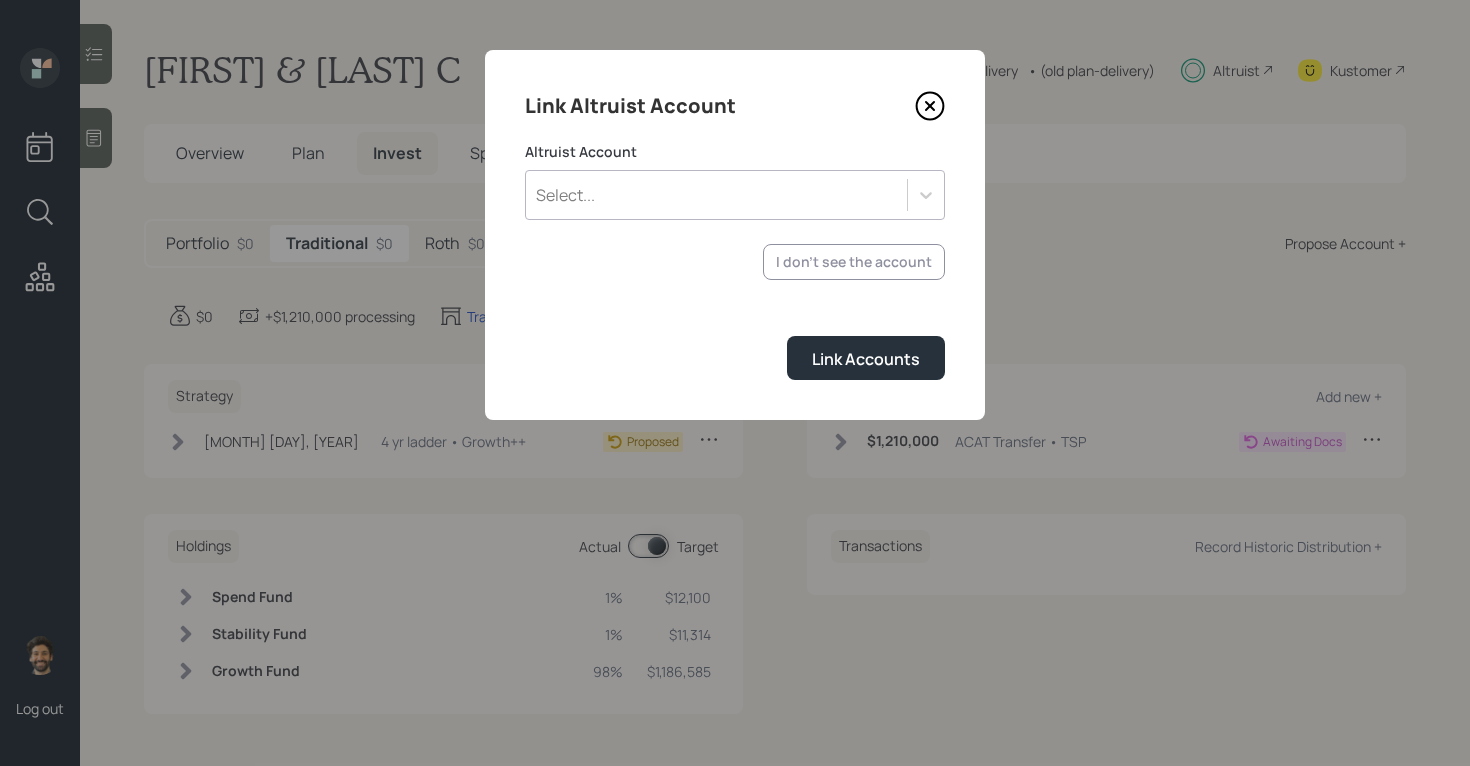 click on "Select..." at bounding box center [716, 195] 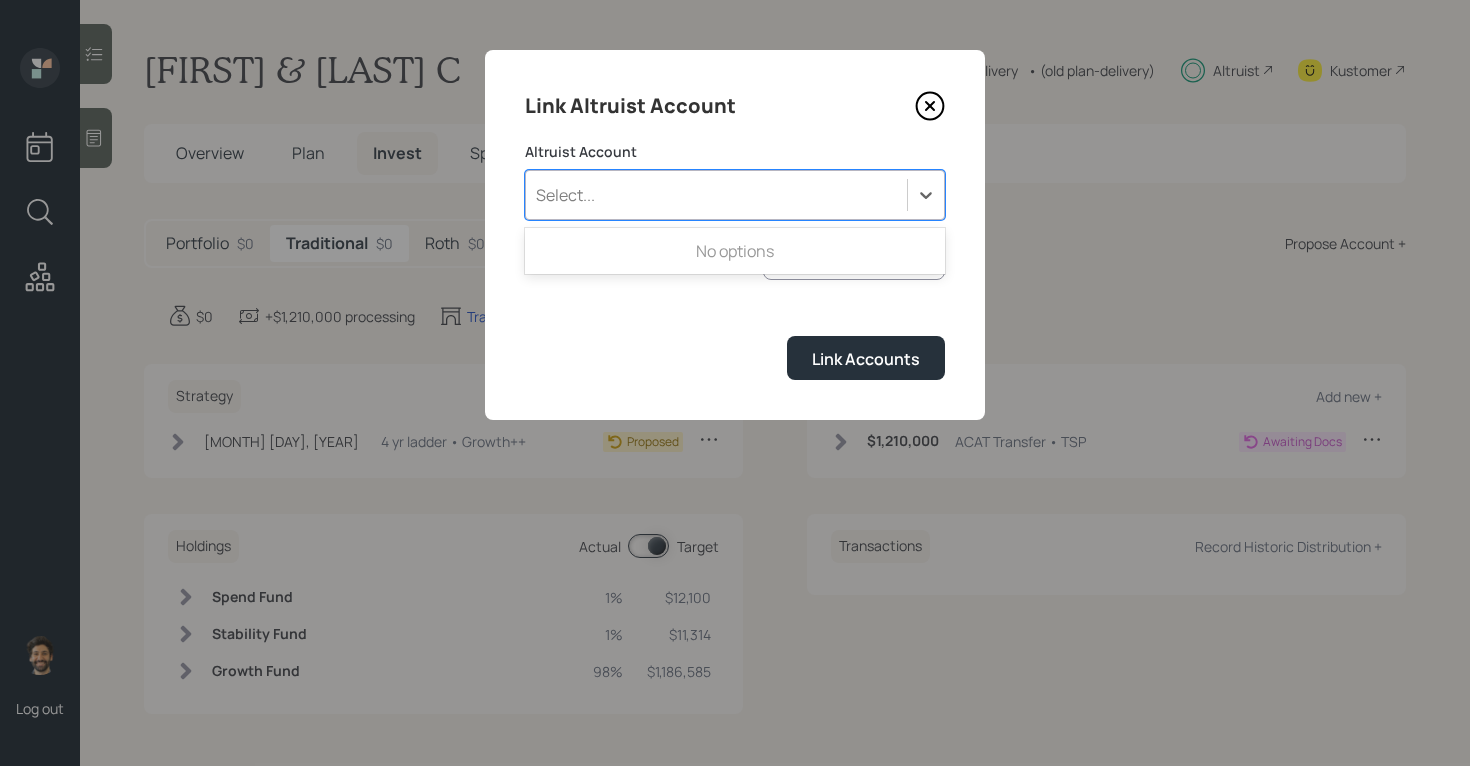 click on "Altruist Account   Use Up and Down to choose options, press Enter to select the currently focused option, press Escape to exit the menu, press Tab to select the option and exit the menu. Select... No options" at bounding box center (735, 181) 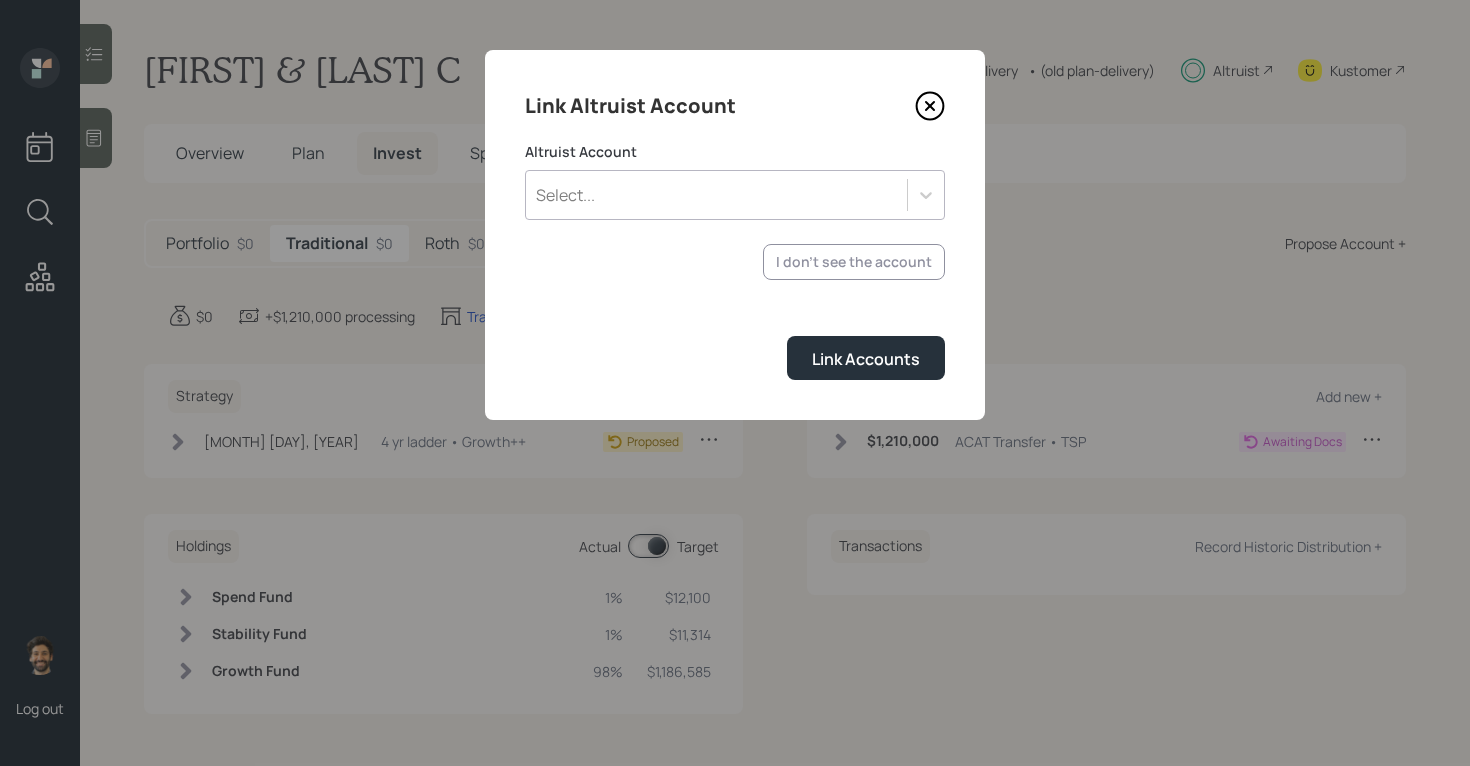 click on "Select..." at bounding box center (716, 195) 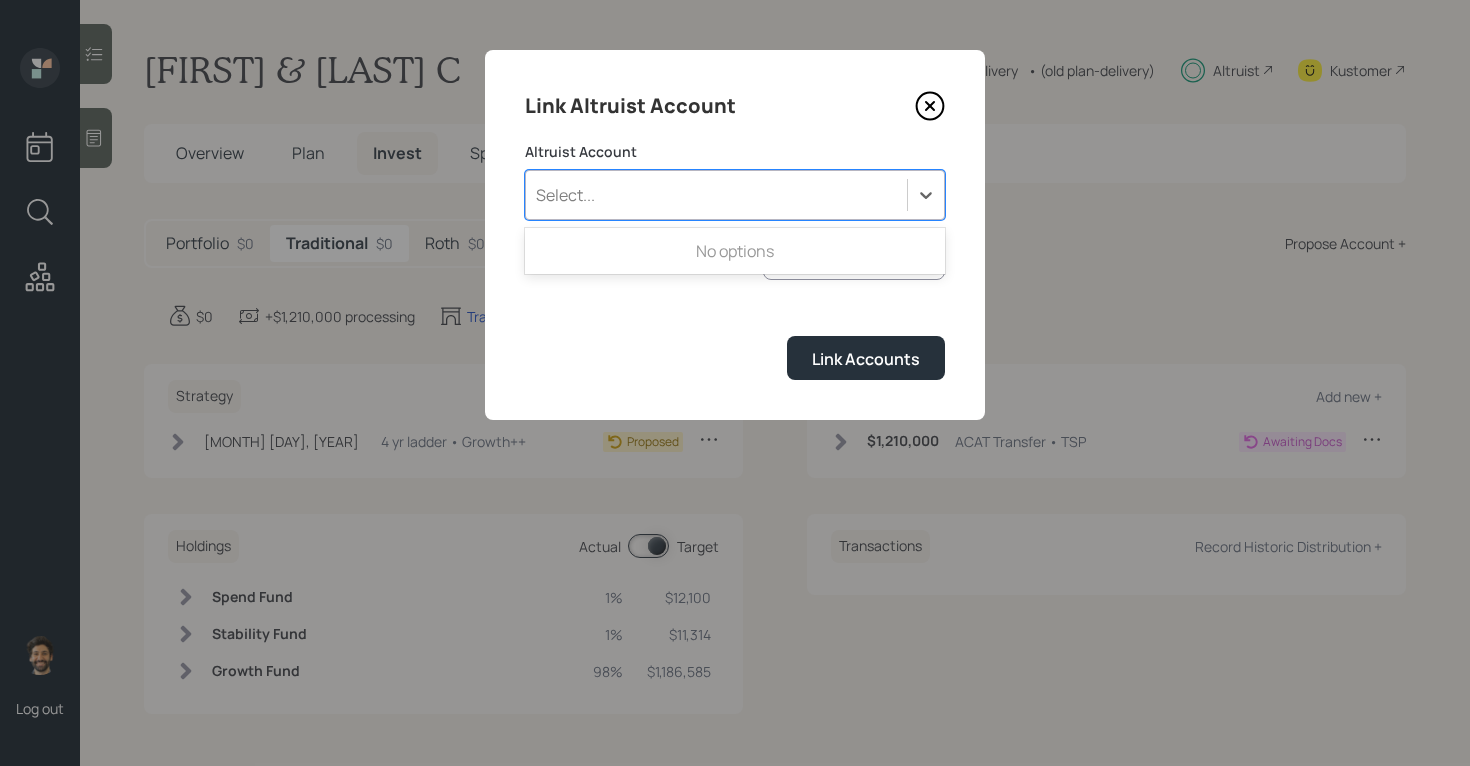 click on "Altruist Account" at bounding box center (735, 152) 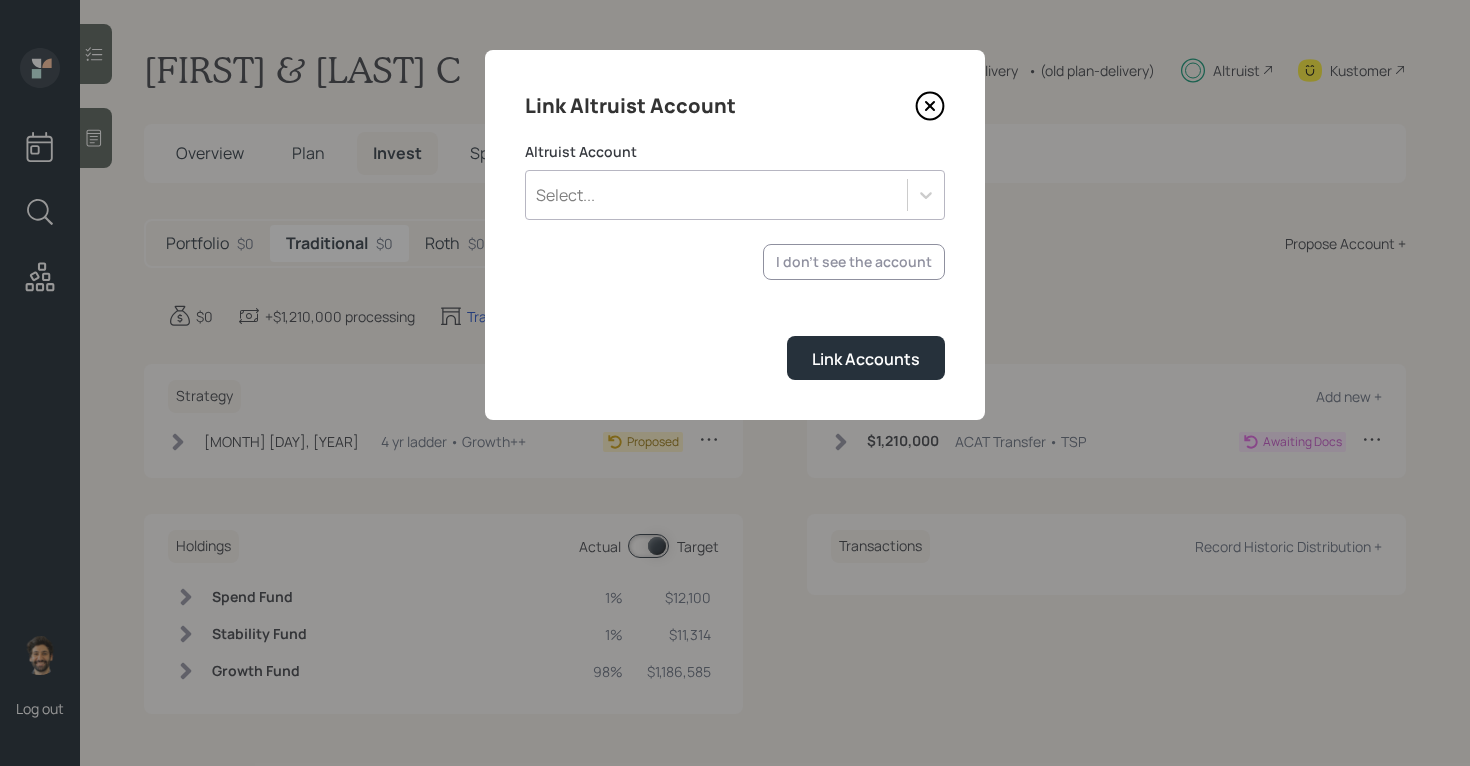 click on "Select..." at bounding box center [716, 195] 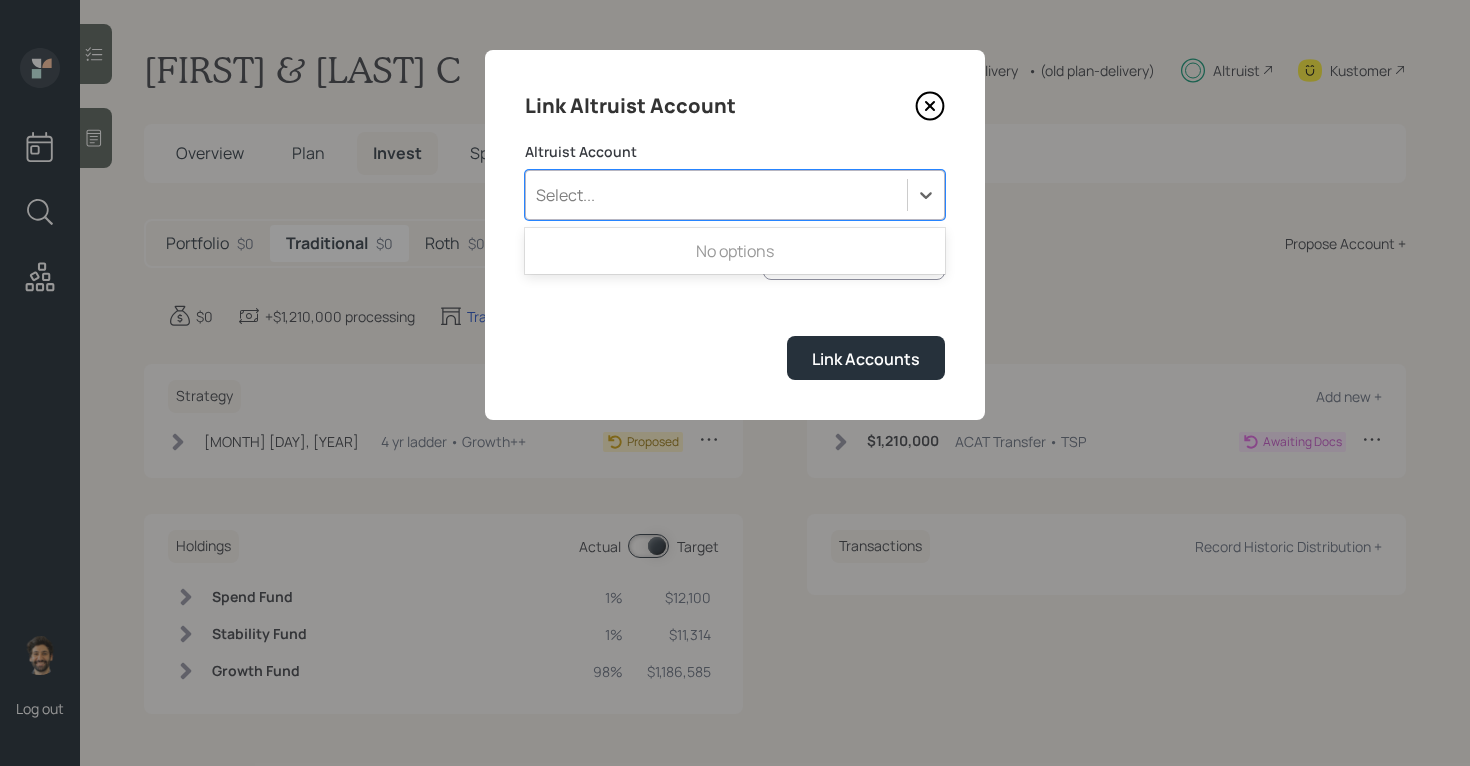 click on "Select..." at bounding box center [716, 195] 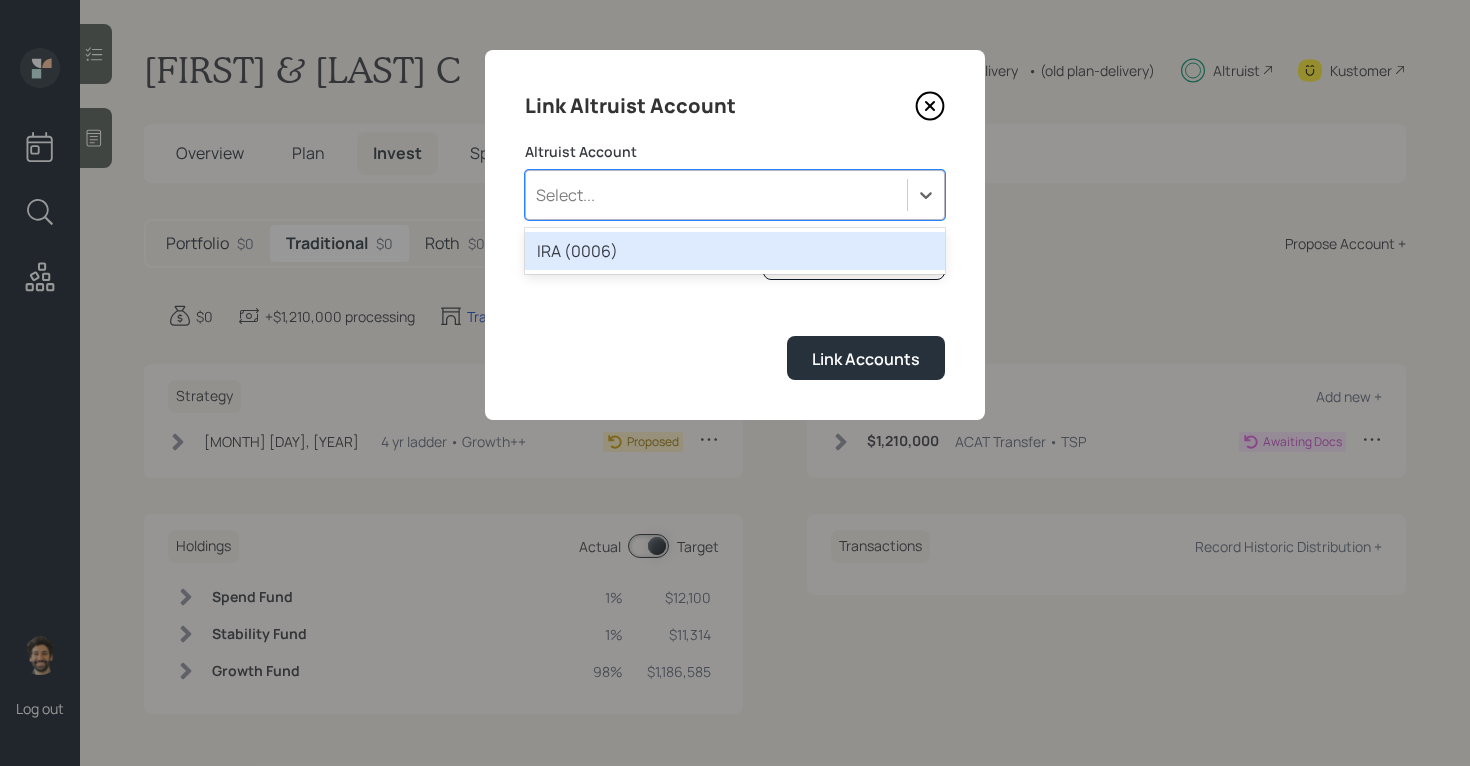 click on "Select..." at bounding box center (716, 195) 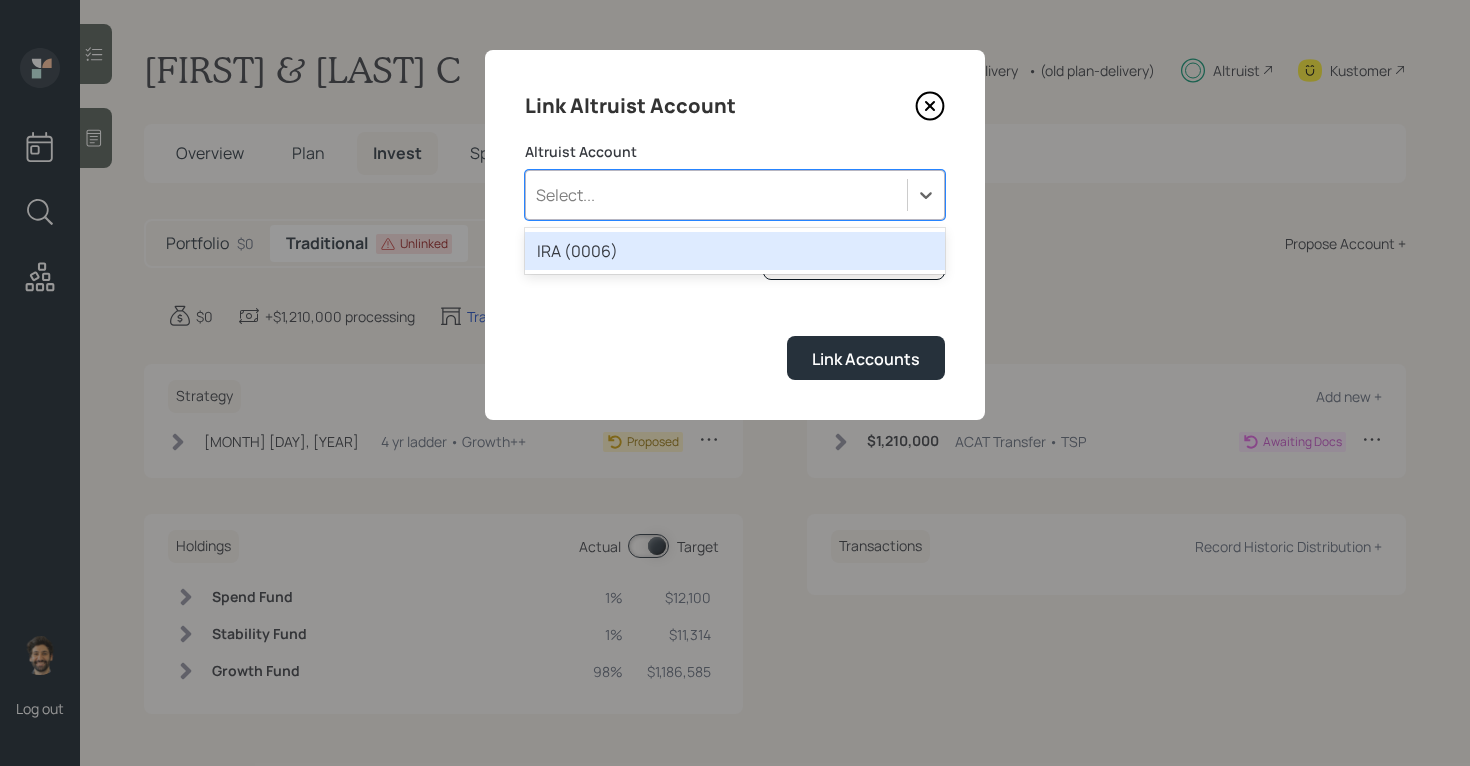 click on "IRA (0006)" at bounding box center (735, 251) 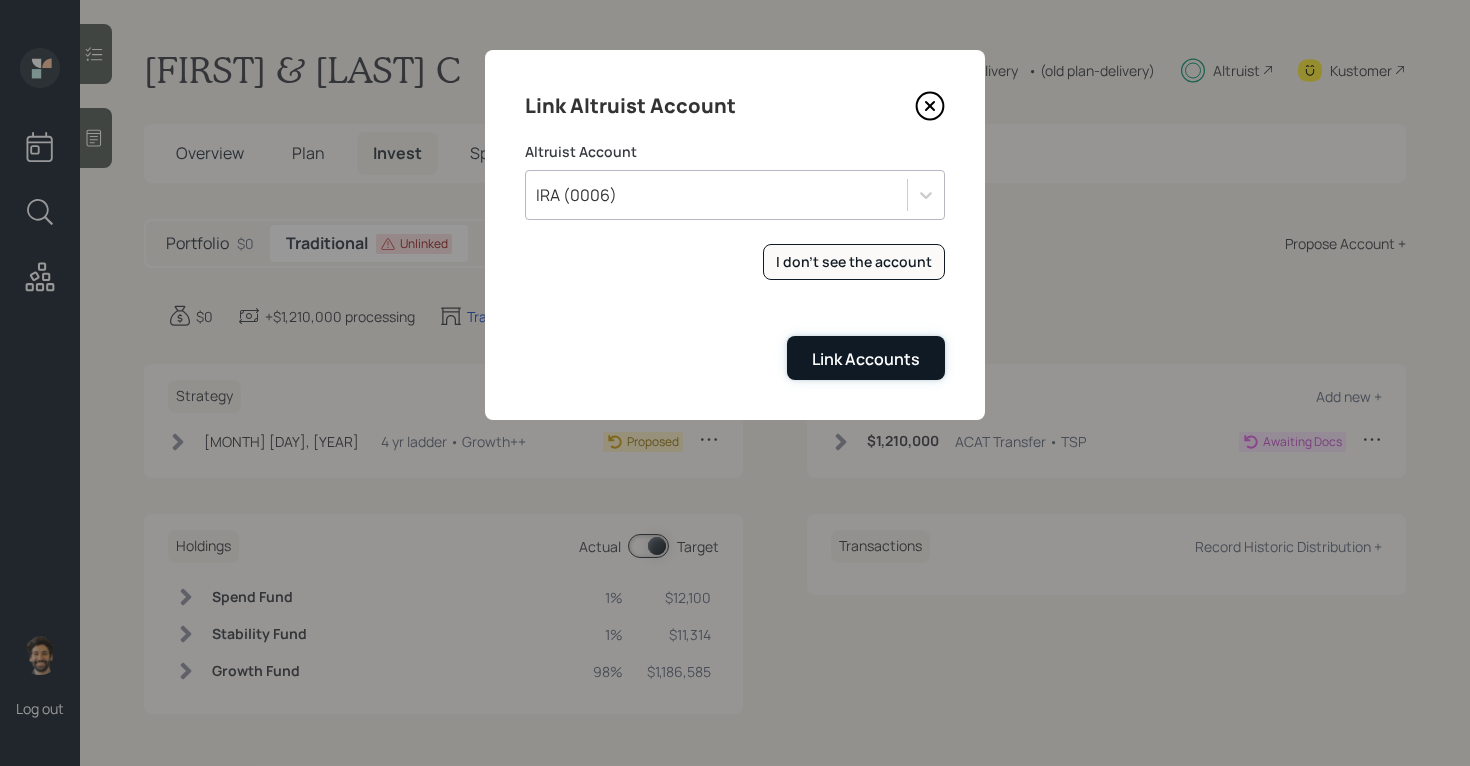 click on "Link Accounts" at bounding box center [866, 359] 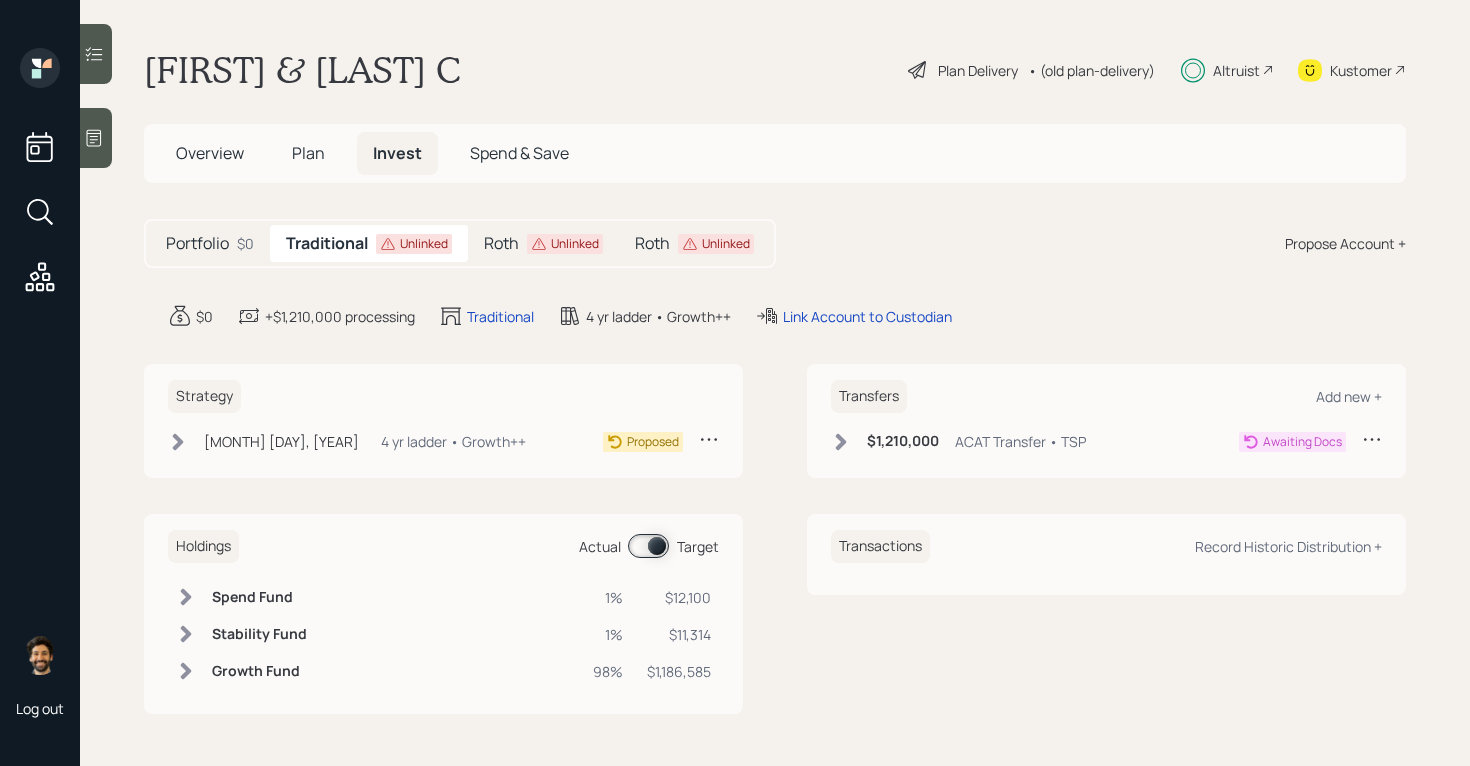 click on "Roth" at bounding box center (501, 243) 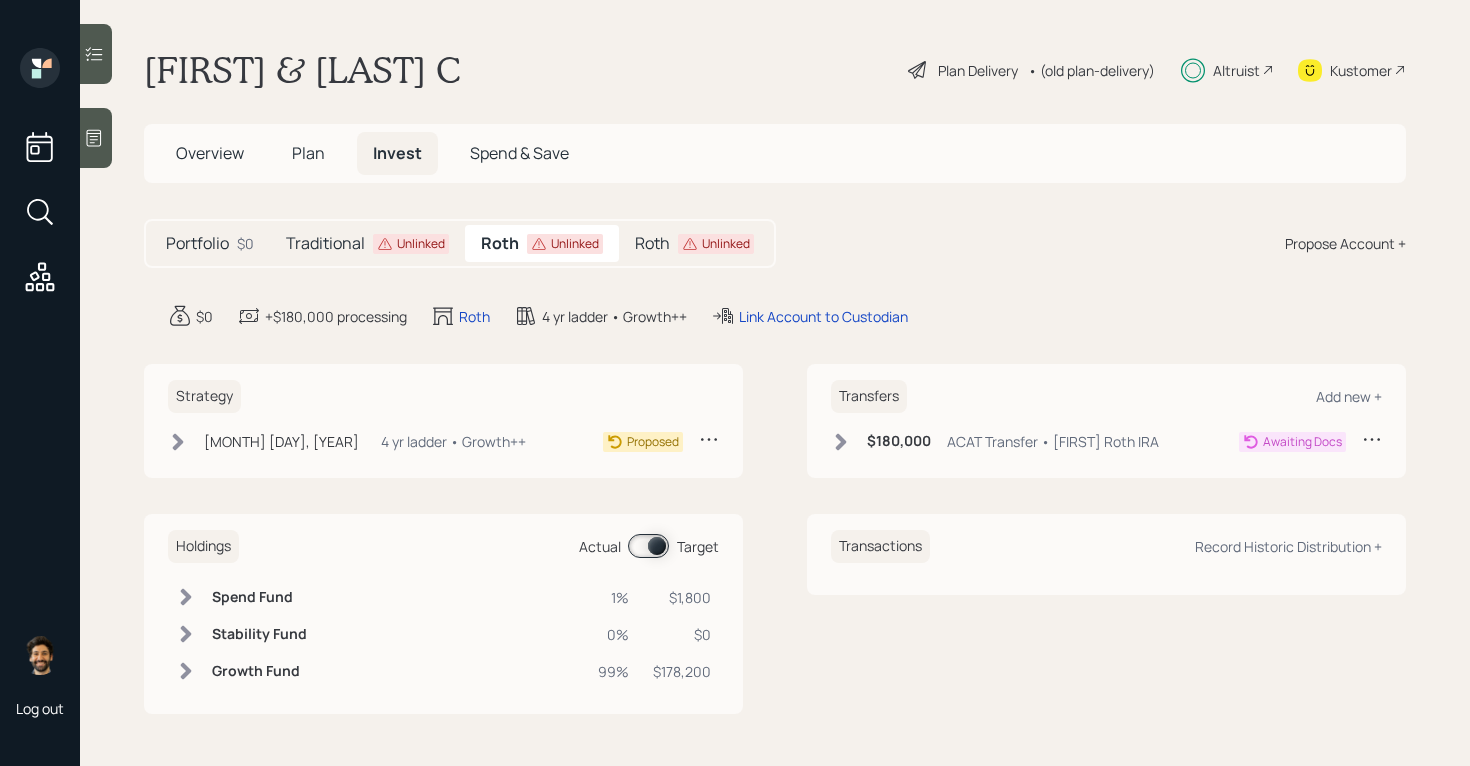 click on "Unlinked" at bounding box center [421, 244] 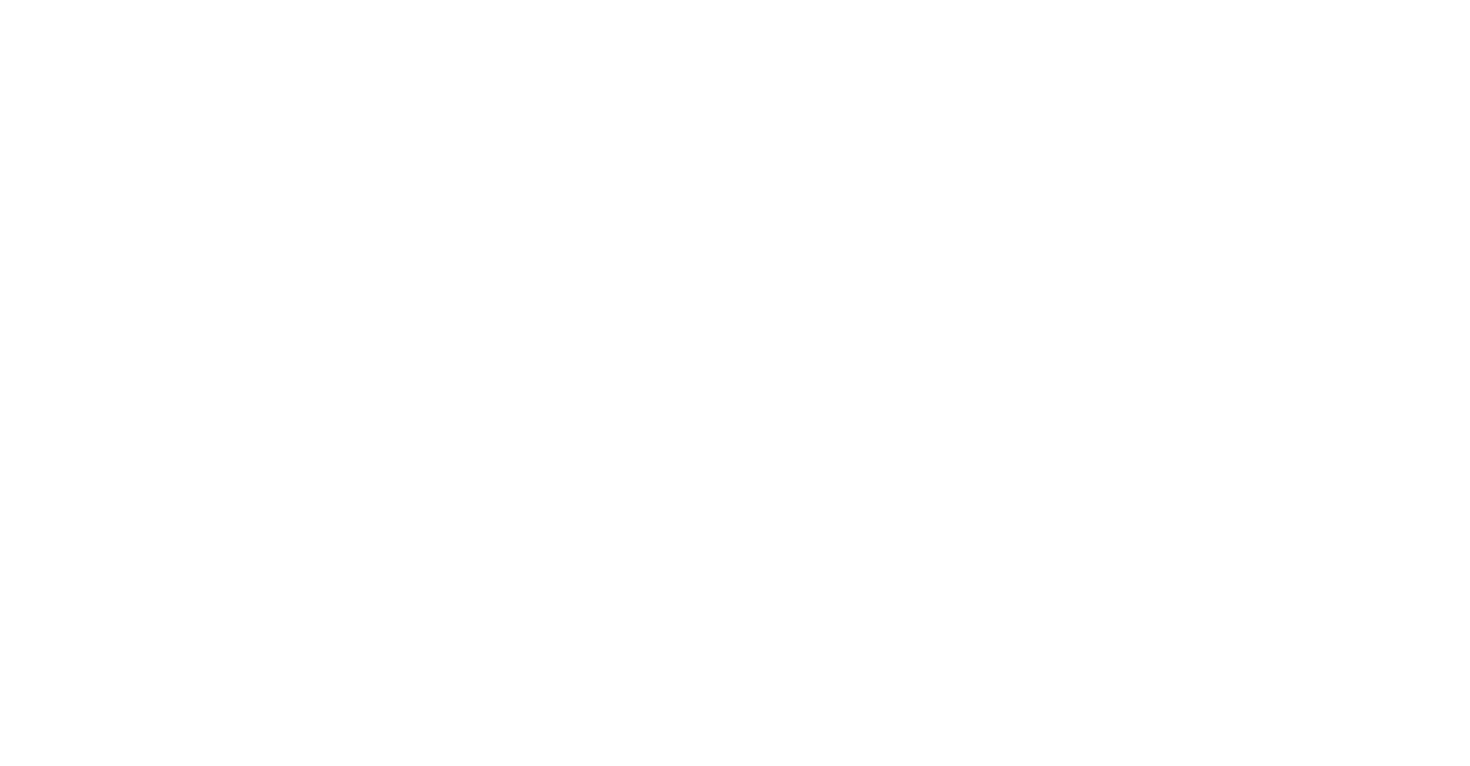 scroll, scrollTop: 0, scrollLeft: 0, axis: both 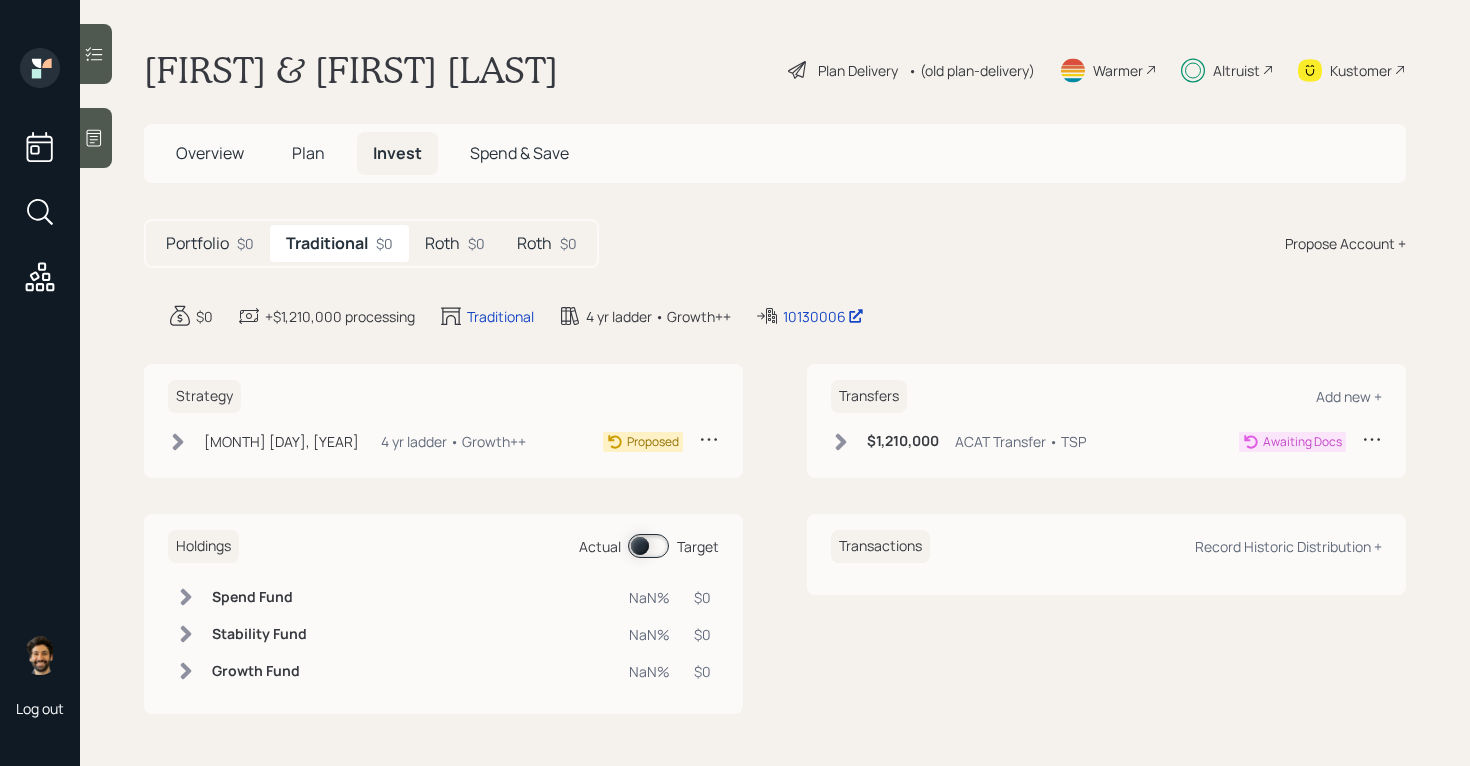 click on "$0" at bounding box center (476, 243) 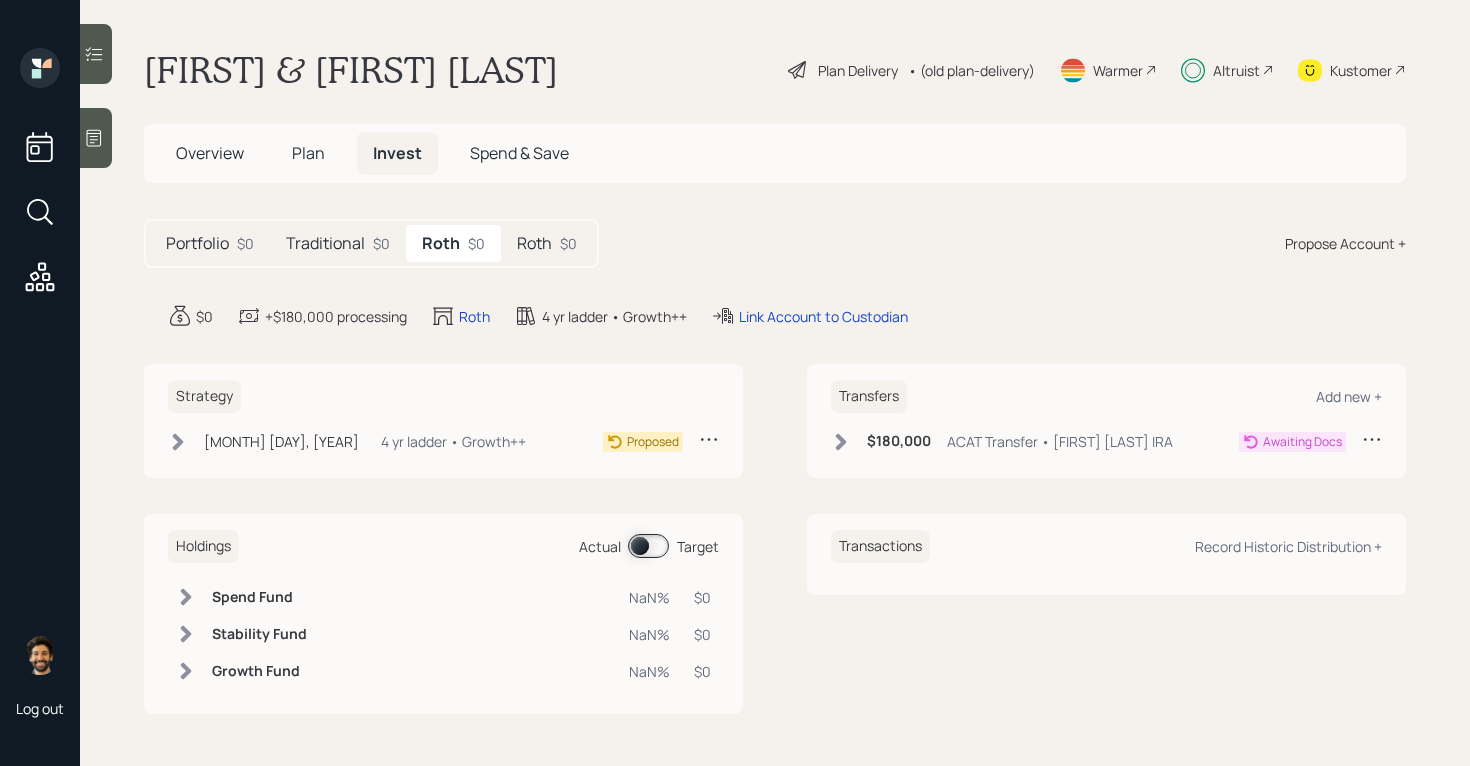 click on "$180,000 ACAT Transfer • [FIRST] [LAST] IRA" at bounding box center [1002, 441] 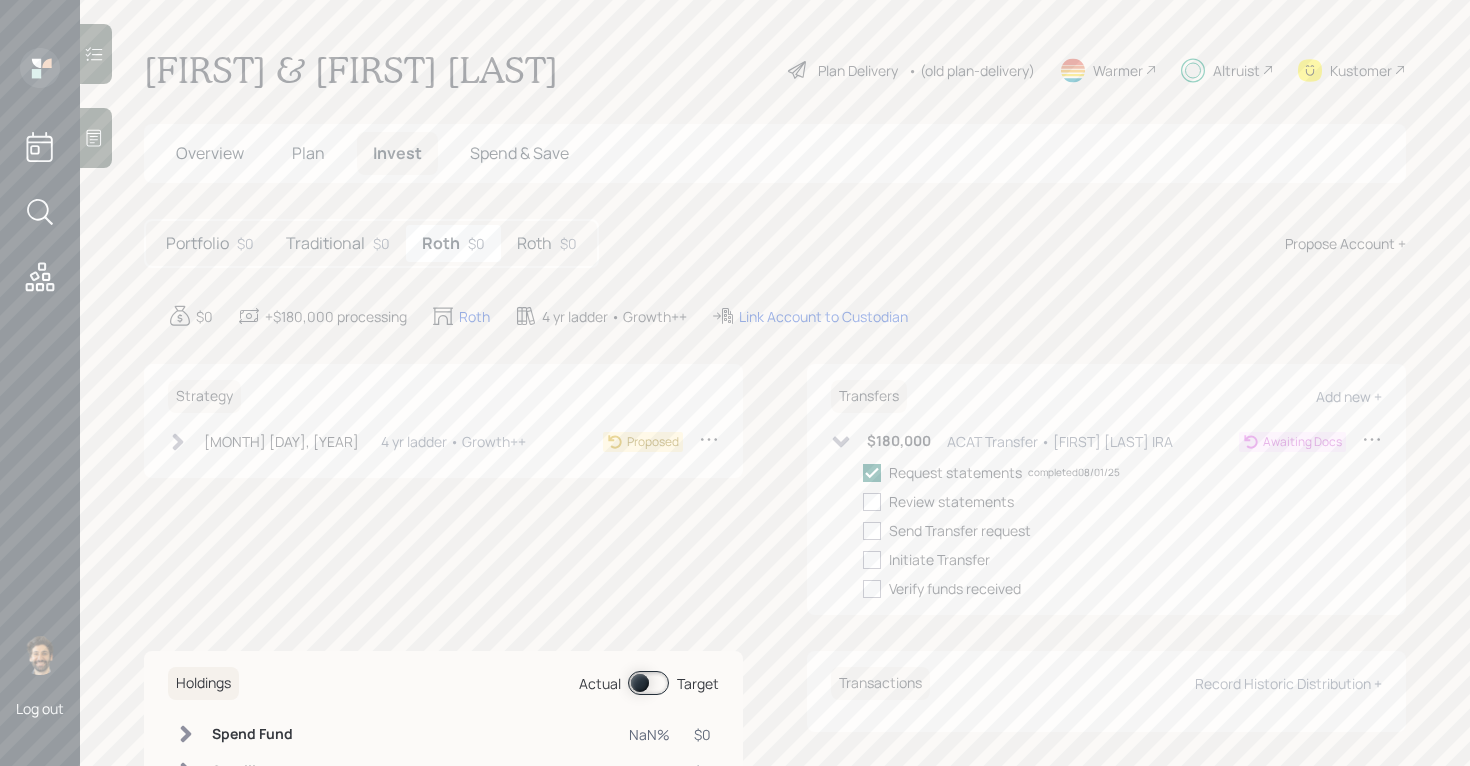 click on "$180,000 ACAT Transfer • [FIRST] [LAST] IRA" at bounding box center (1002, 441) 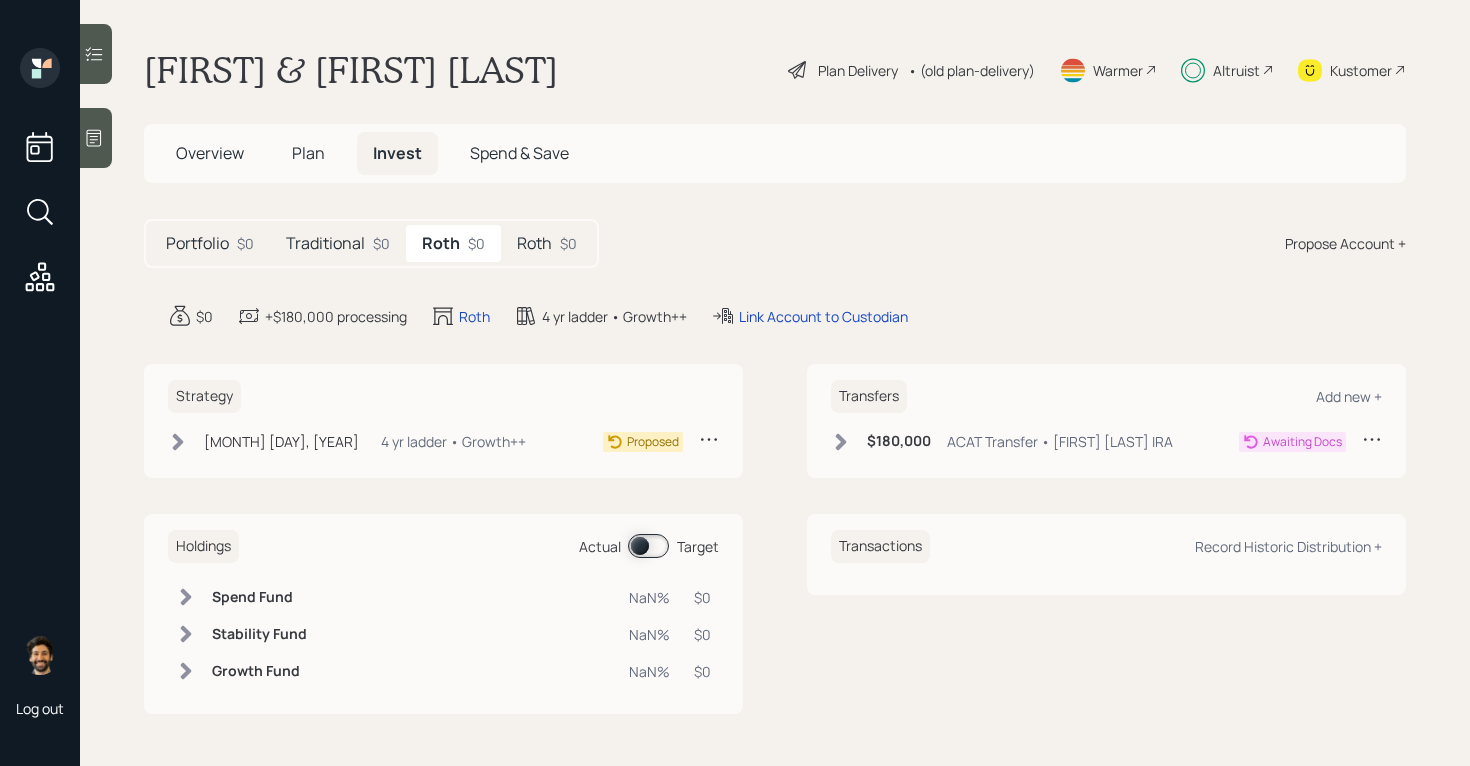 click on "Traditional $0" at bounding box center [338, 243] 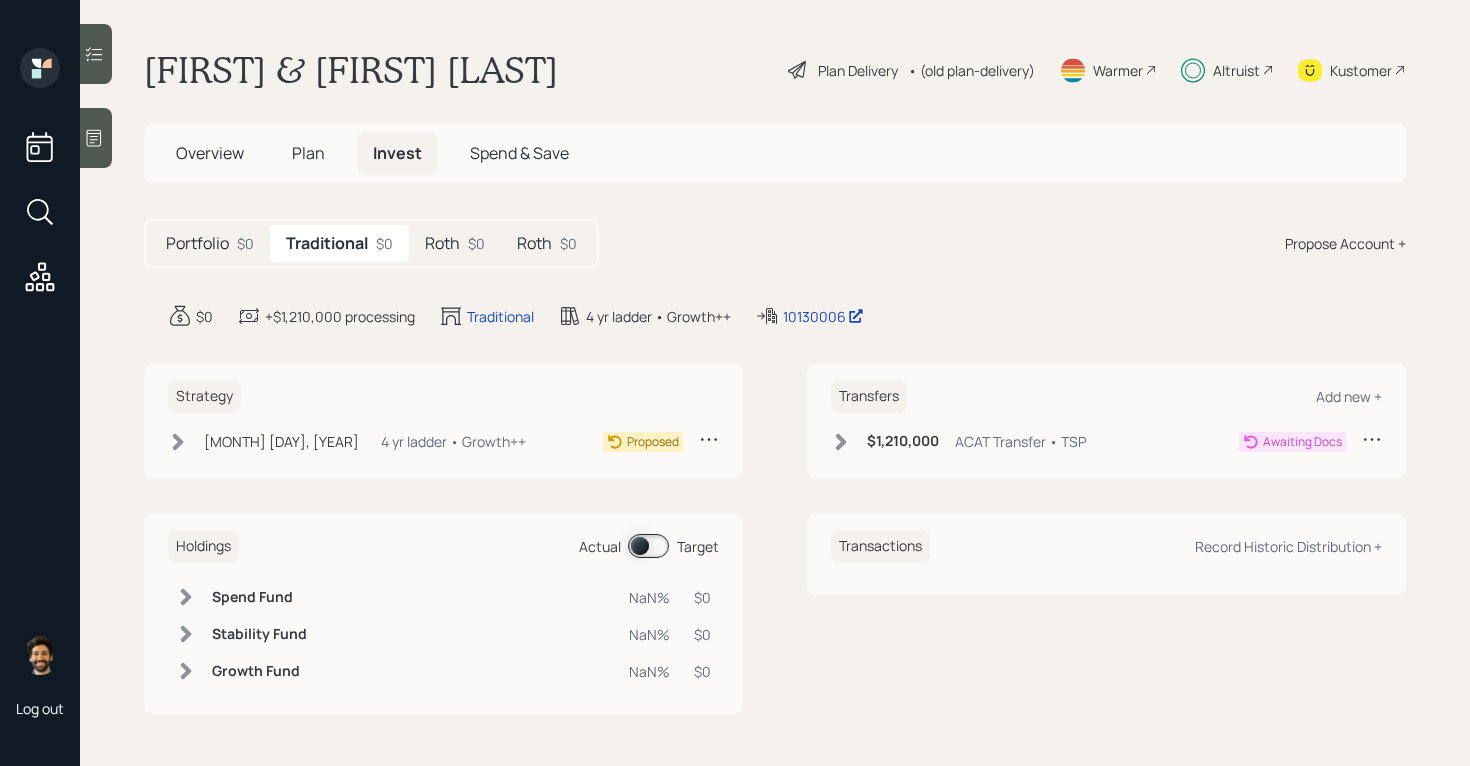 click on "Roth" at bounding box center (442, 243) 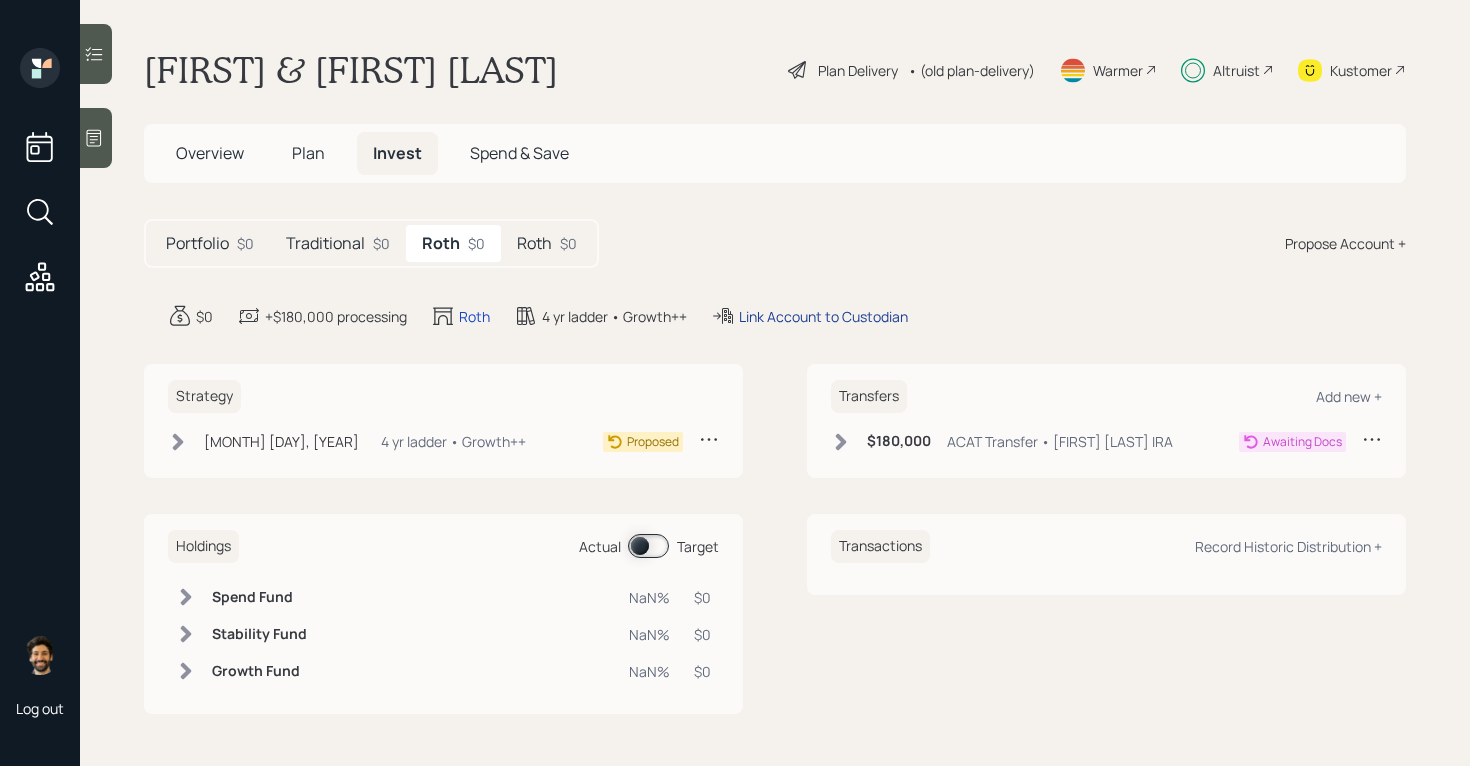 click on "Link Account to Custodian" at bounding box center [823, 316] 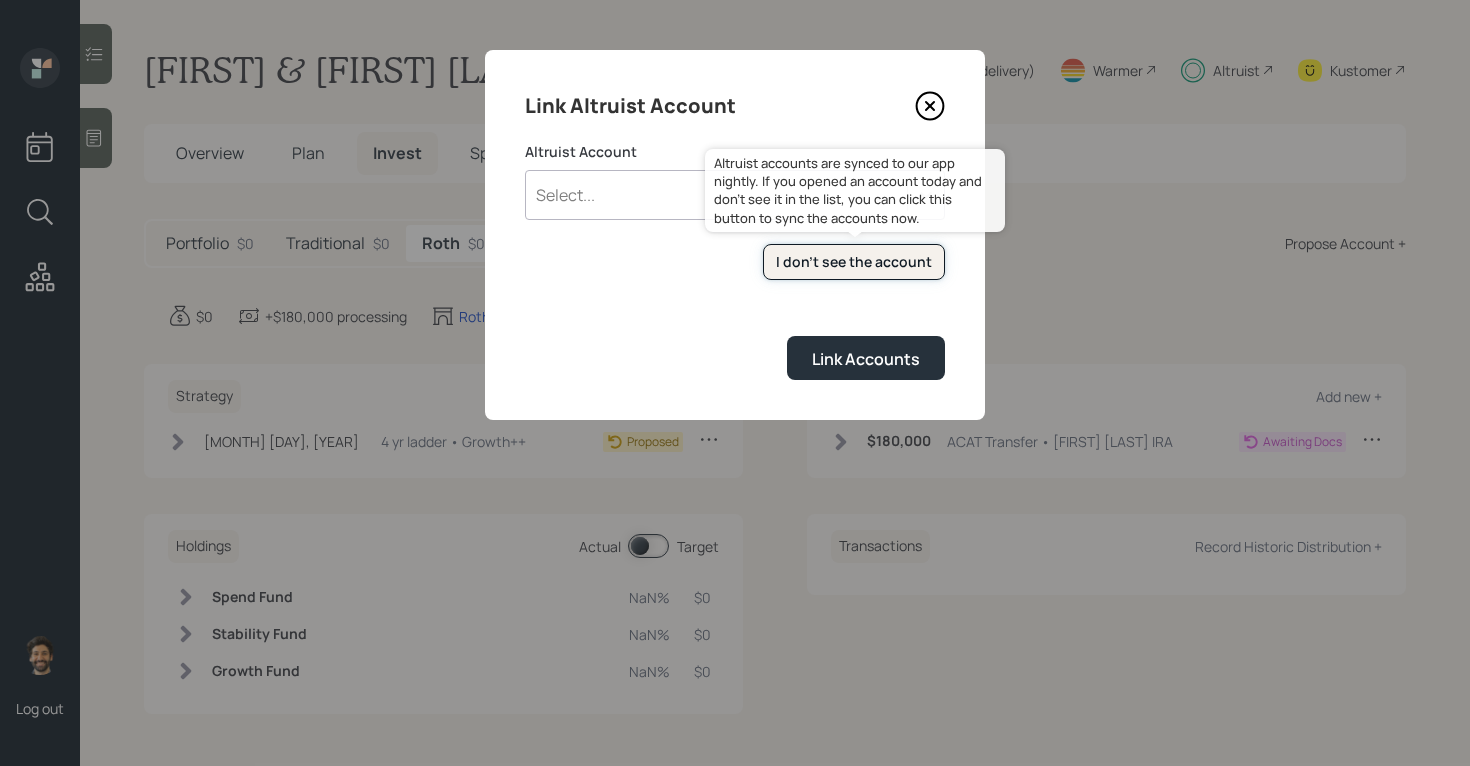 click on "I don't see the account" at bounding box center [854, 262] 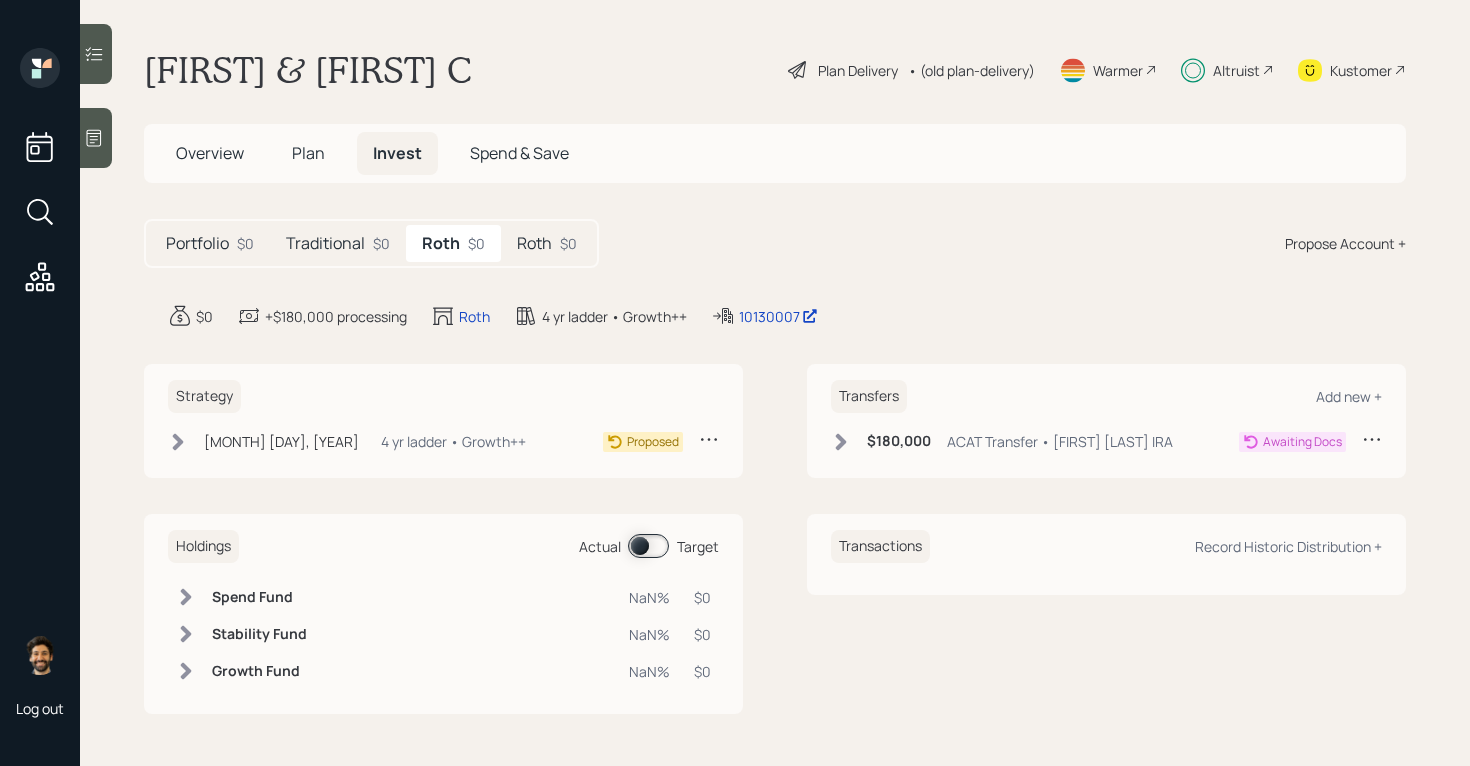 scroll, scrollTop: 0, scrollLeft: 0, axis: both 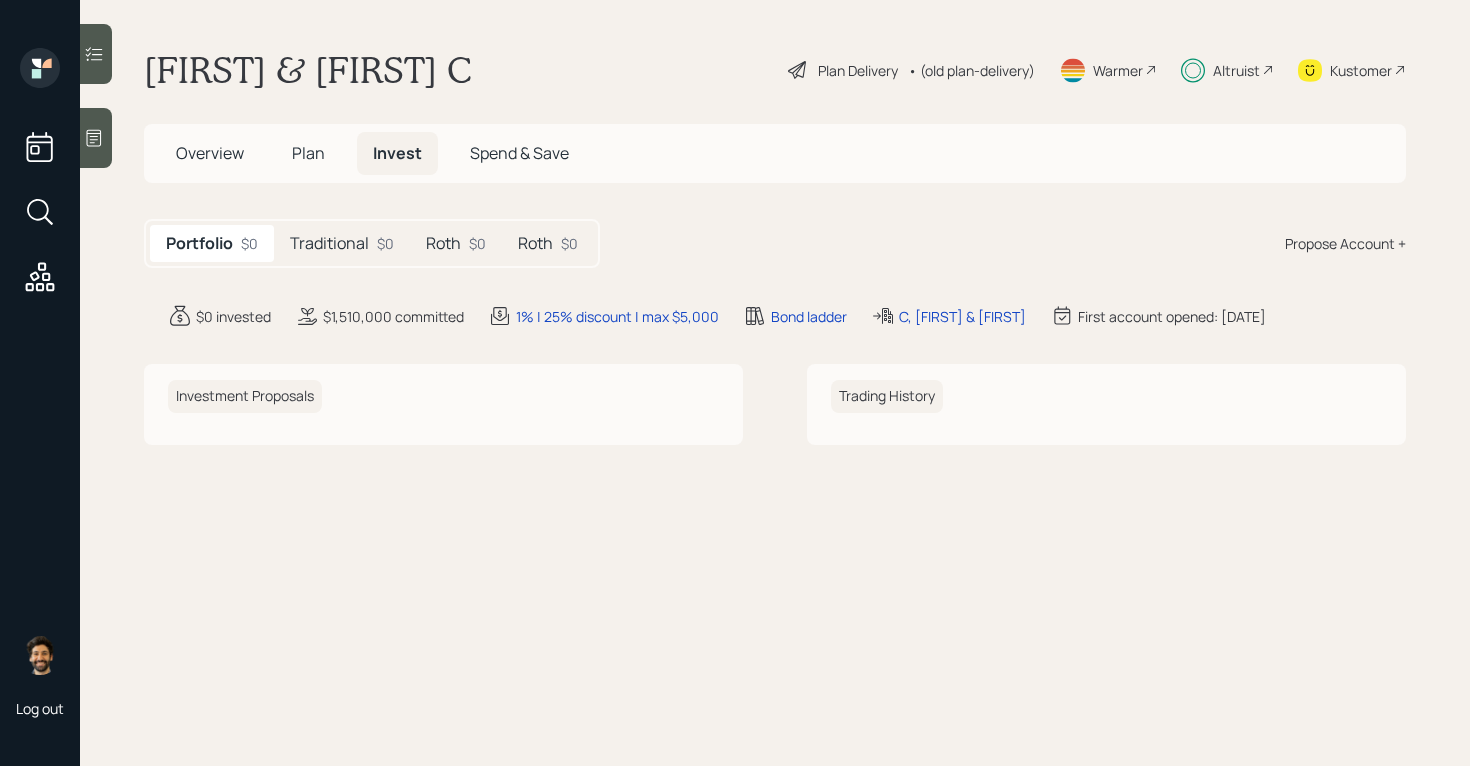 click on "Plan" at bounding box center [308, 153] 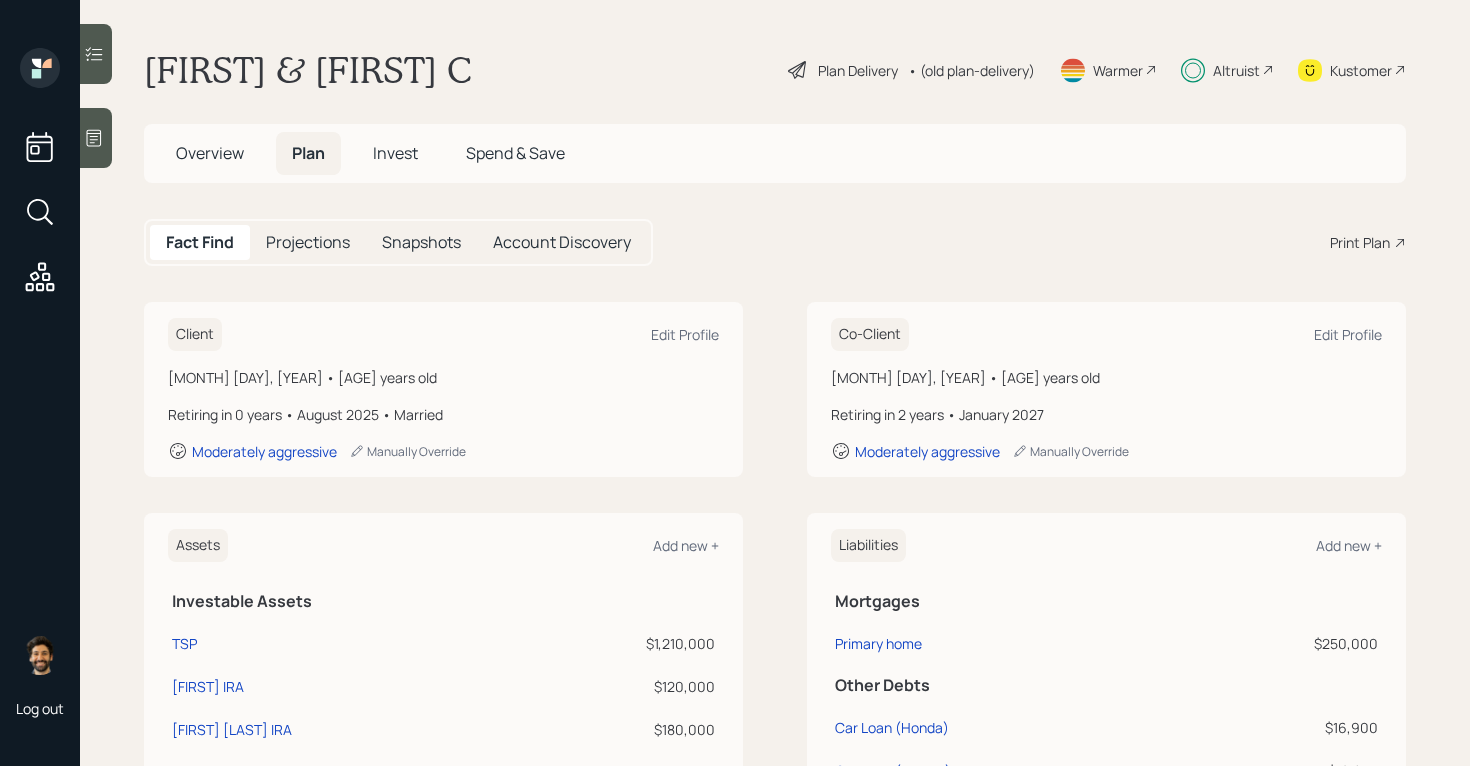 click on "Overview" at bounding box center (210, 153) 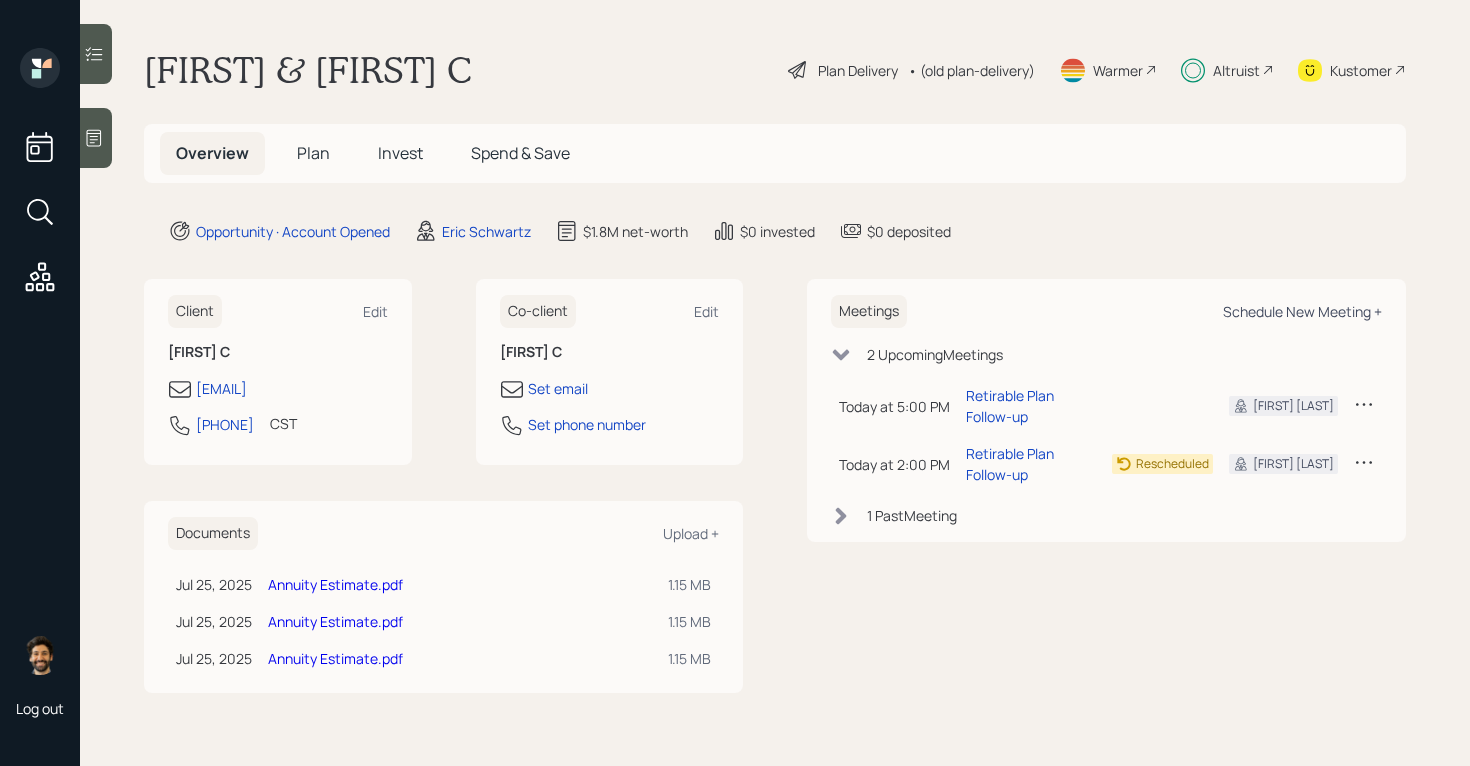 click on "Schedule New Meeting +" at bounding box center (1302, 311) 